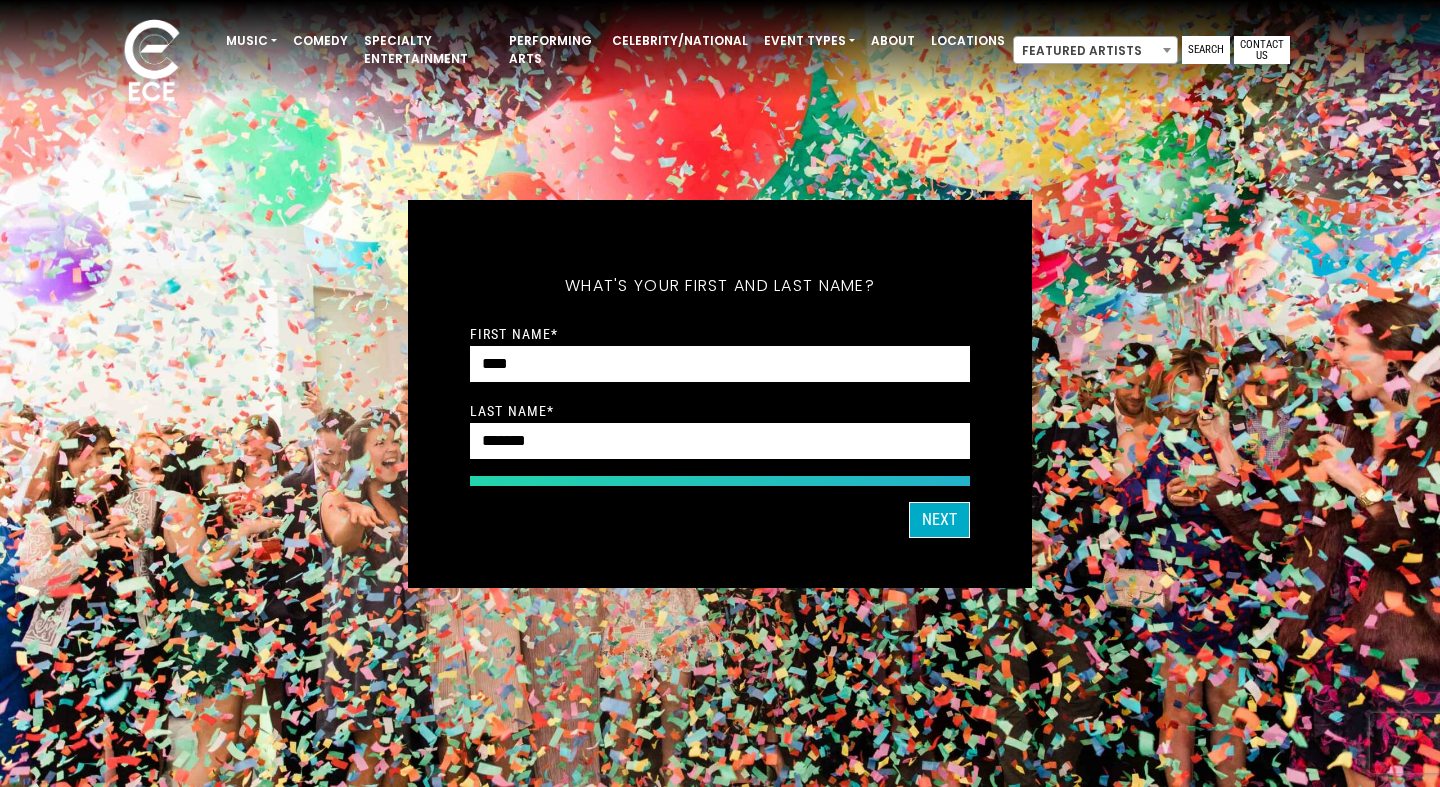 scroll, scrollTop: 0, scrollLeft: 0, axis: both 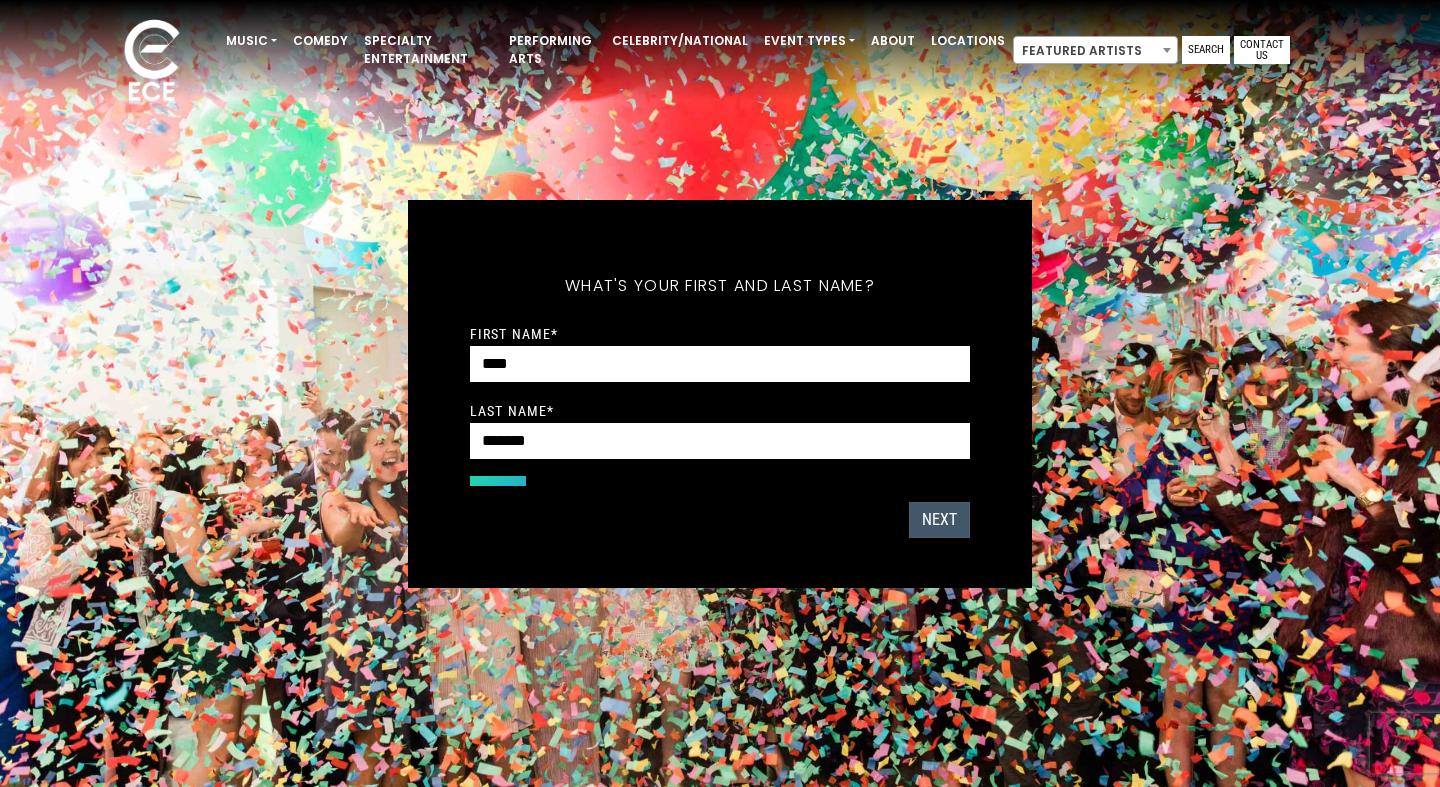 click on "Next" at bounding box center [939, 520] 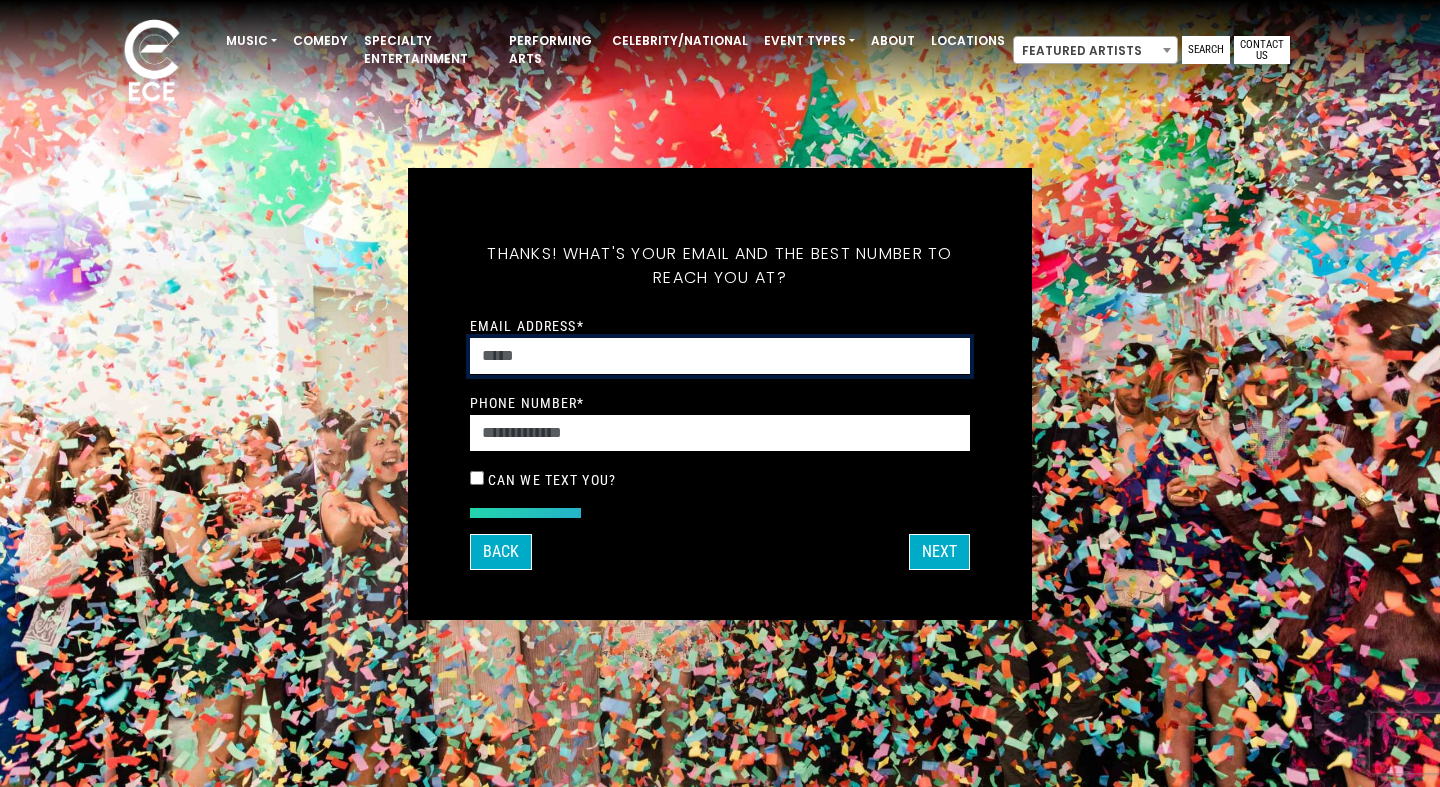 click on "Email Address *" at bounding box center (720, 356) 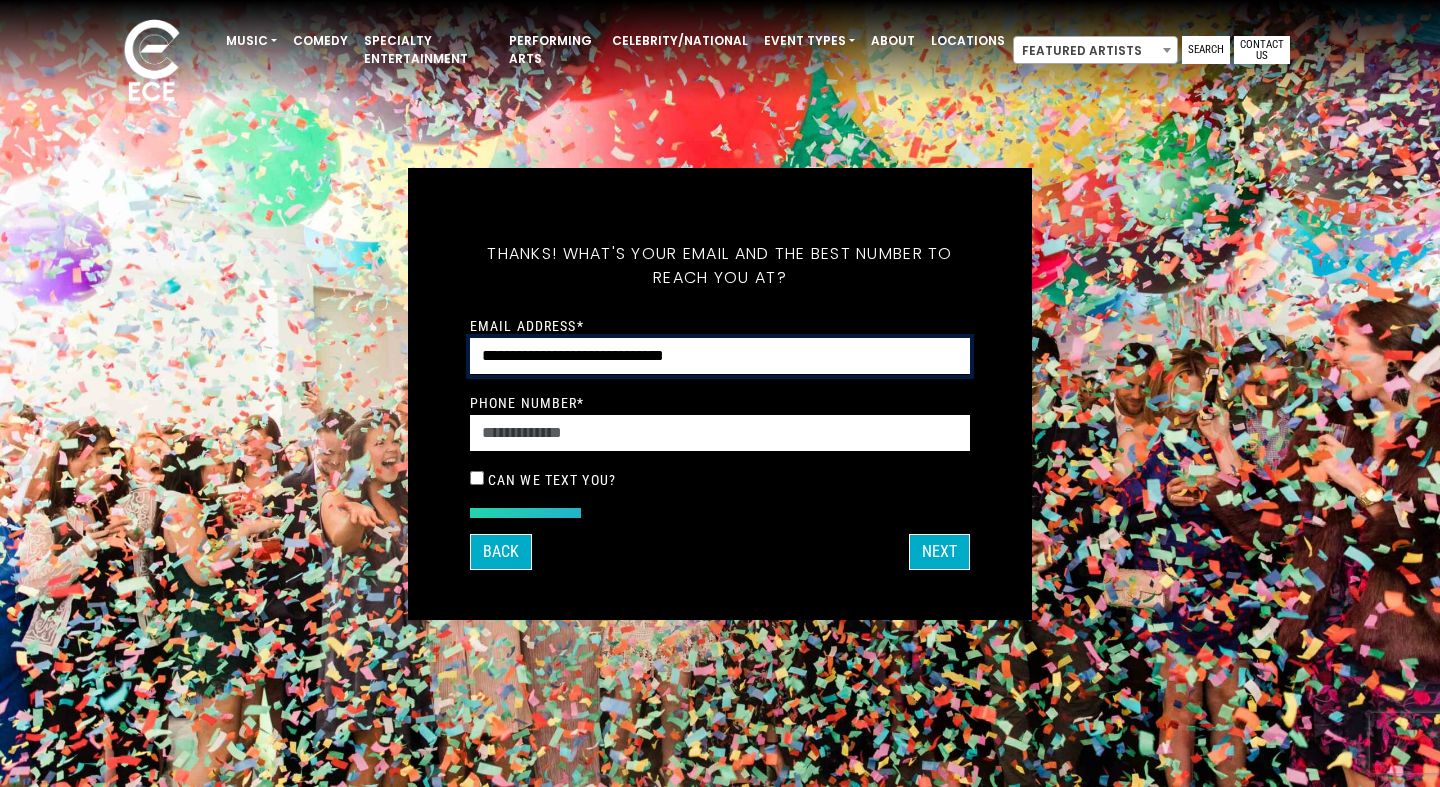 type on "**********" 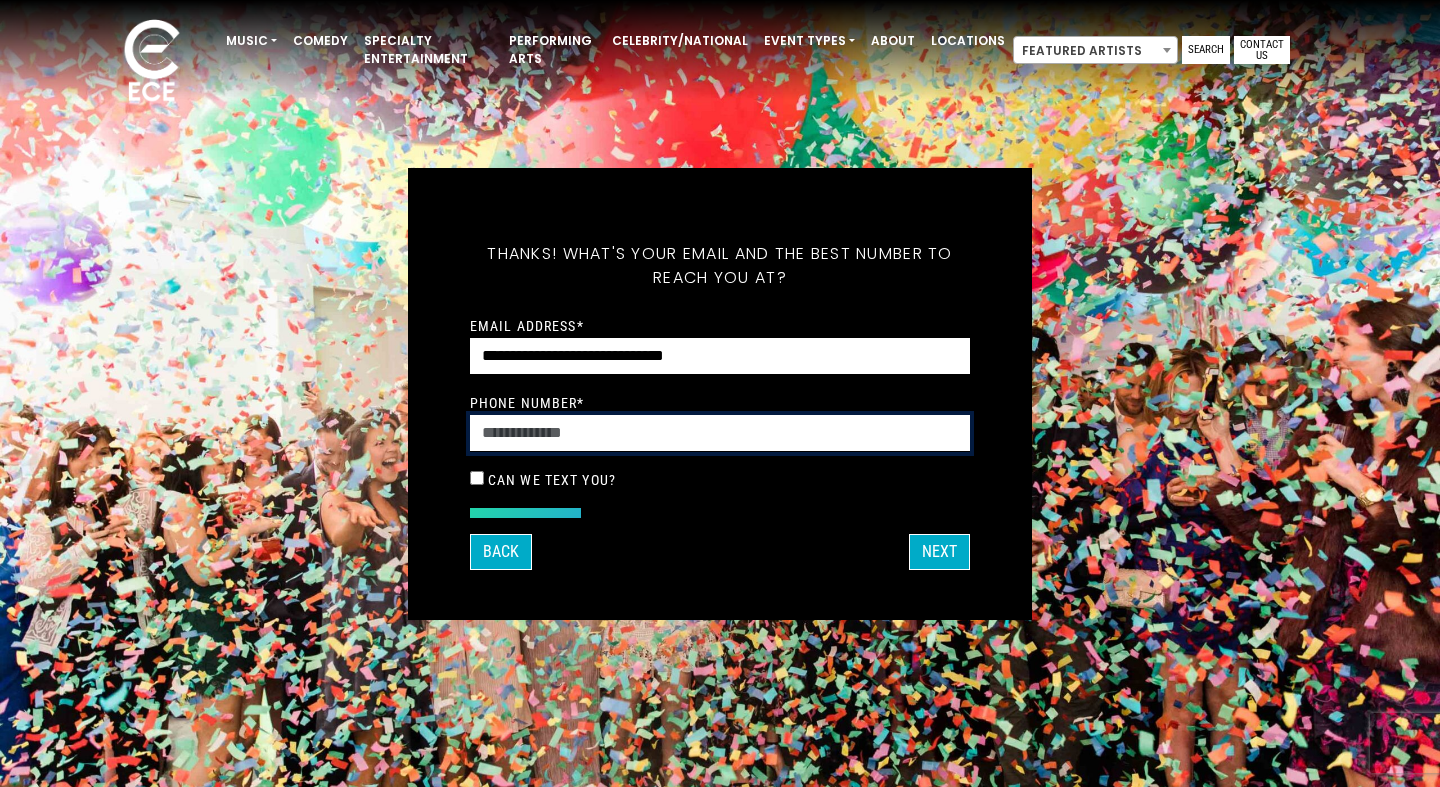 click on "Phone Number *" at bounding box center (720, 433) 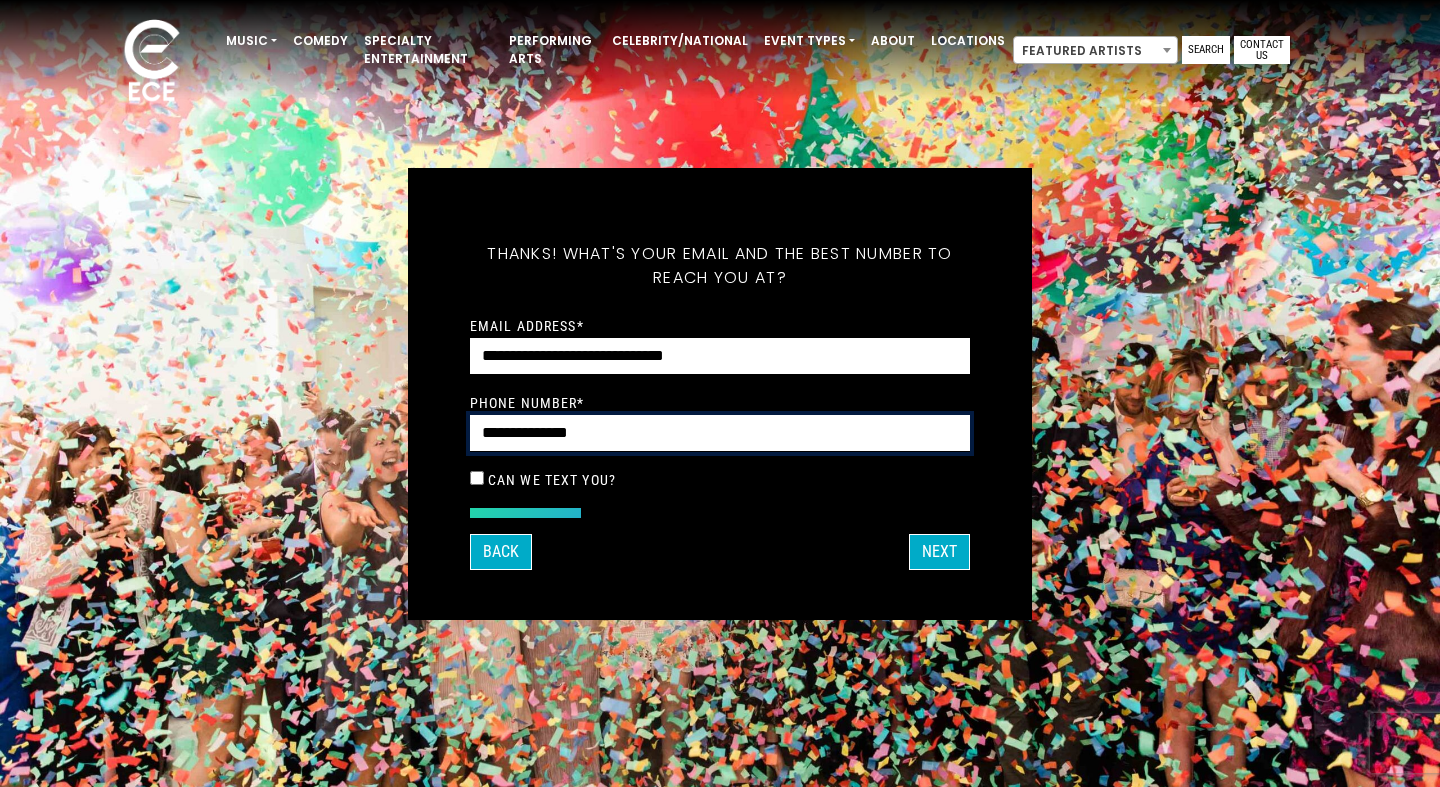 type on "**********" 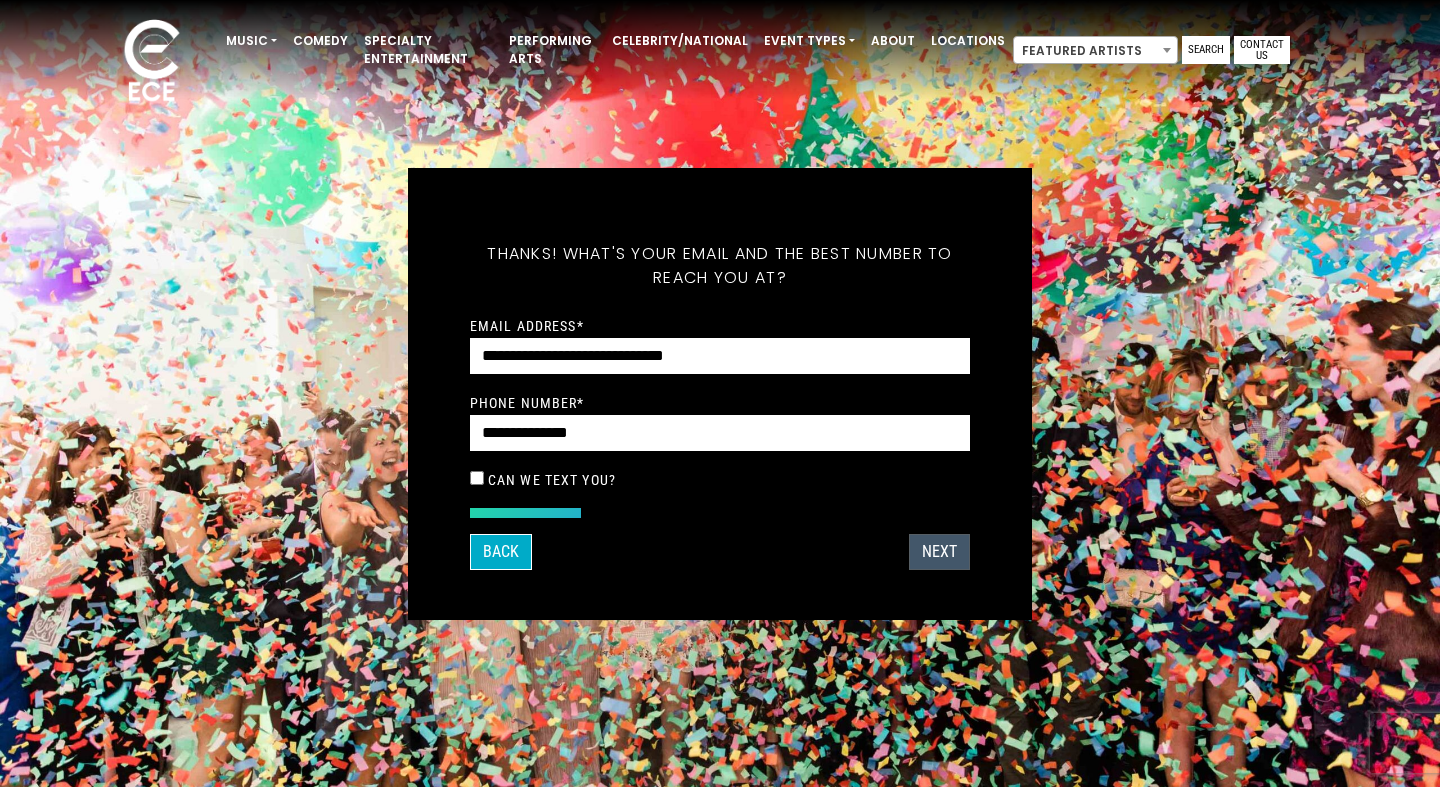 click on "Next" at bounding box center (939, 552) 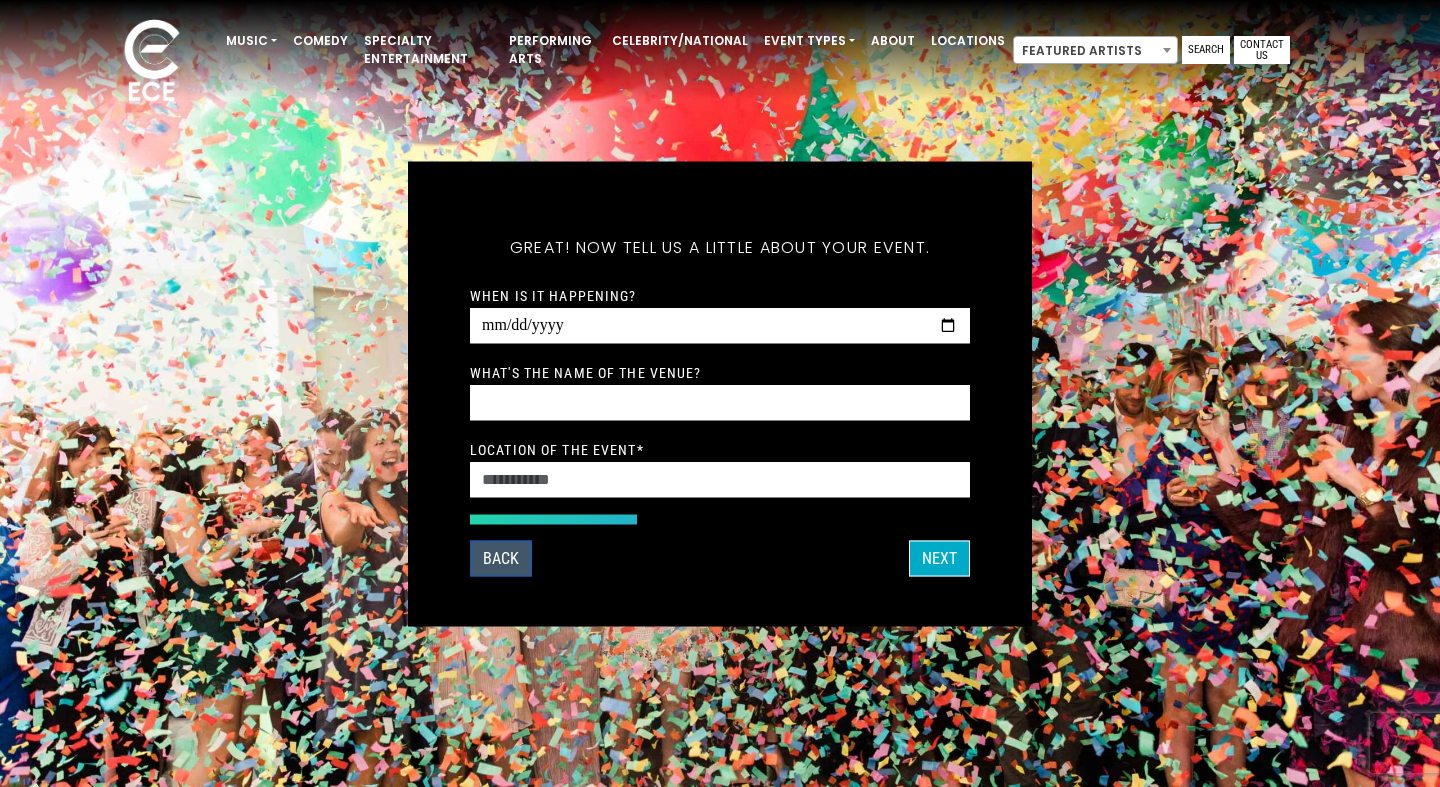 click on "Back" at bounding box center (501, 558) 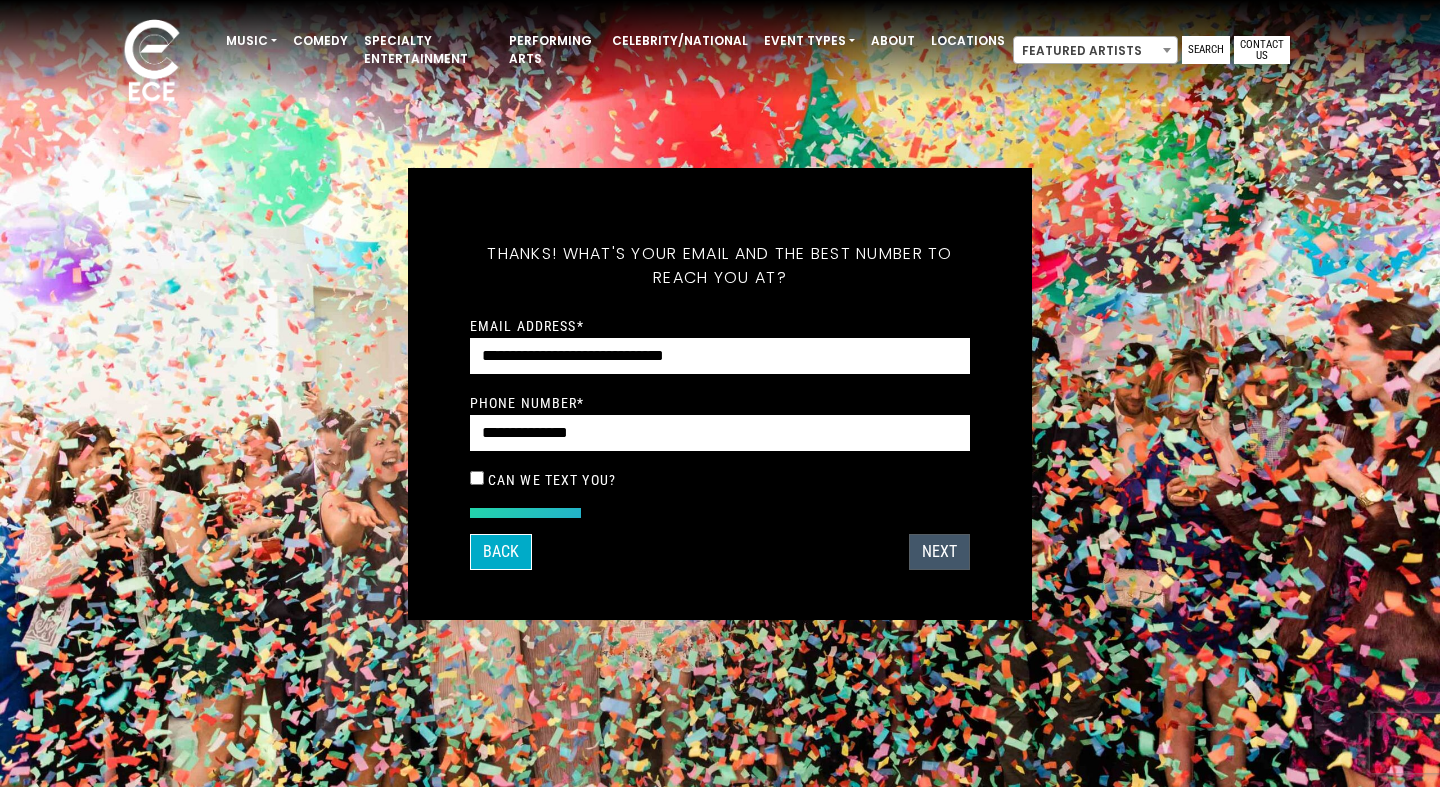 click on "NEXT" at bounding box center (939, 552) 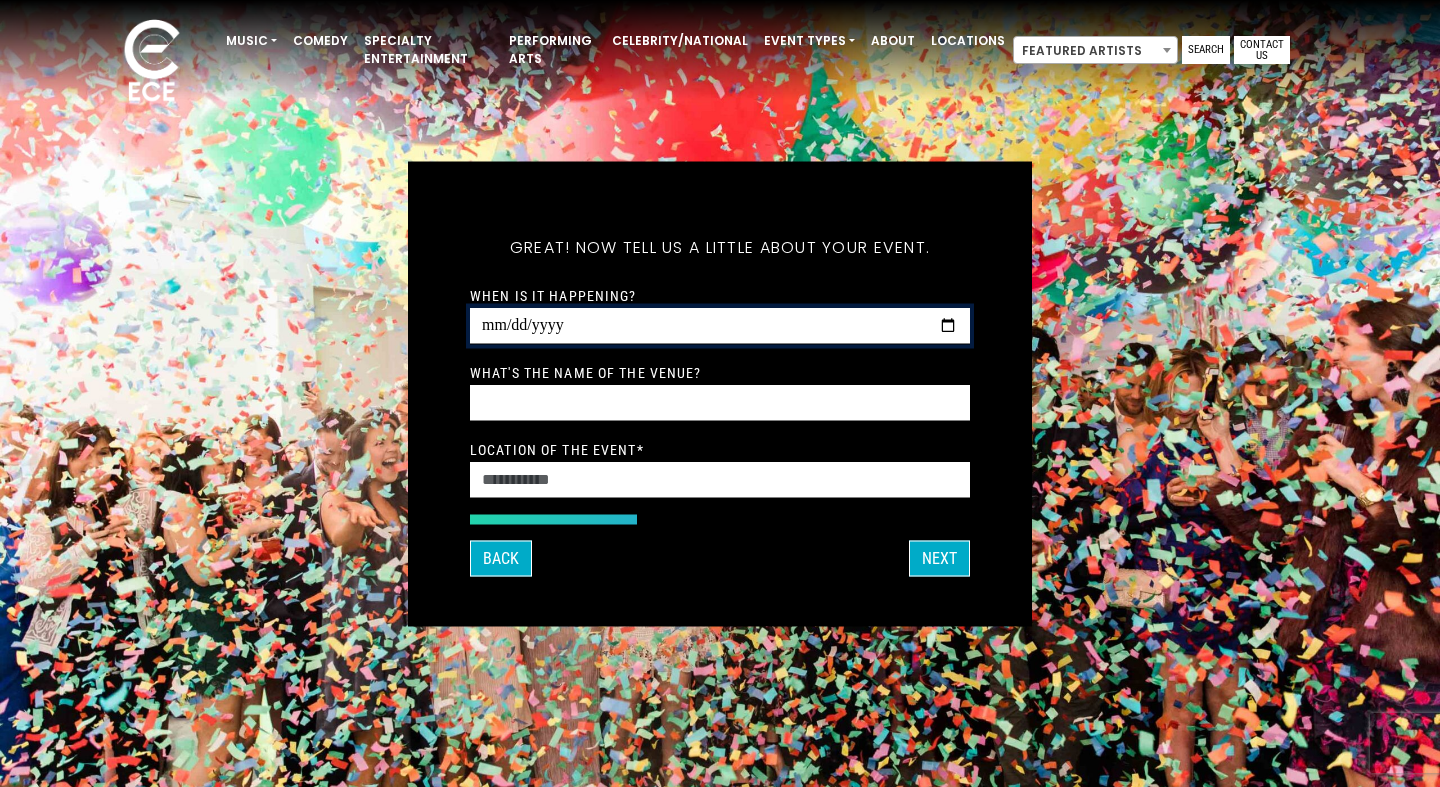 click on "When is it happening?" at bounding box center (720, 325) 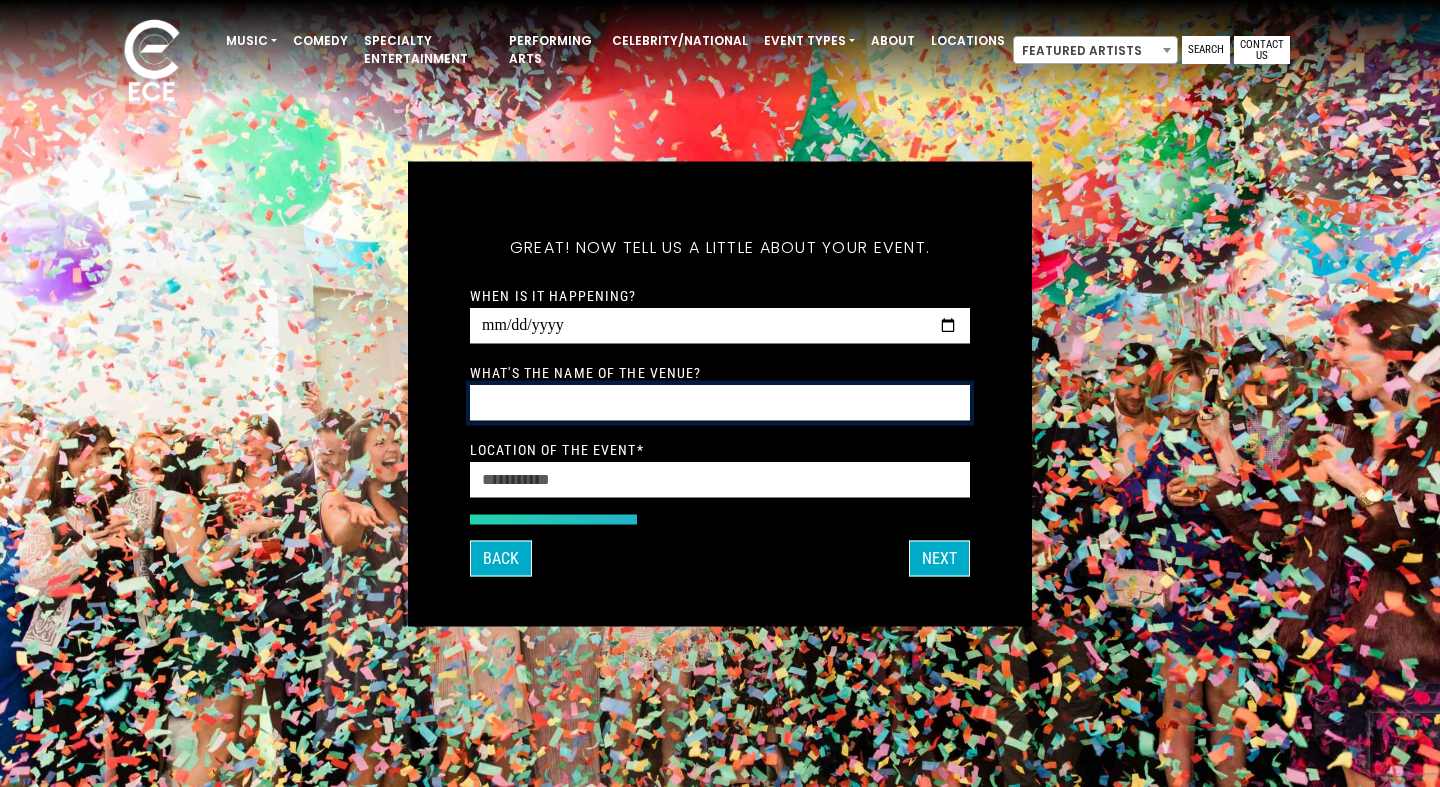 click on "What's the name of the venue?" at bounding box center [720, 402] 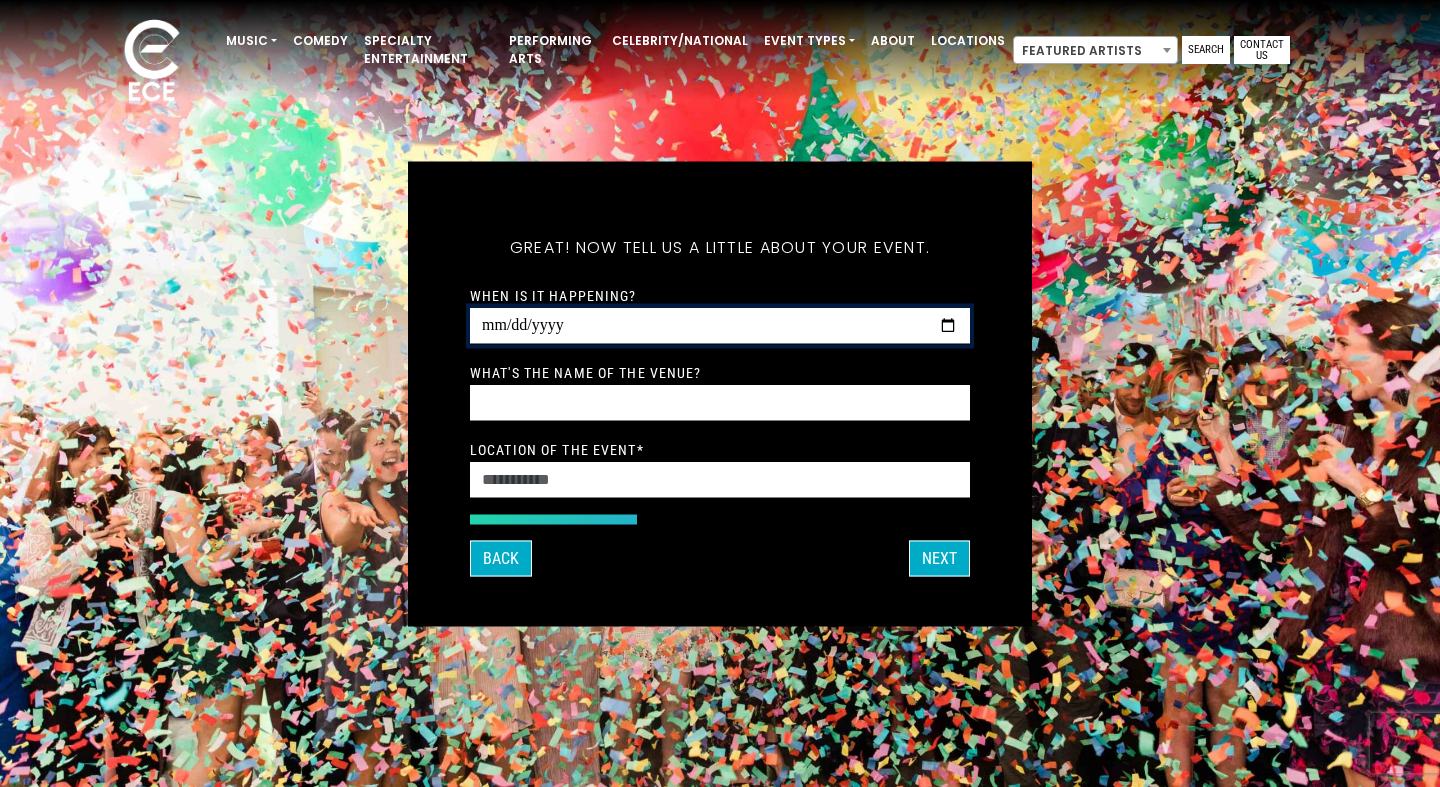 click on "When is it happening?" at bounding box center (720, 325) 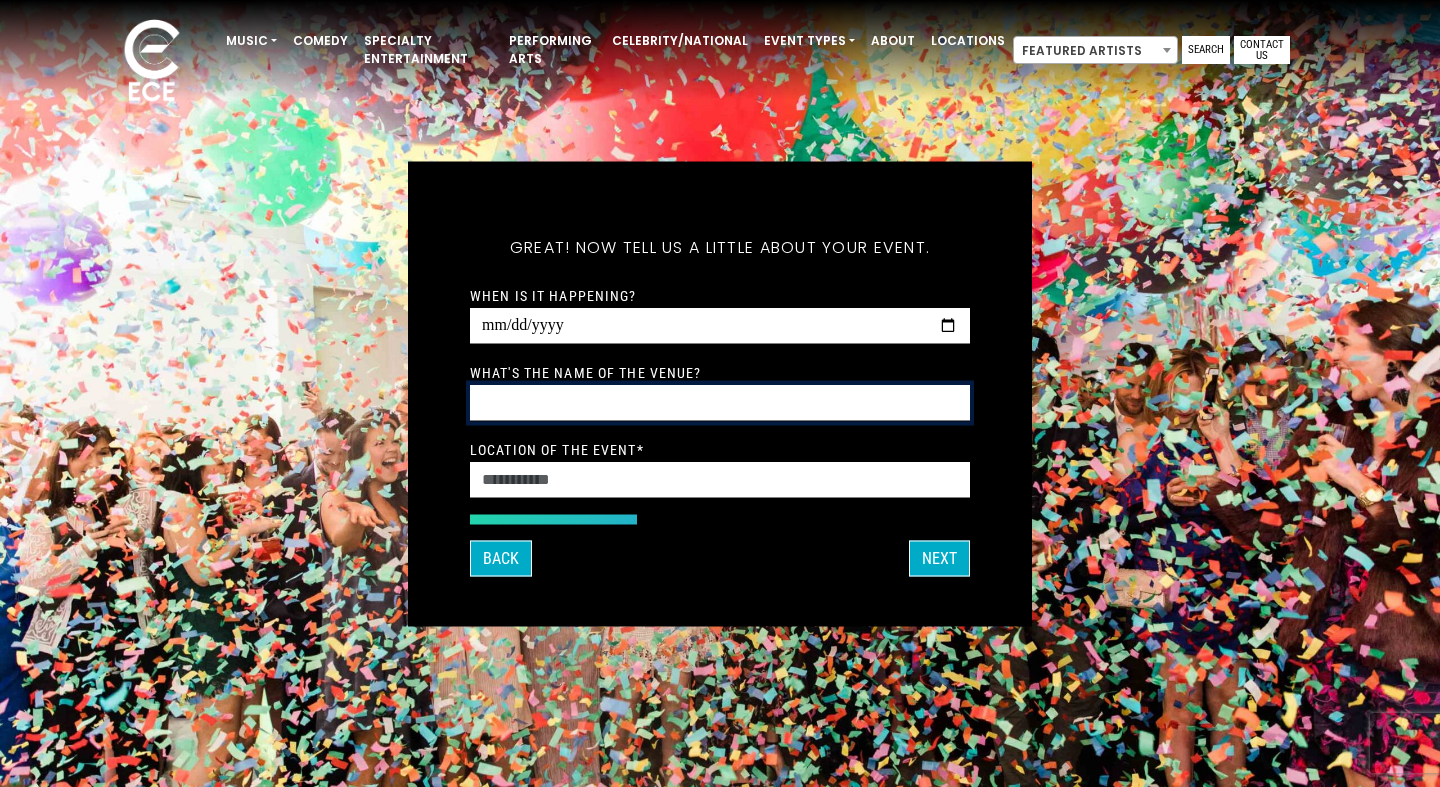click on "What's the name of the venue?" at bounding box center [720, 402] 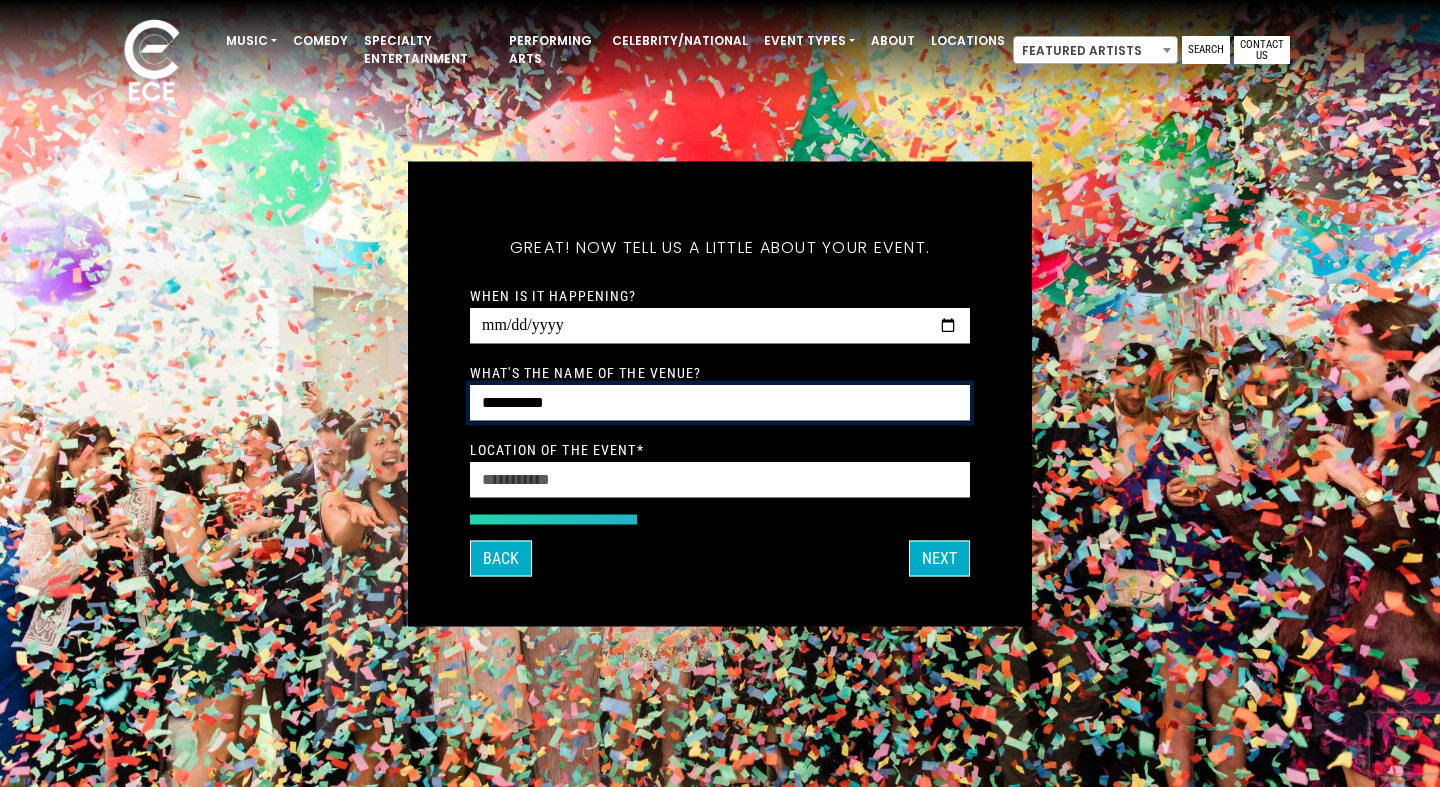type on "**********" 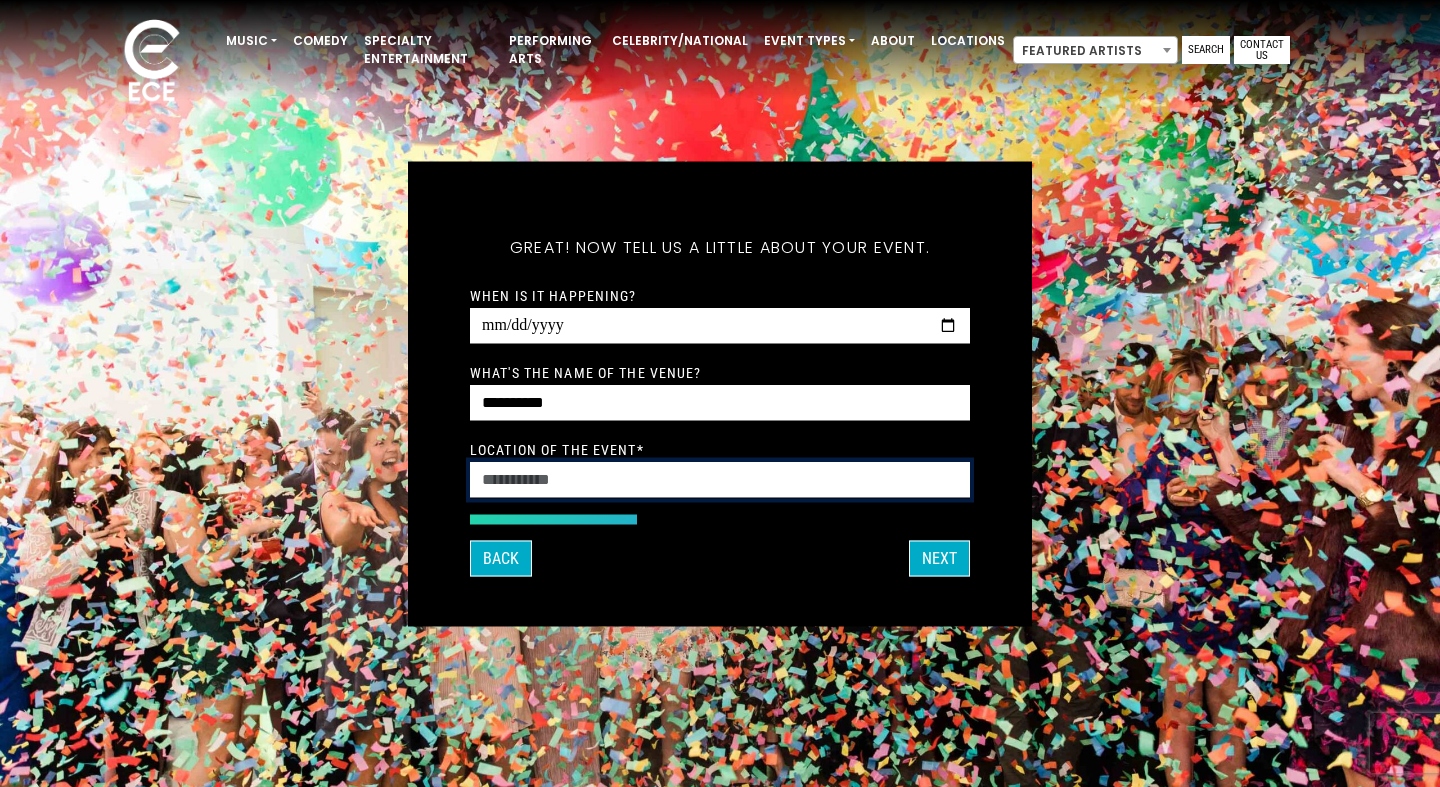 click on "Location of the event *" at bounding box center [720, 479] 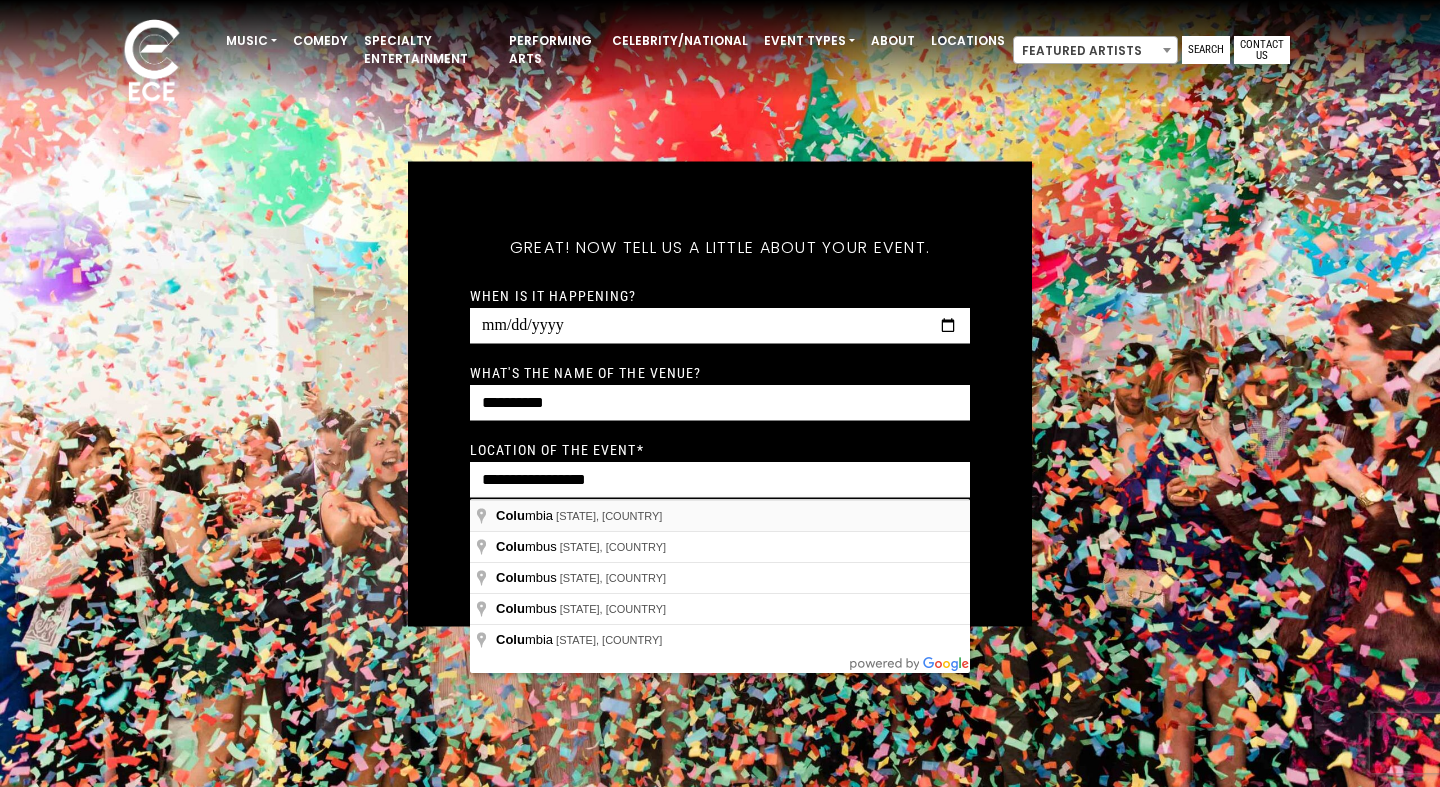 type on "**********" 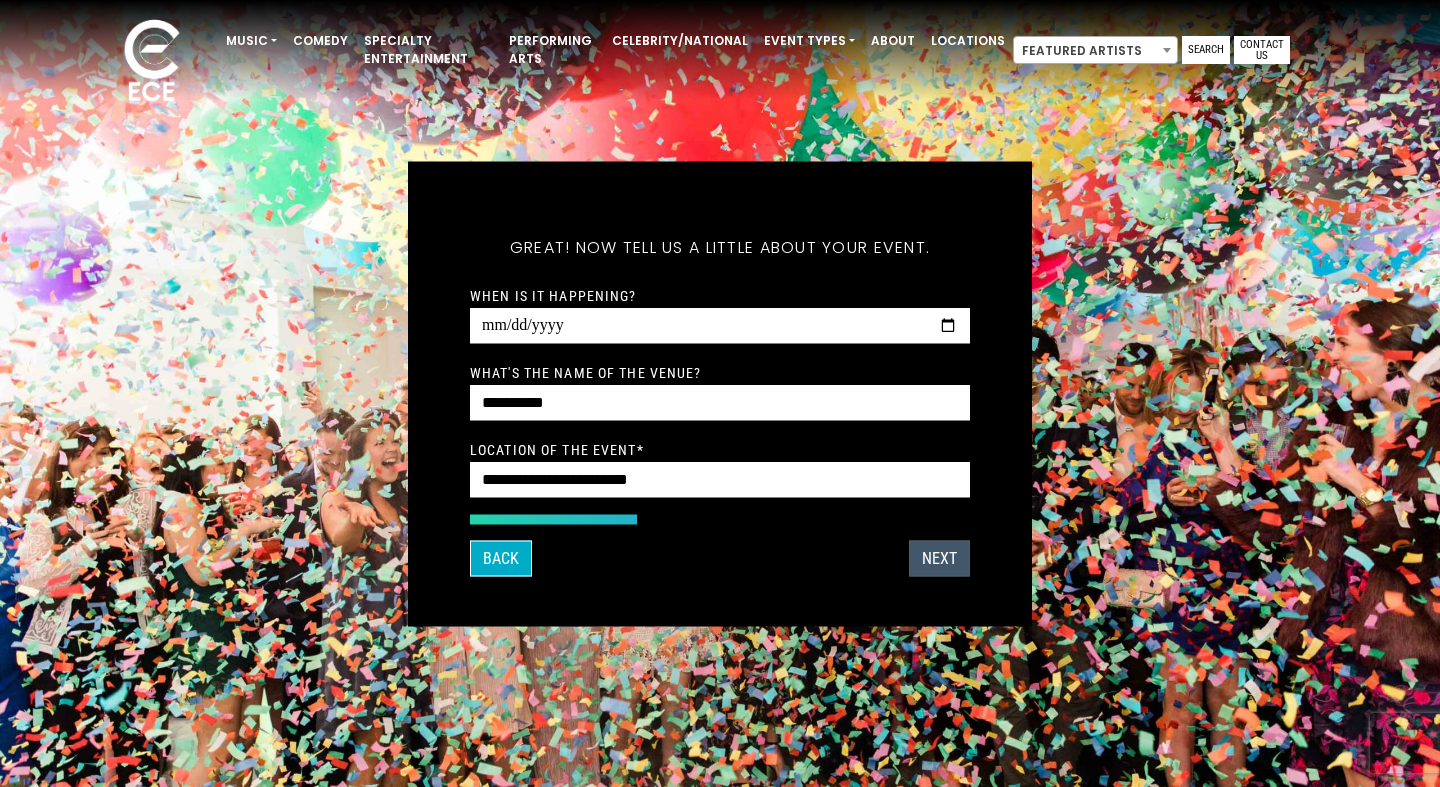 click on "NEXT" at bounding box center [939, 558] 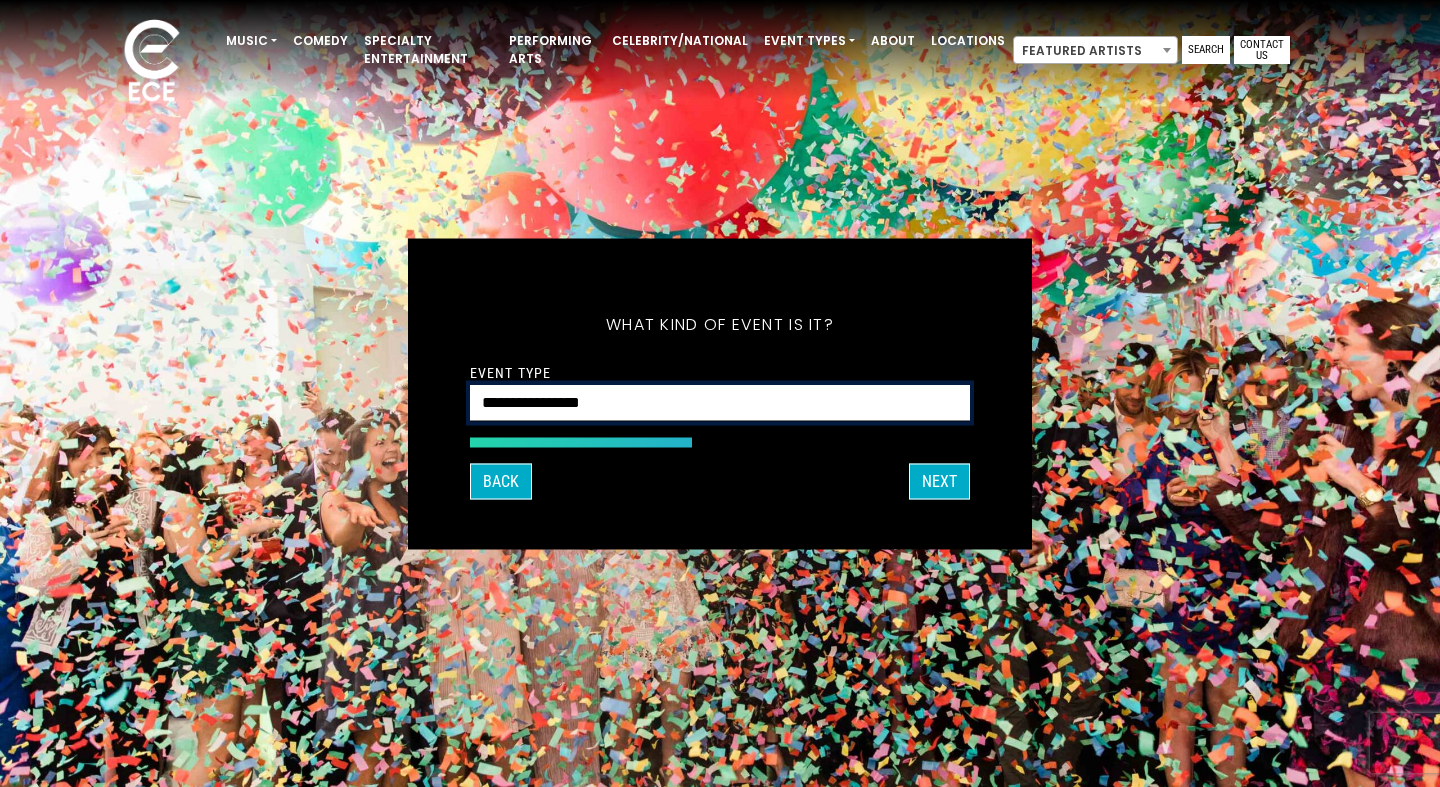 select on "*******" 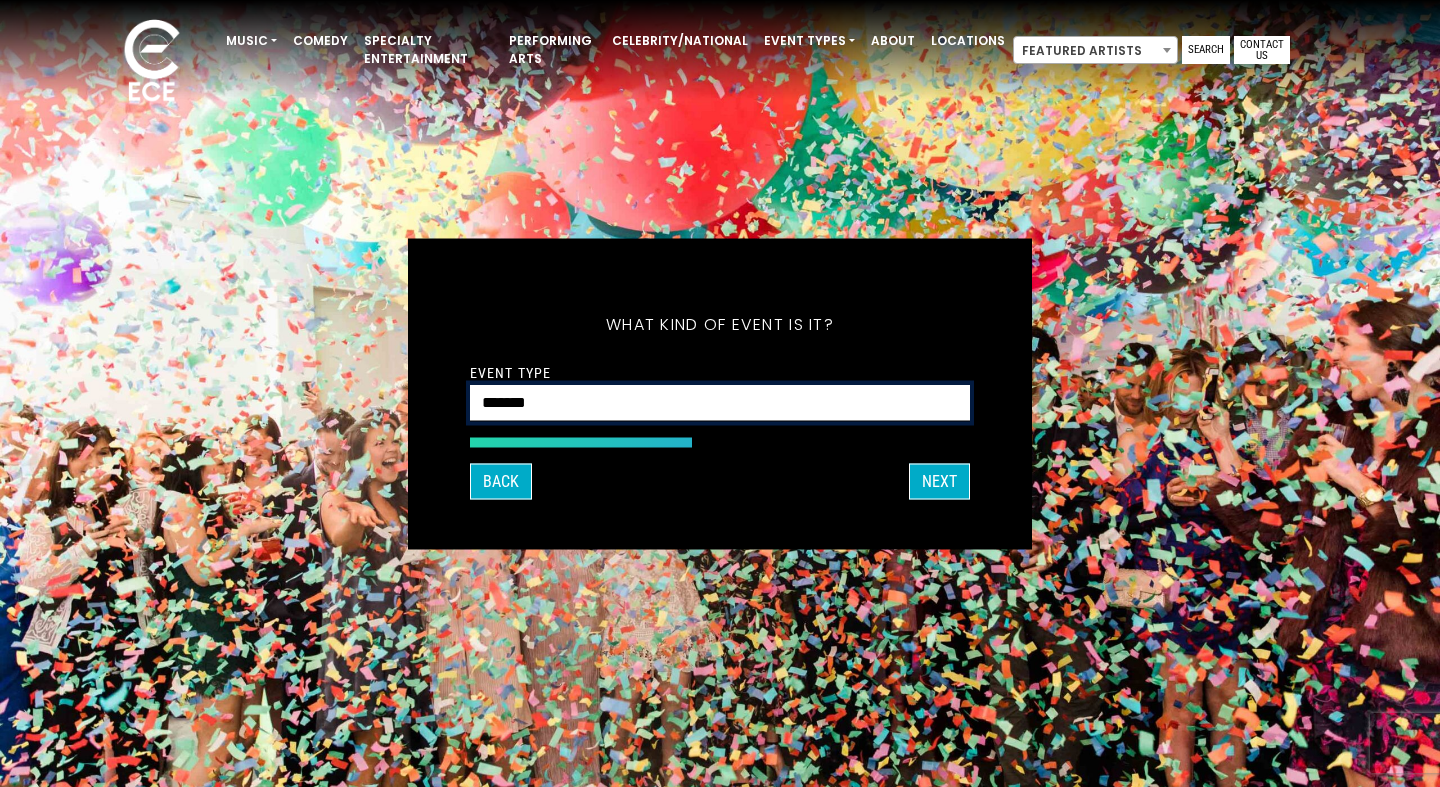 click on "*******" at bounding box center [0, 0] 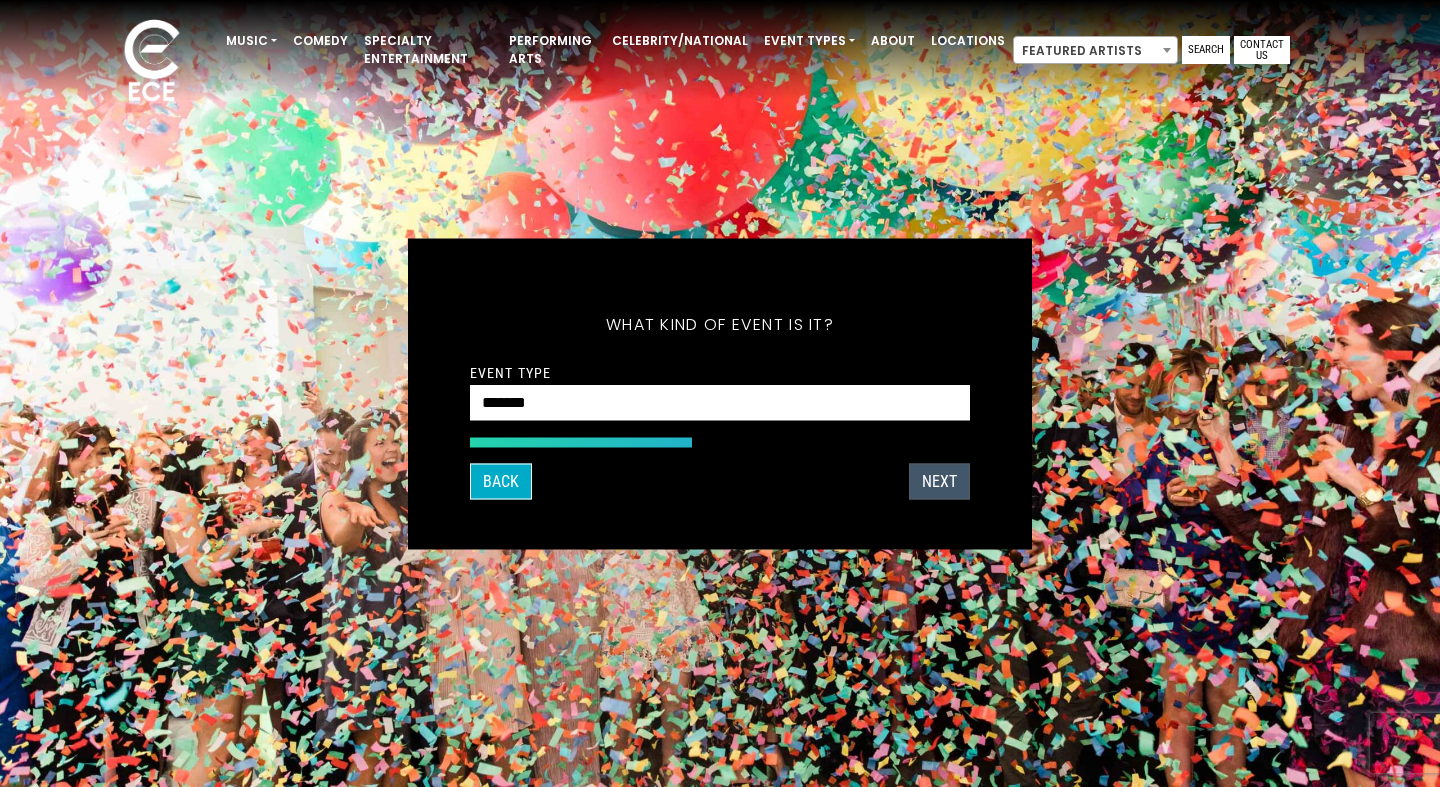 click on "NEXT" at bounding box center [939, 481] 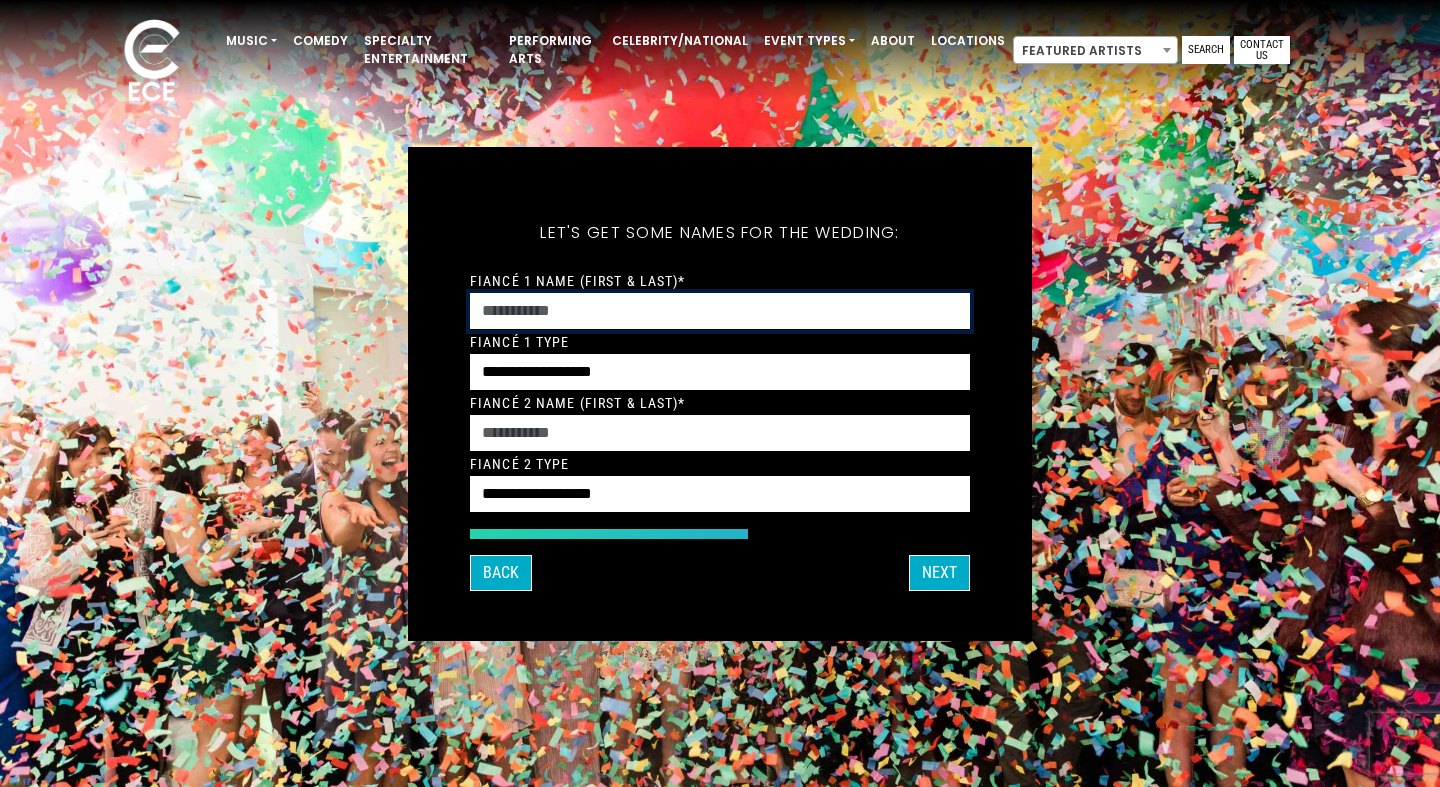 click on "Fiancé 1 Name (First & Last)*" at bounding box center [720, 311] 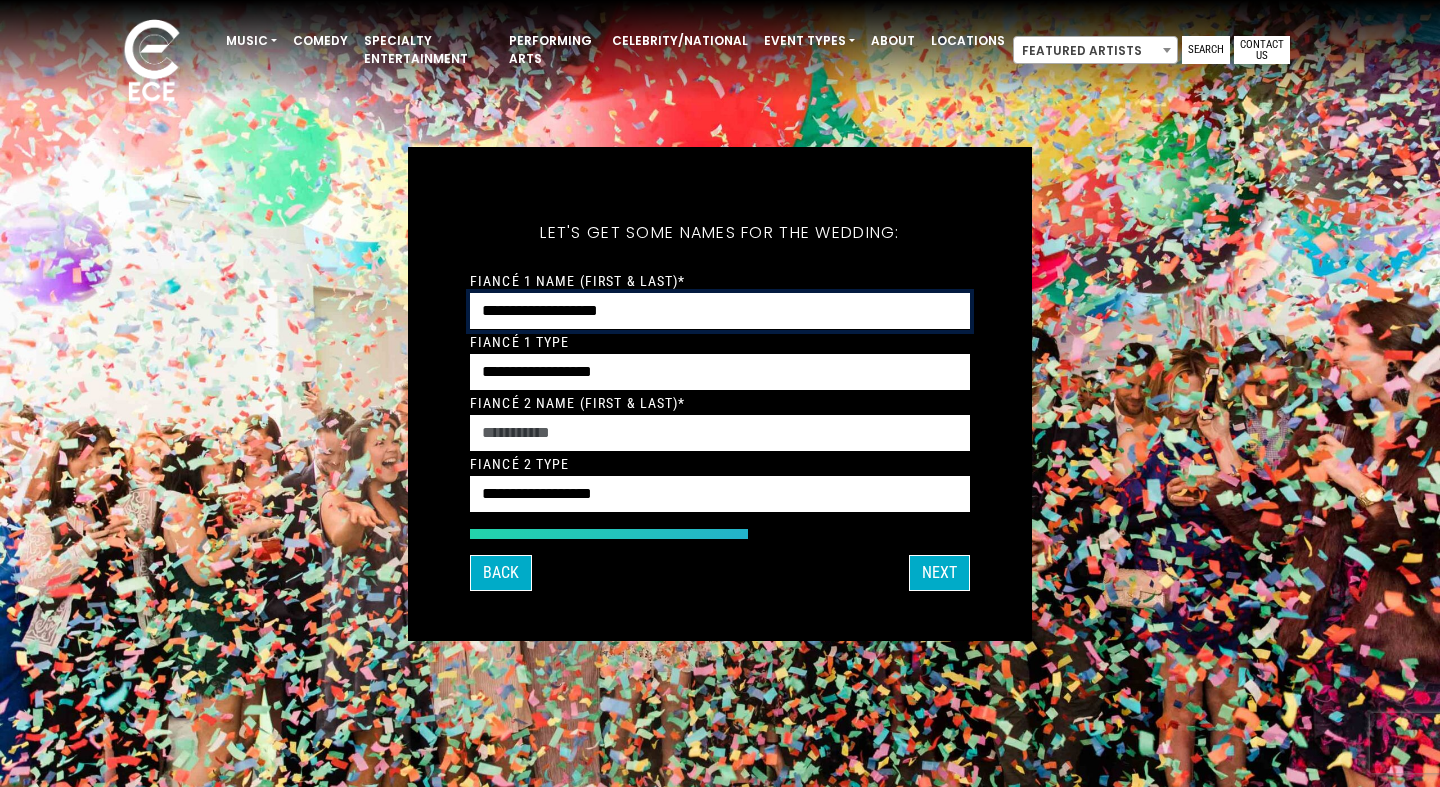 type on "**********" 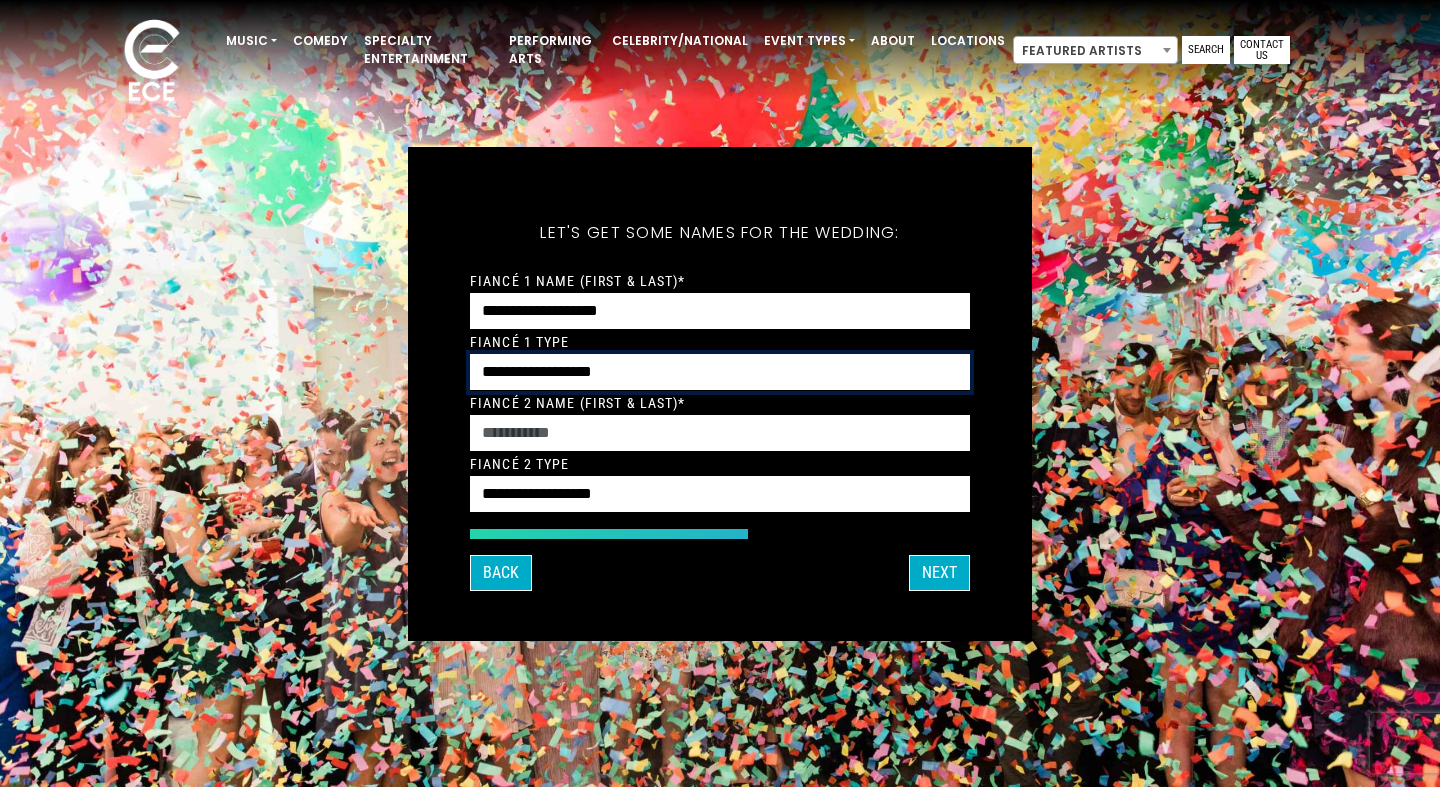 select on "*****" 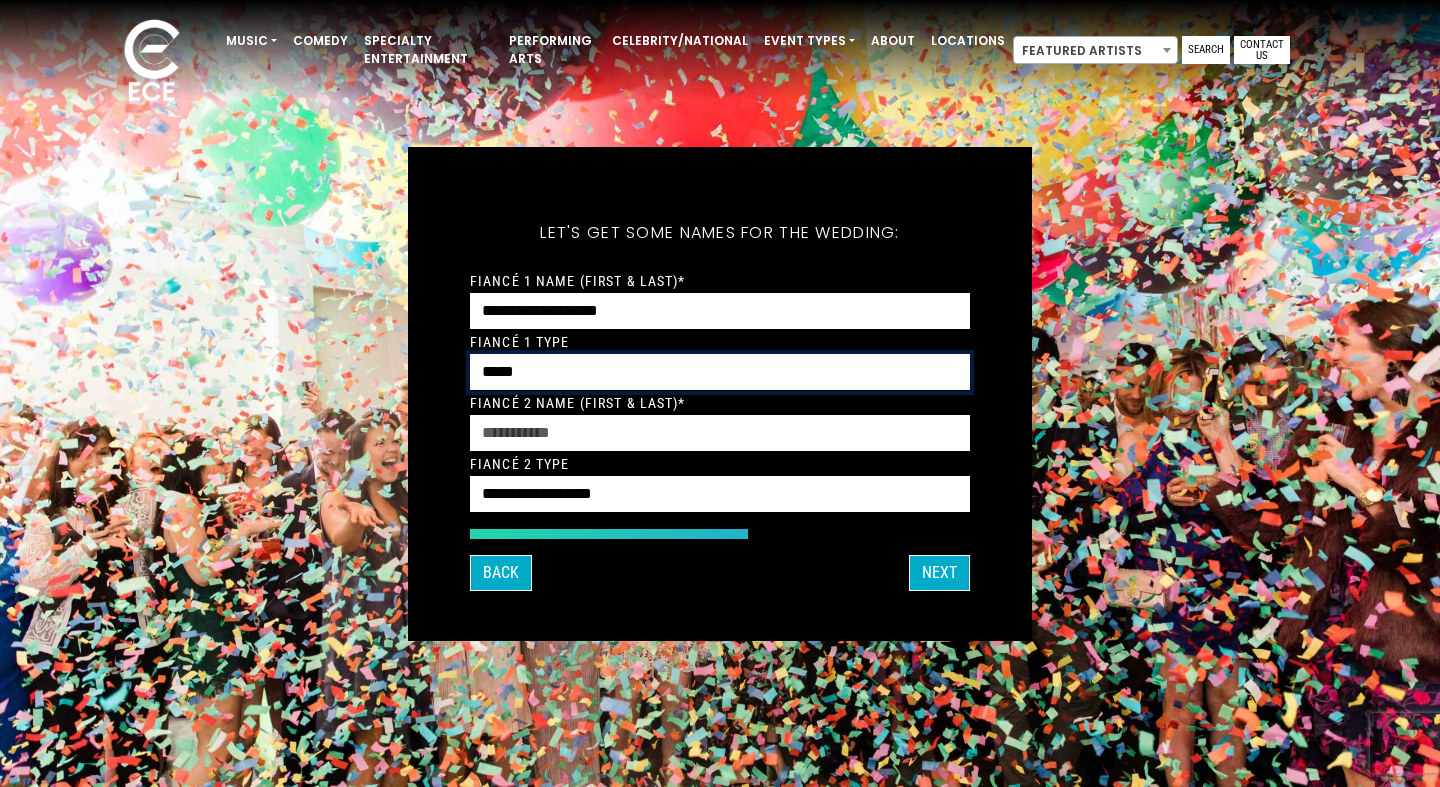 click on "*****" at bounding box center (0, 0) 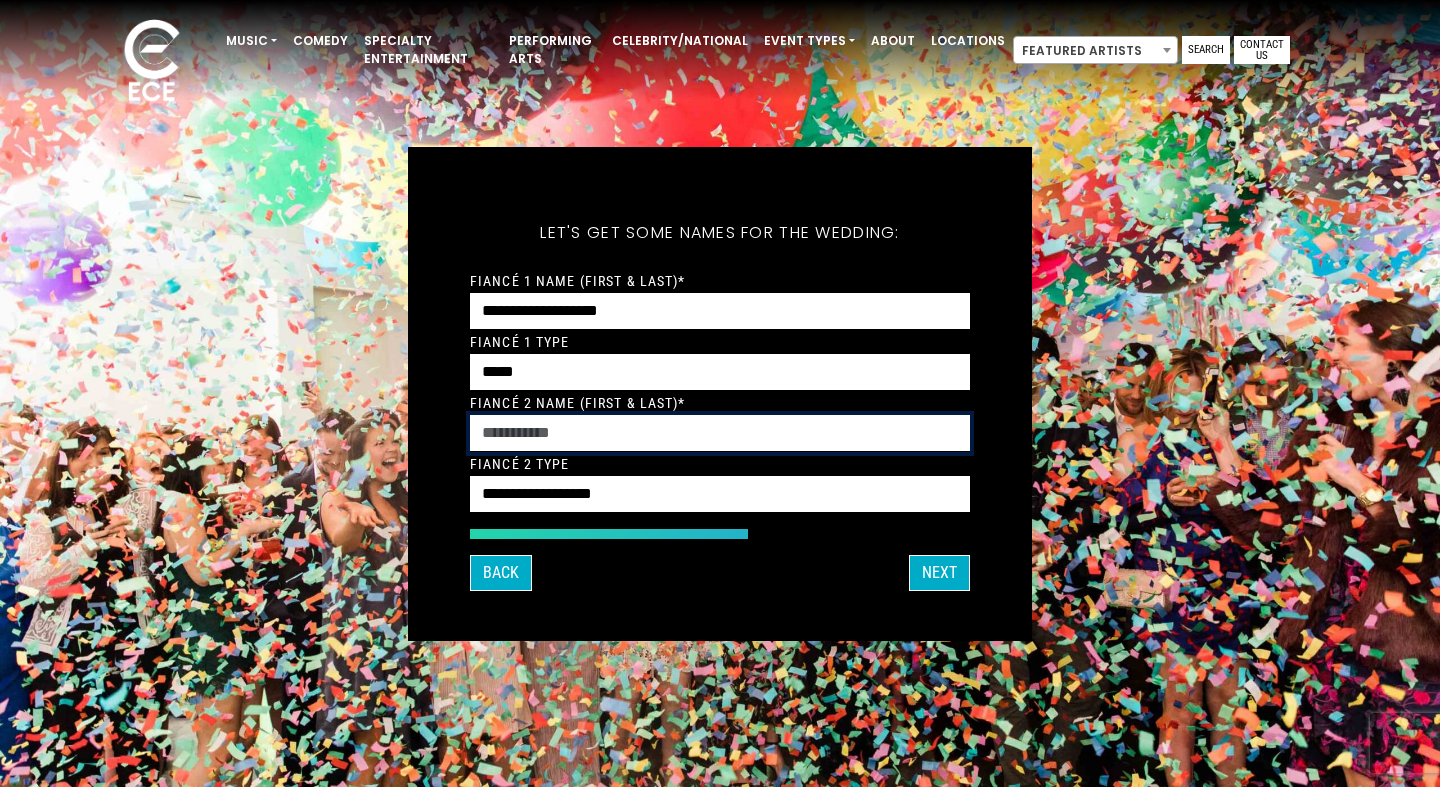 click on "Fiancé 2 Name (First & Last)*" at bounding box center (720, 433) 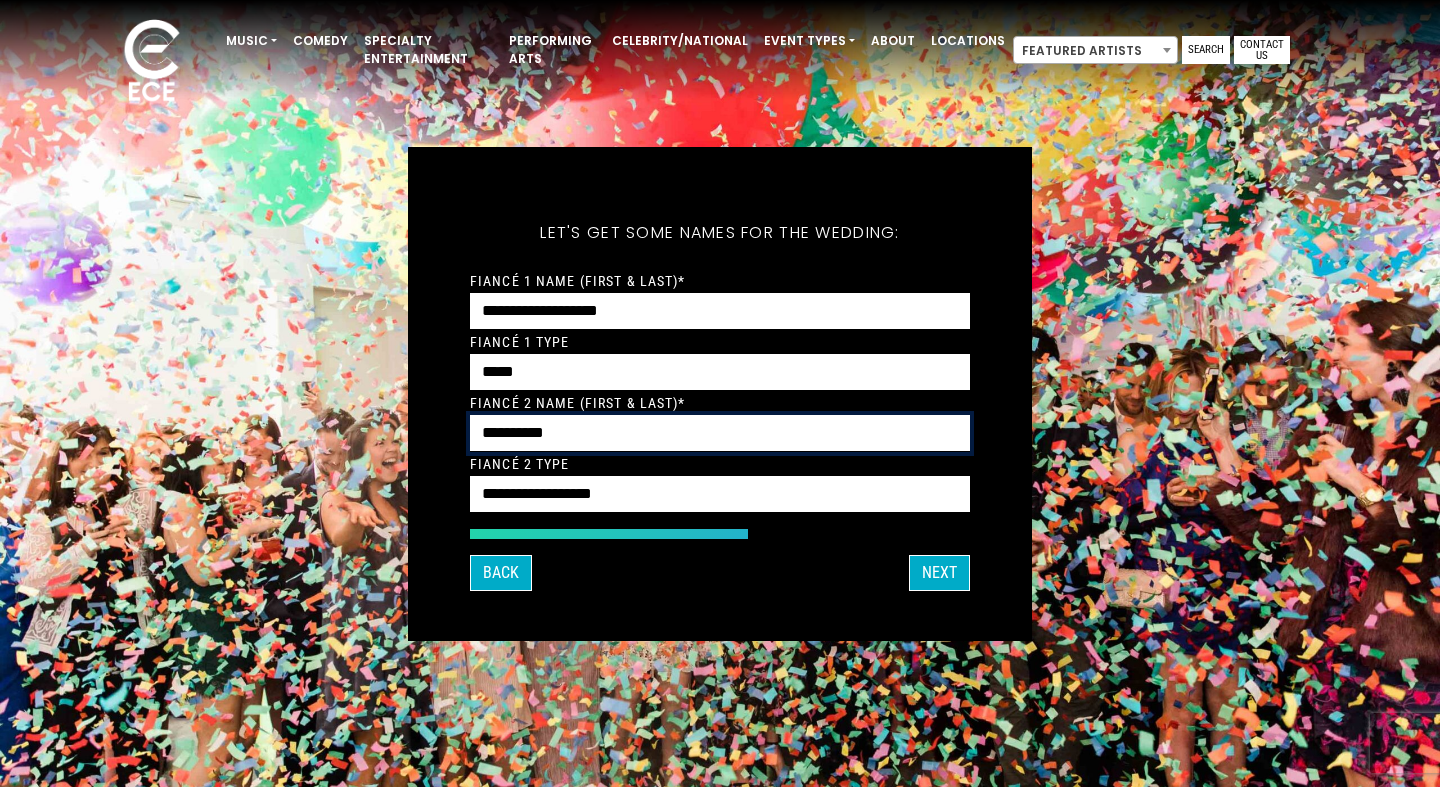 type on "**********" 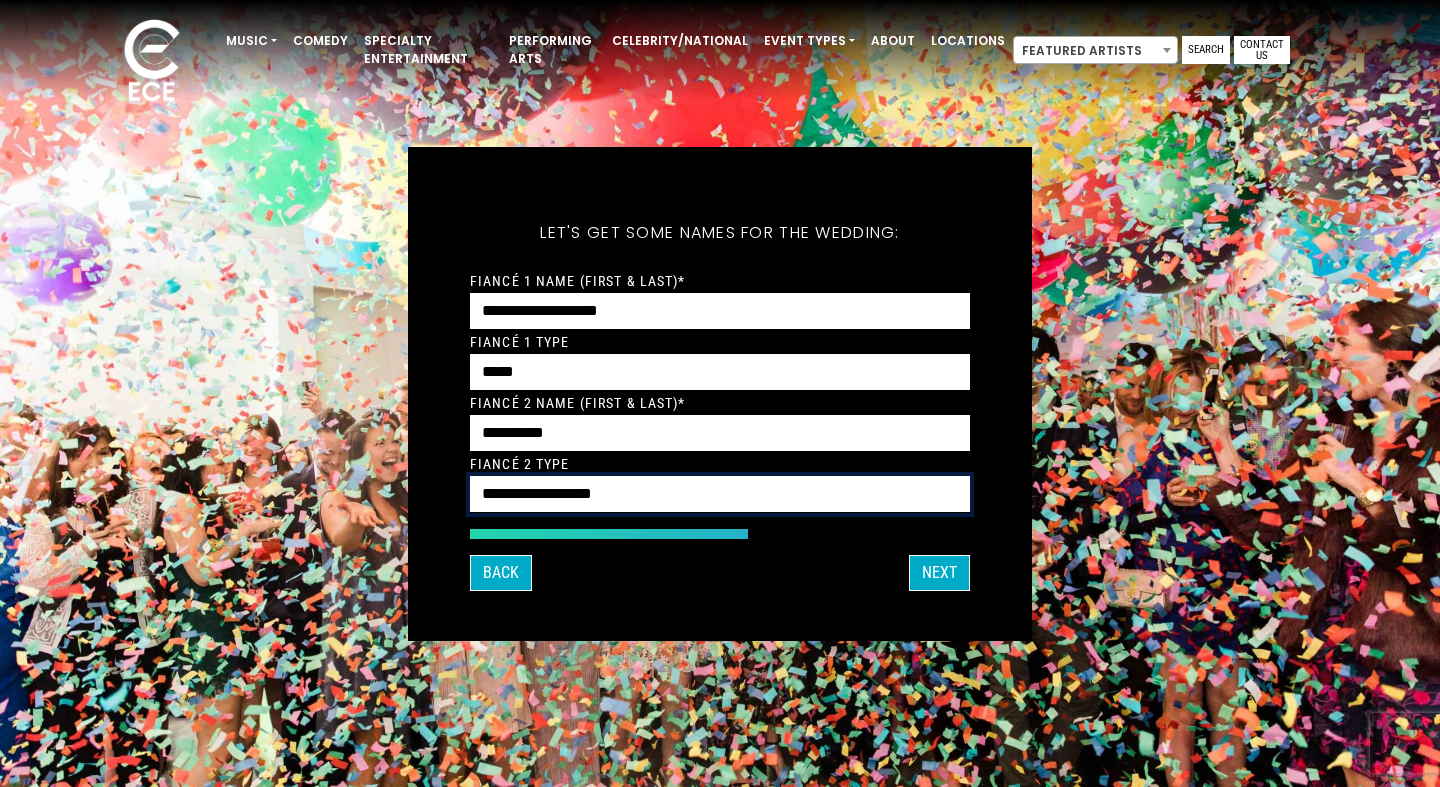 select on "*****" 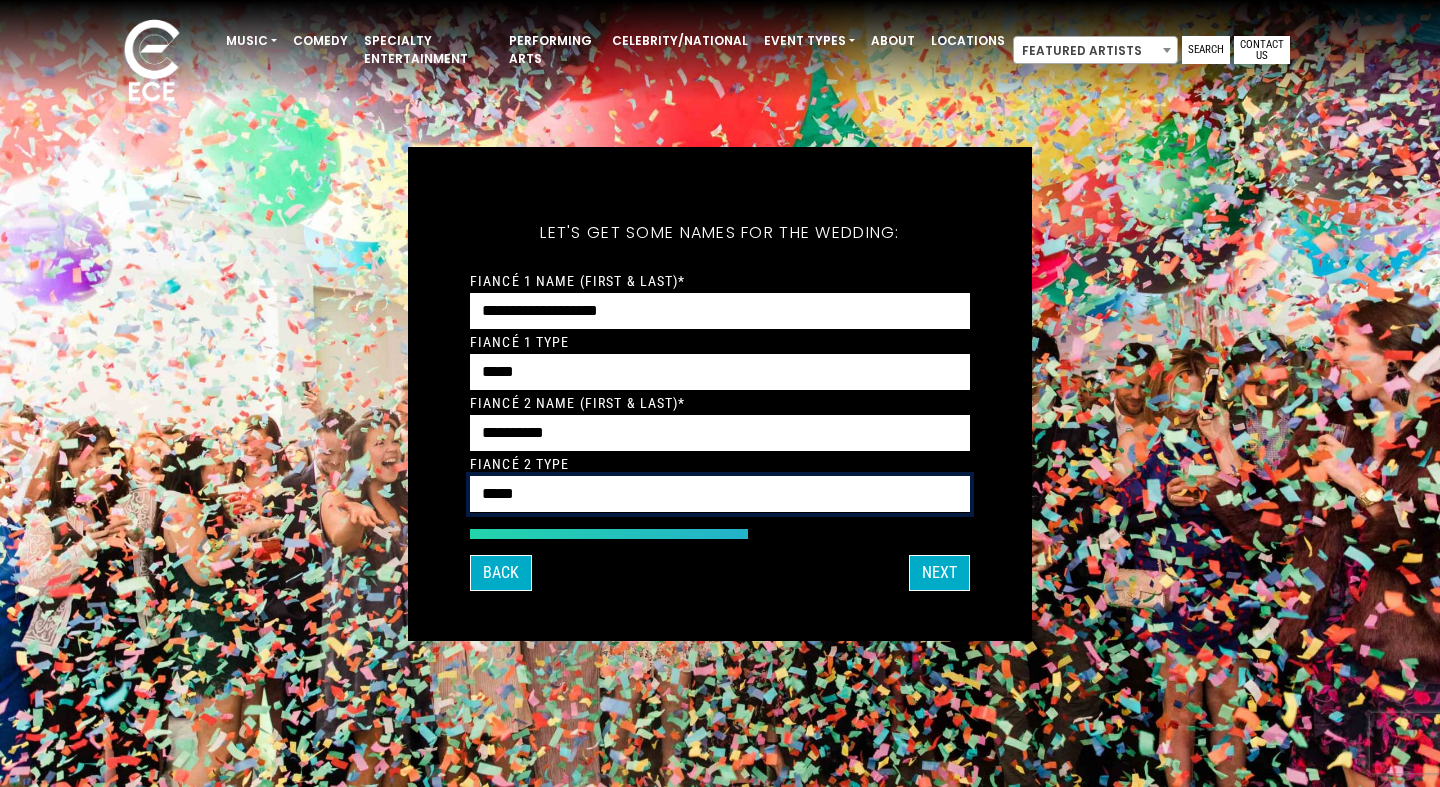 click on "*****" at bounding box center (0, 0) 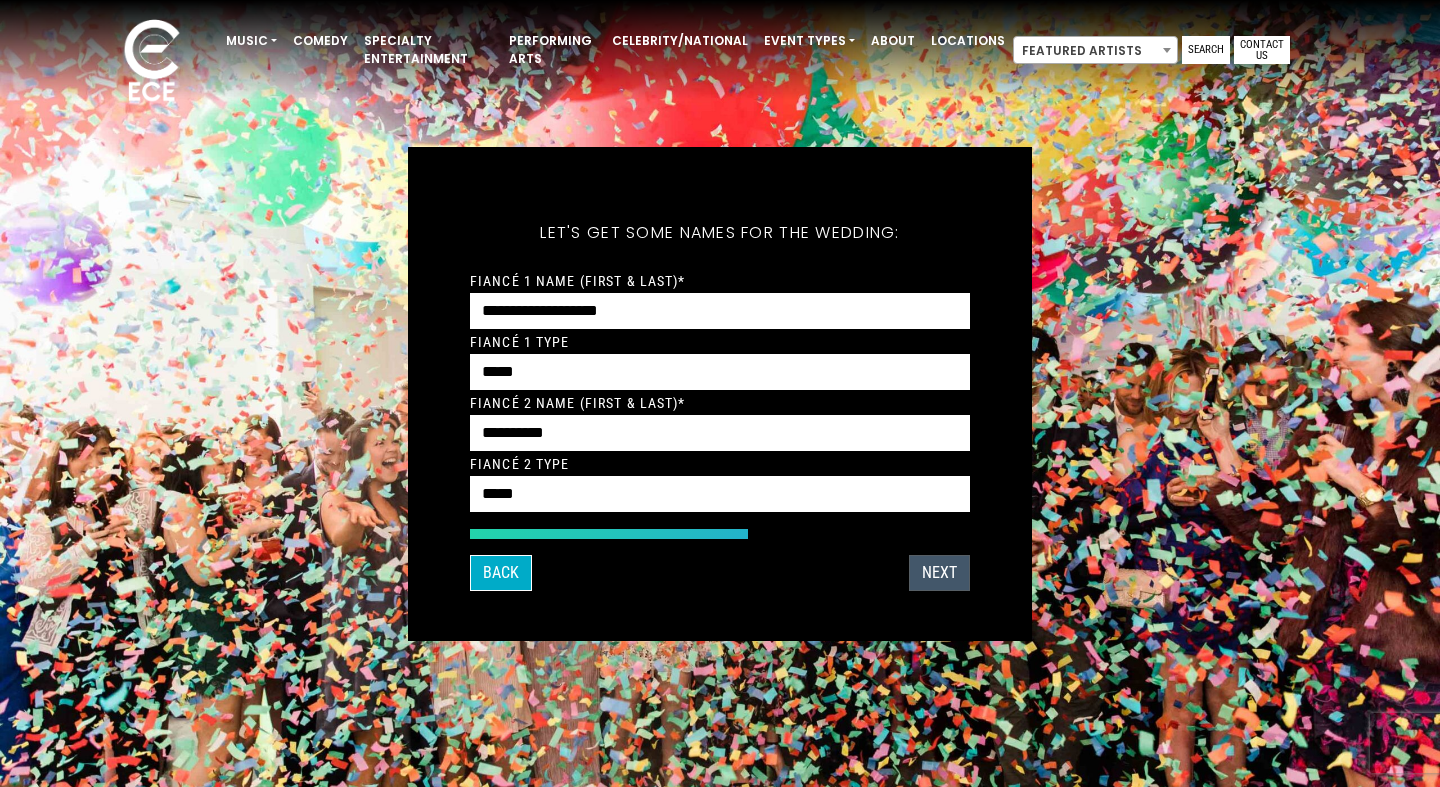 click on "NEXT" at bounding box center [939, 573] 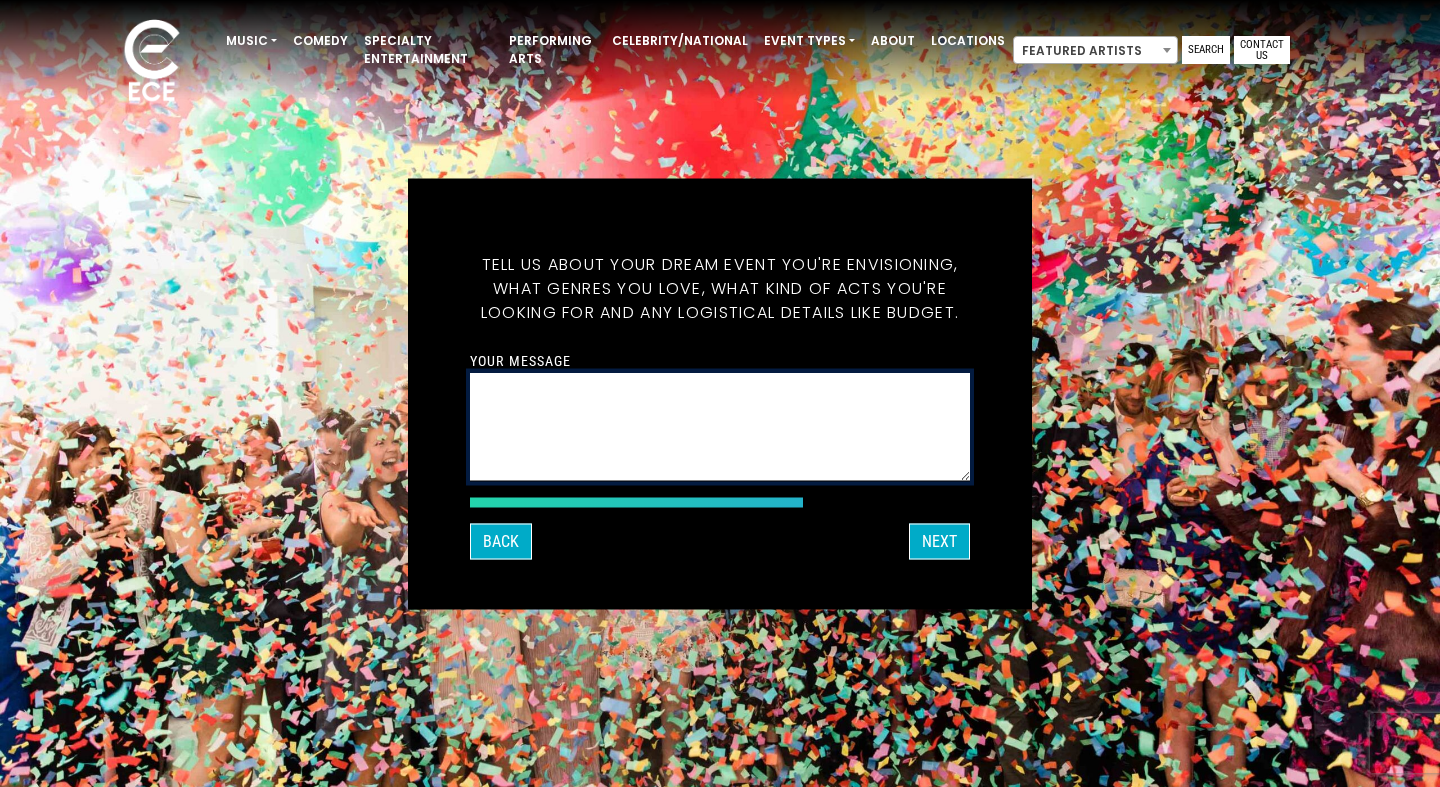 click on "Your message" at bounding box center (720, 426) 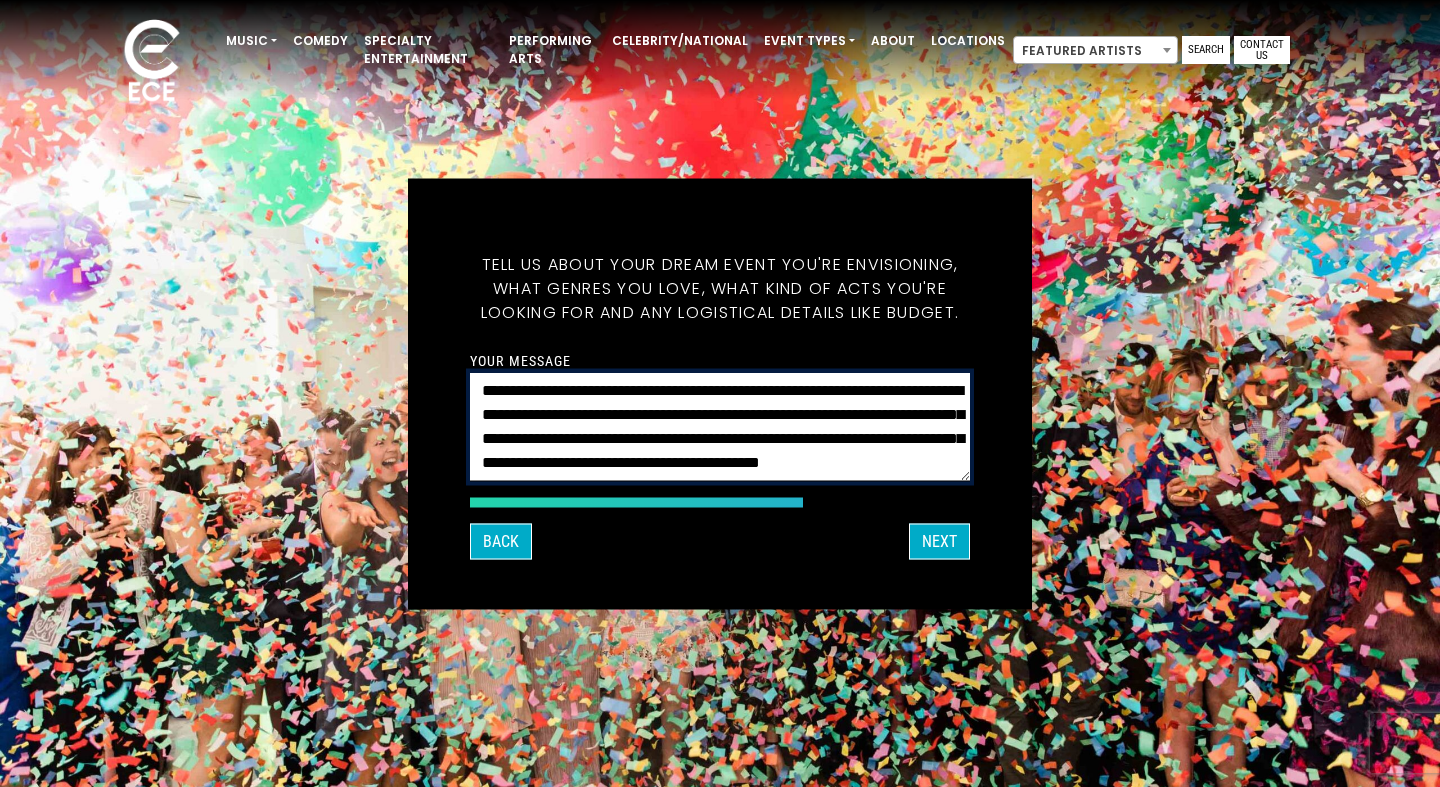 scroll, scrollTop: 18, scrollLeft: 0, axis: vertical 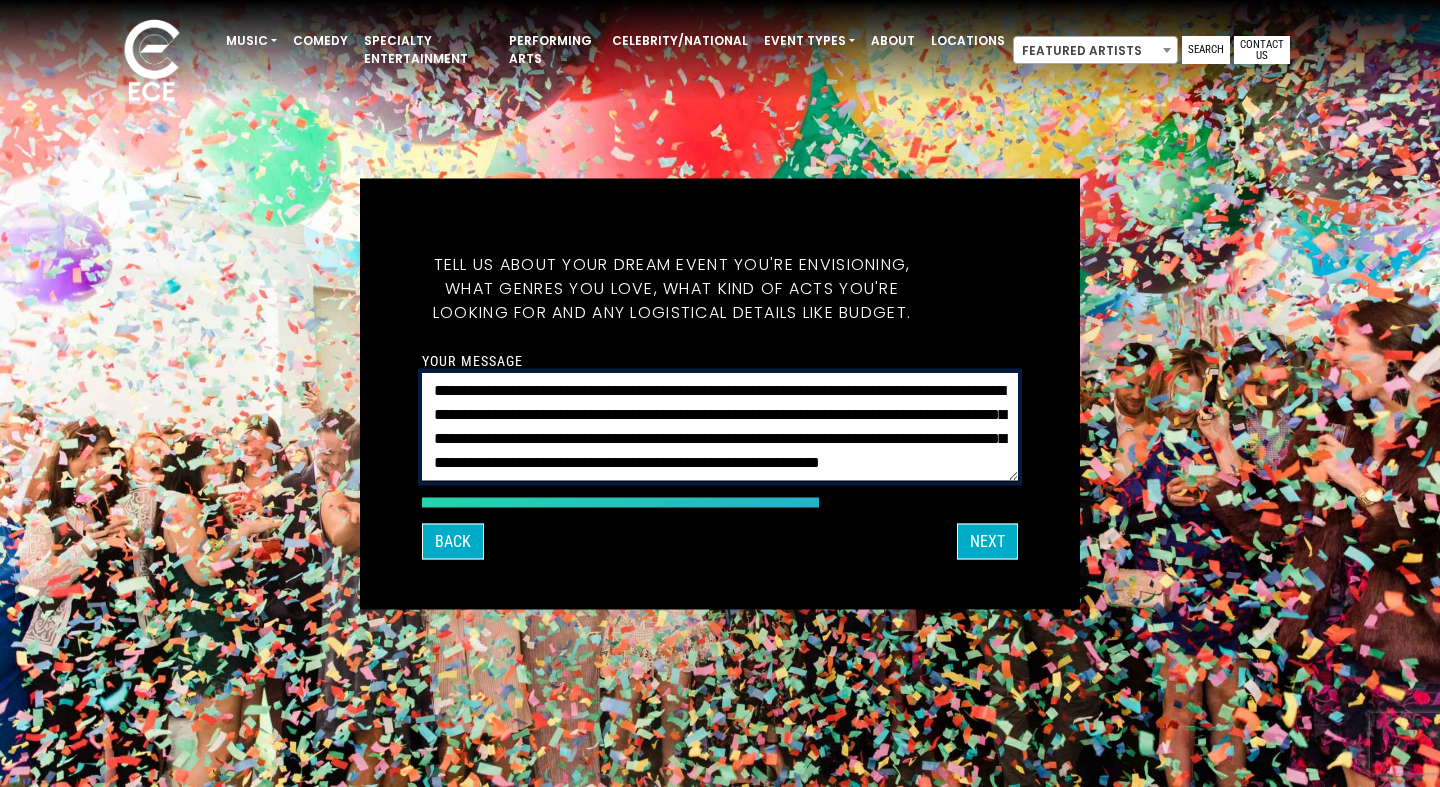 type on "**********" 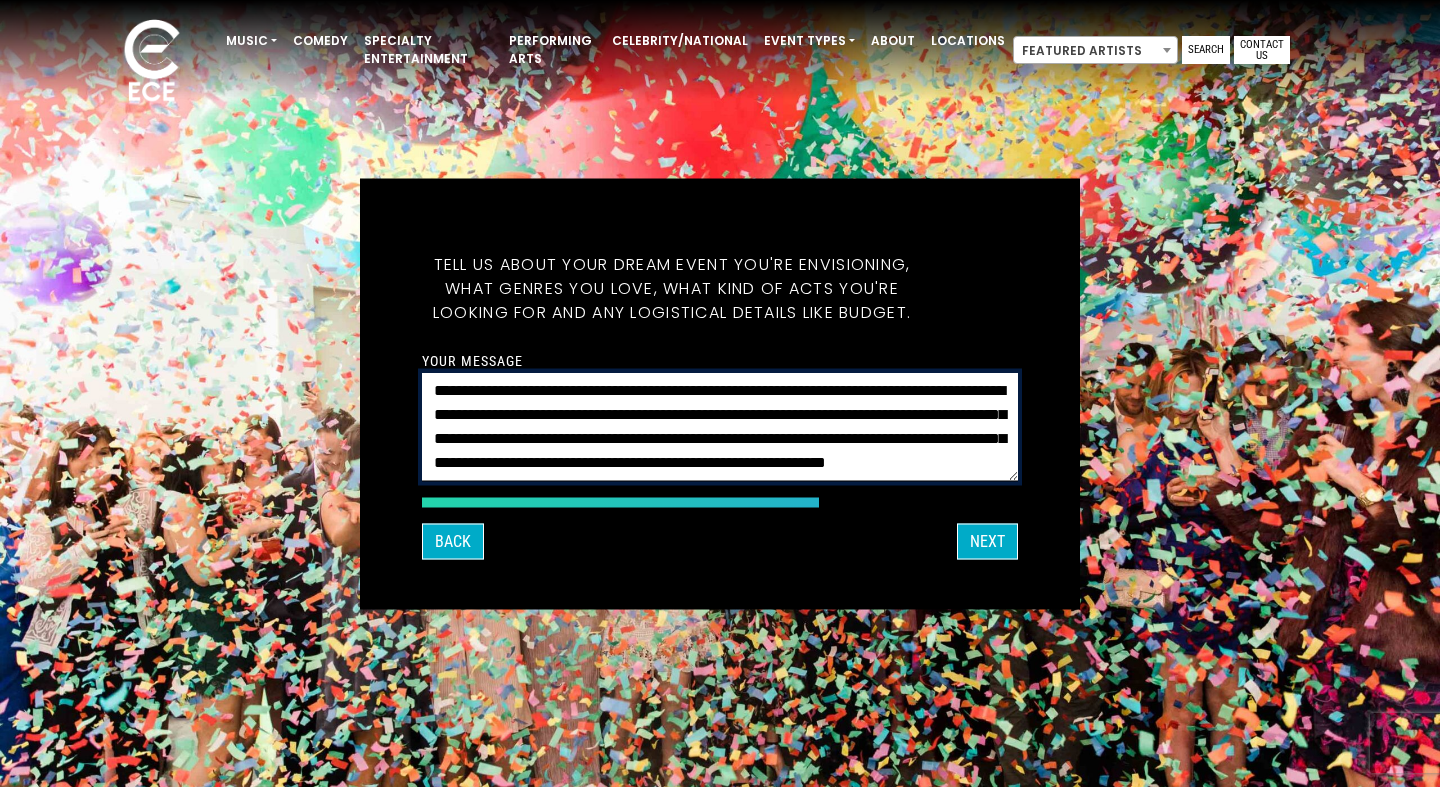 scroll, scrollTop: 24, scrollLeft: 0, axis: vertical 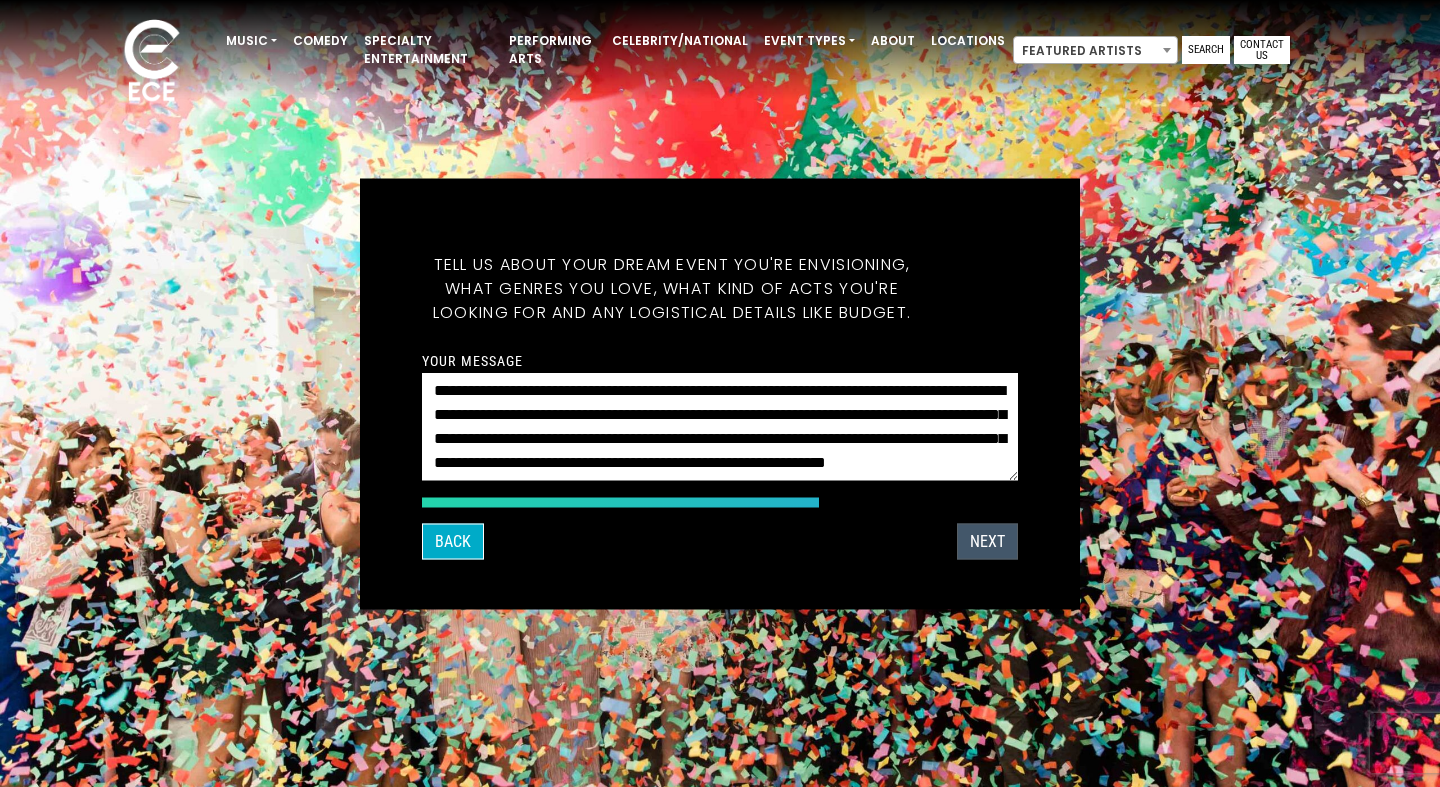 click on "NEXT" at bounding box center (987, 541) 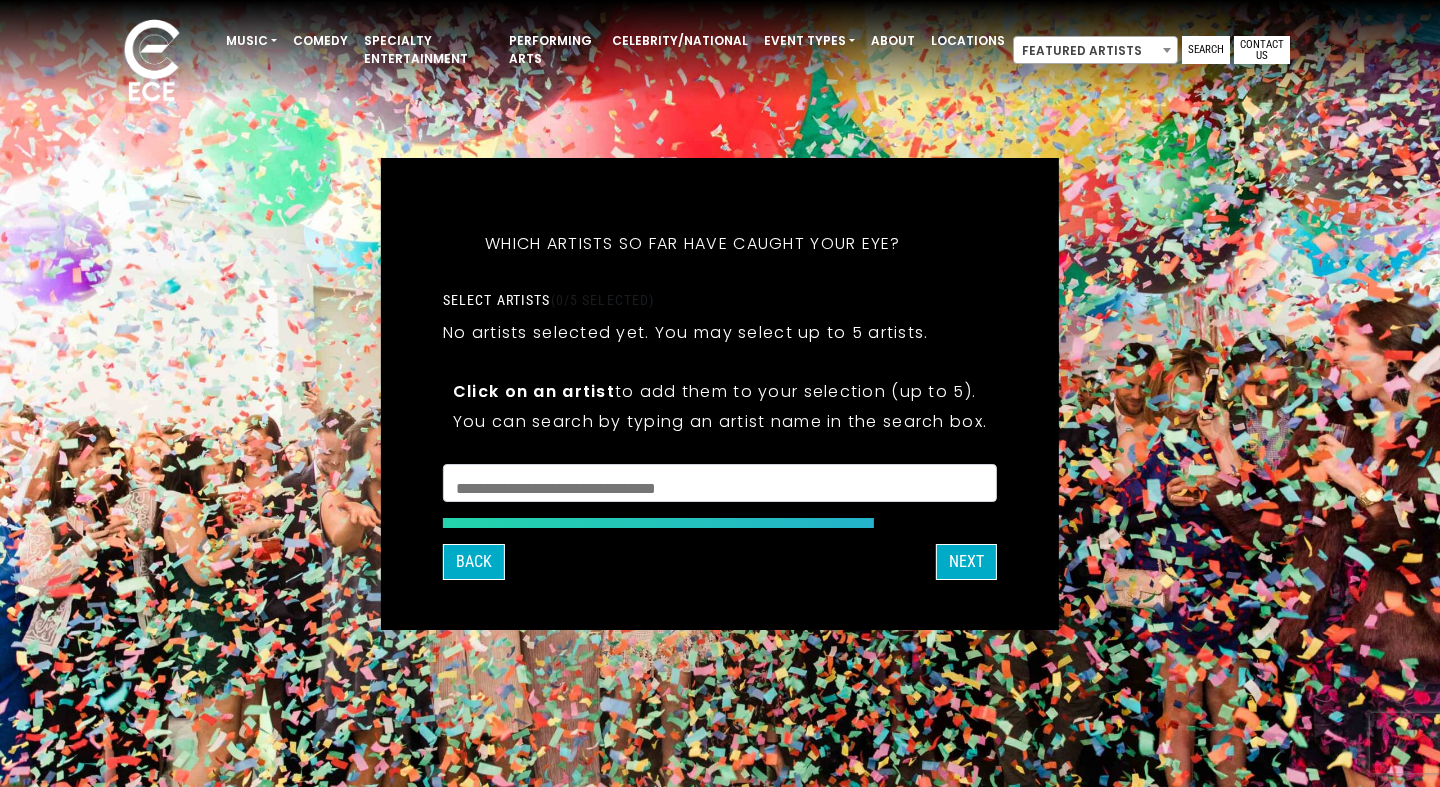 click at bounding box center (720, 486) 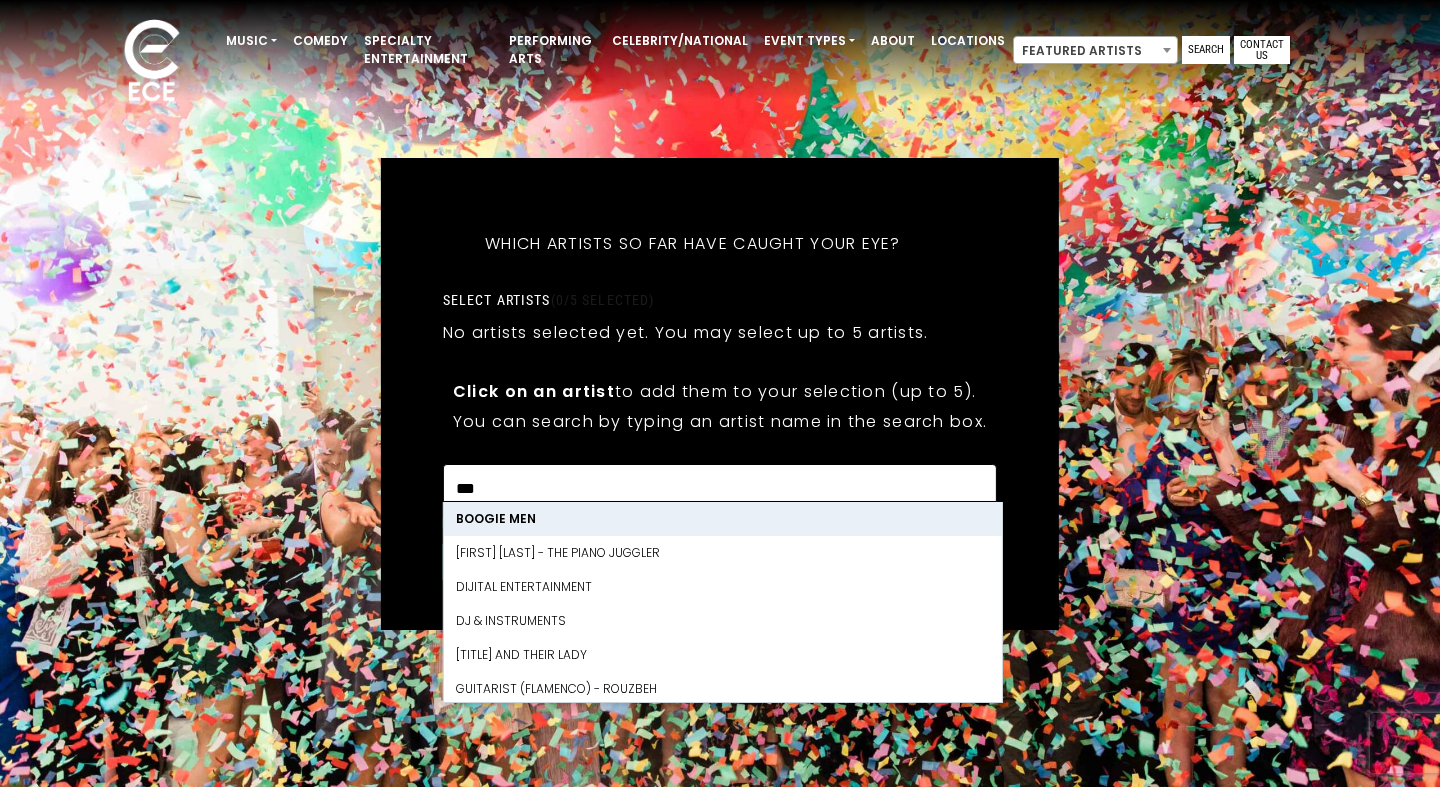 scroll, scrollTop: 3, scrollLeft: 0, axis: vertical 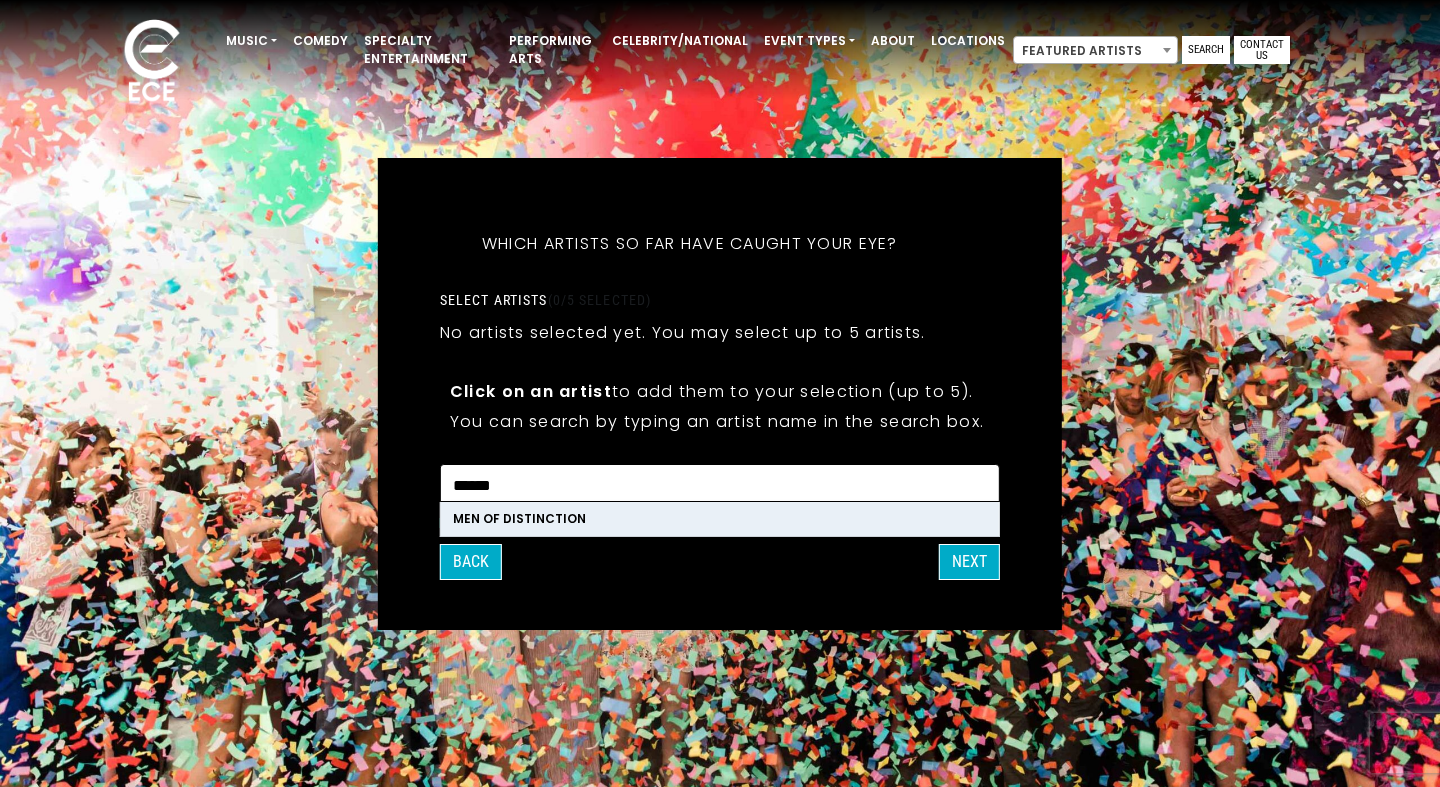 type on "******" 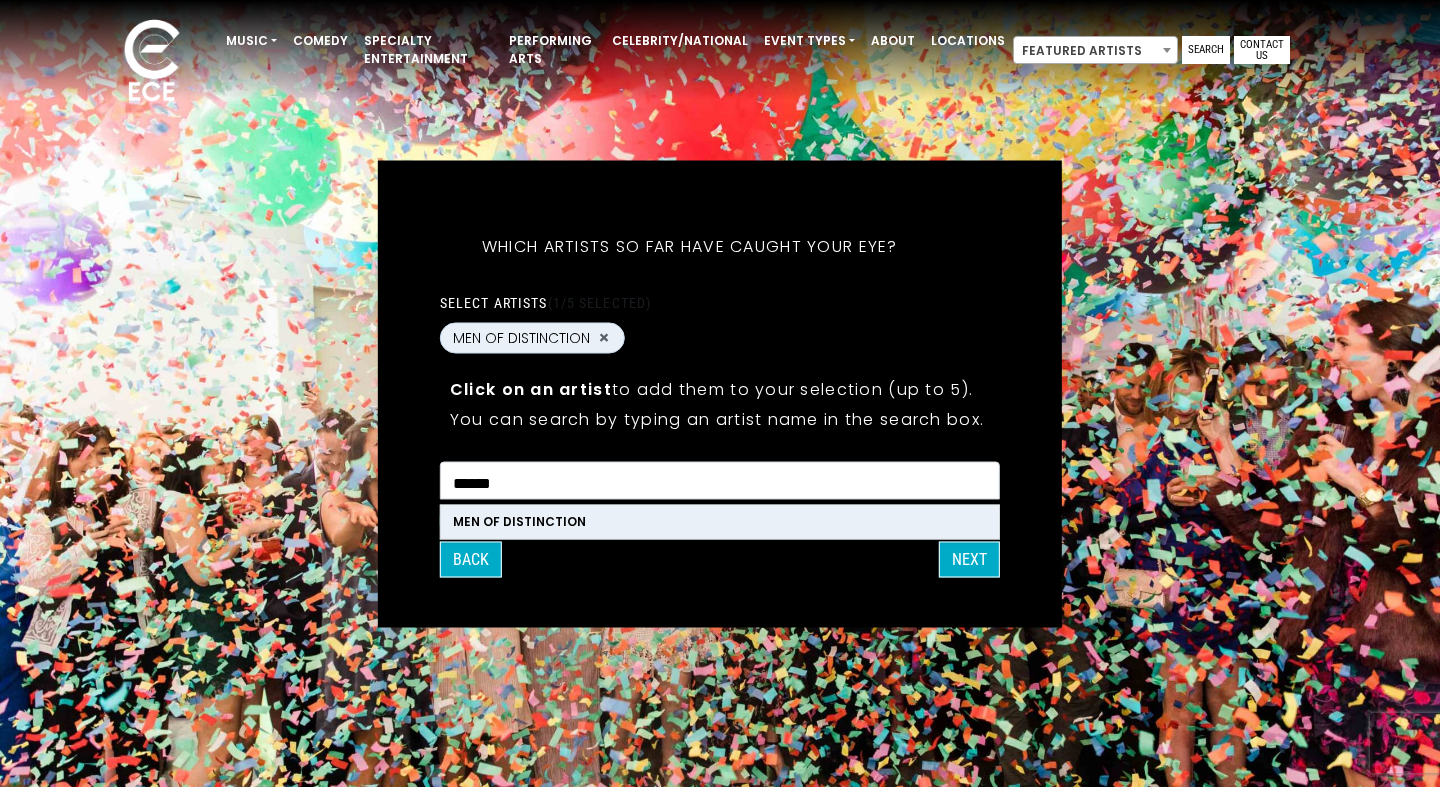 scroll, scrollTop: 13601, scrollLeft: 0, axis: vertical 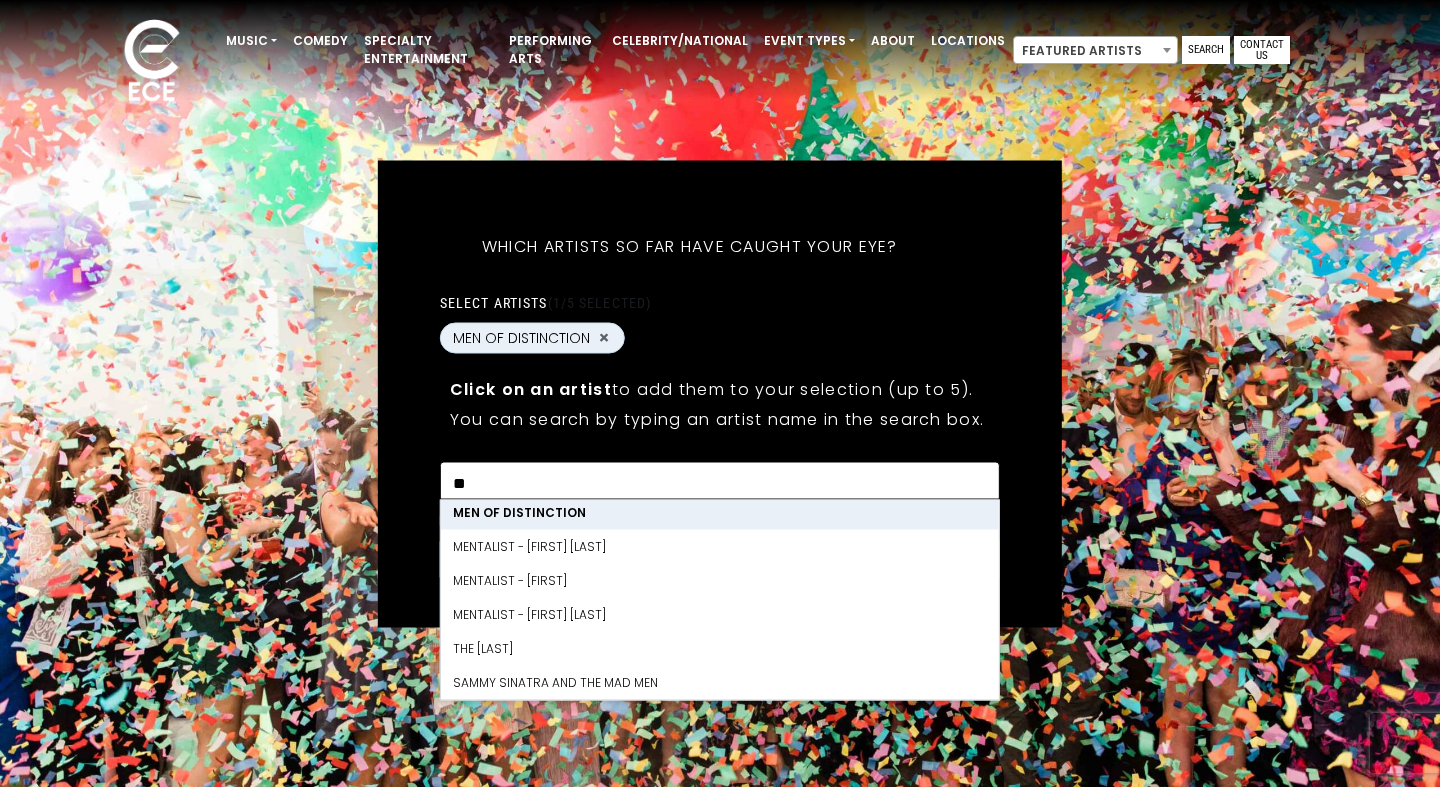 type on "*" 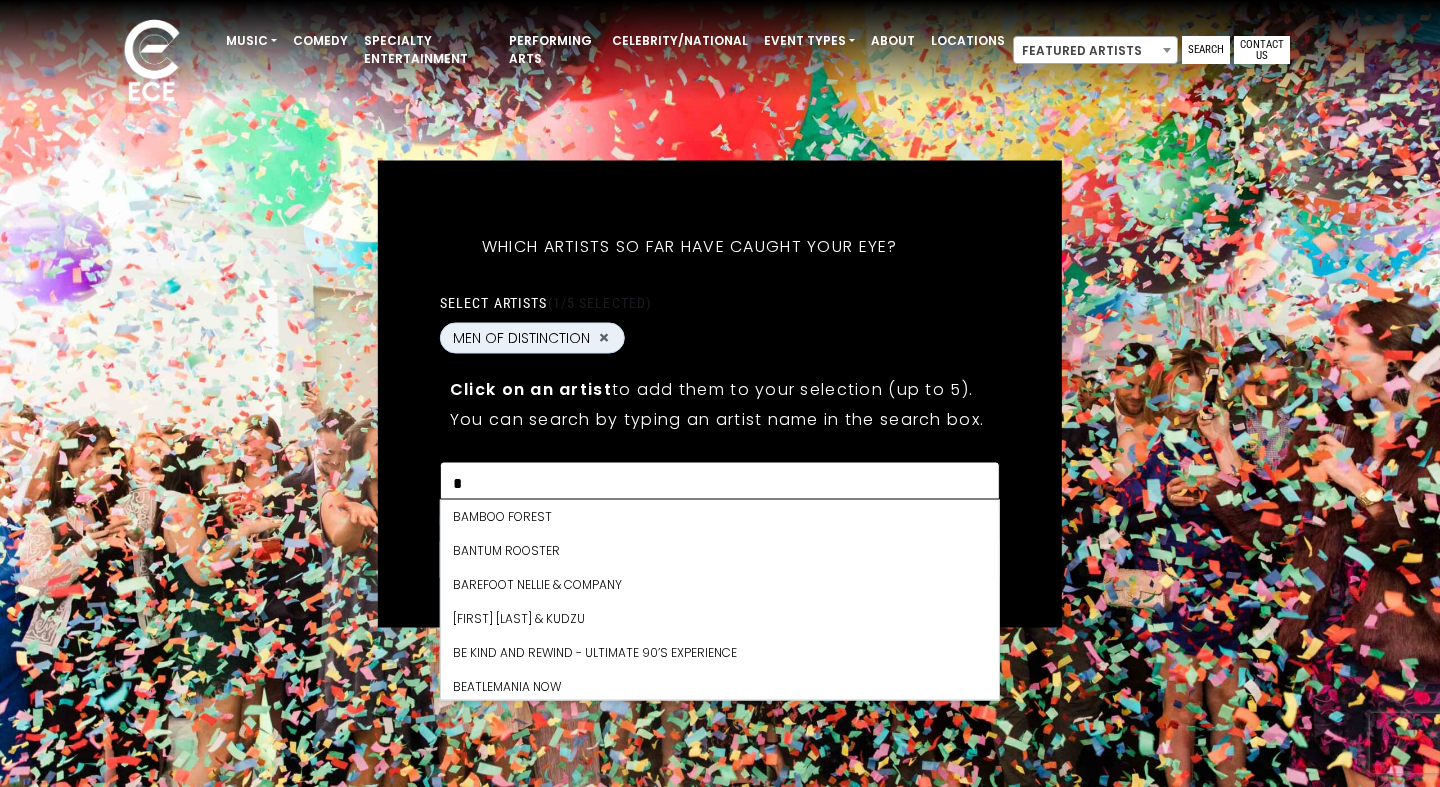 scroll, scrollTop: 5474, scrollLeft: 0, axis: vertical 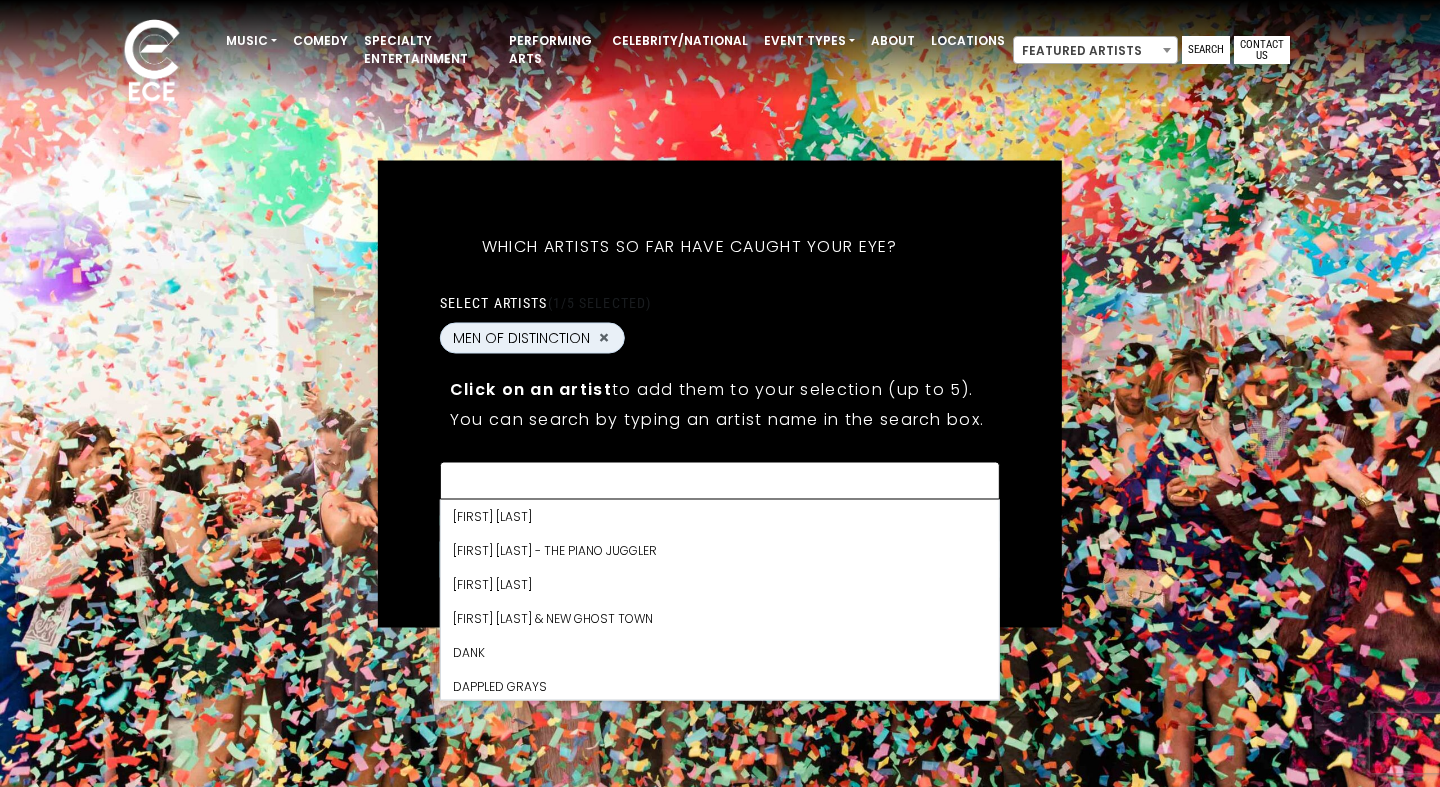 type on "**********" 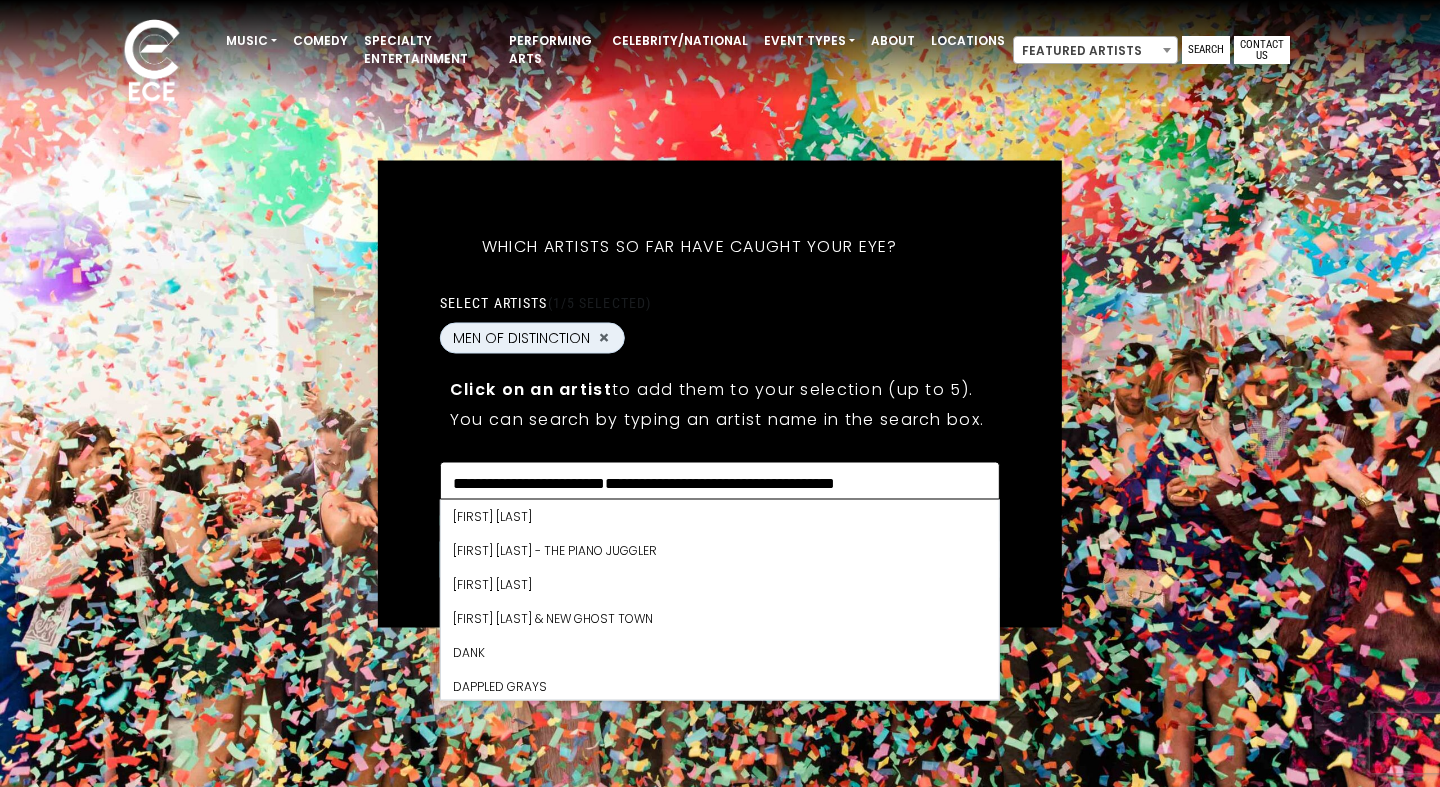 select 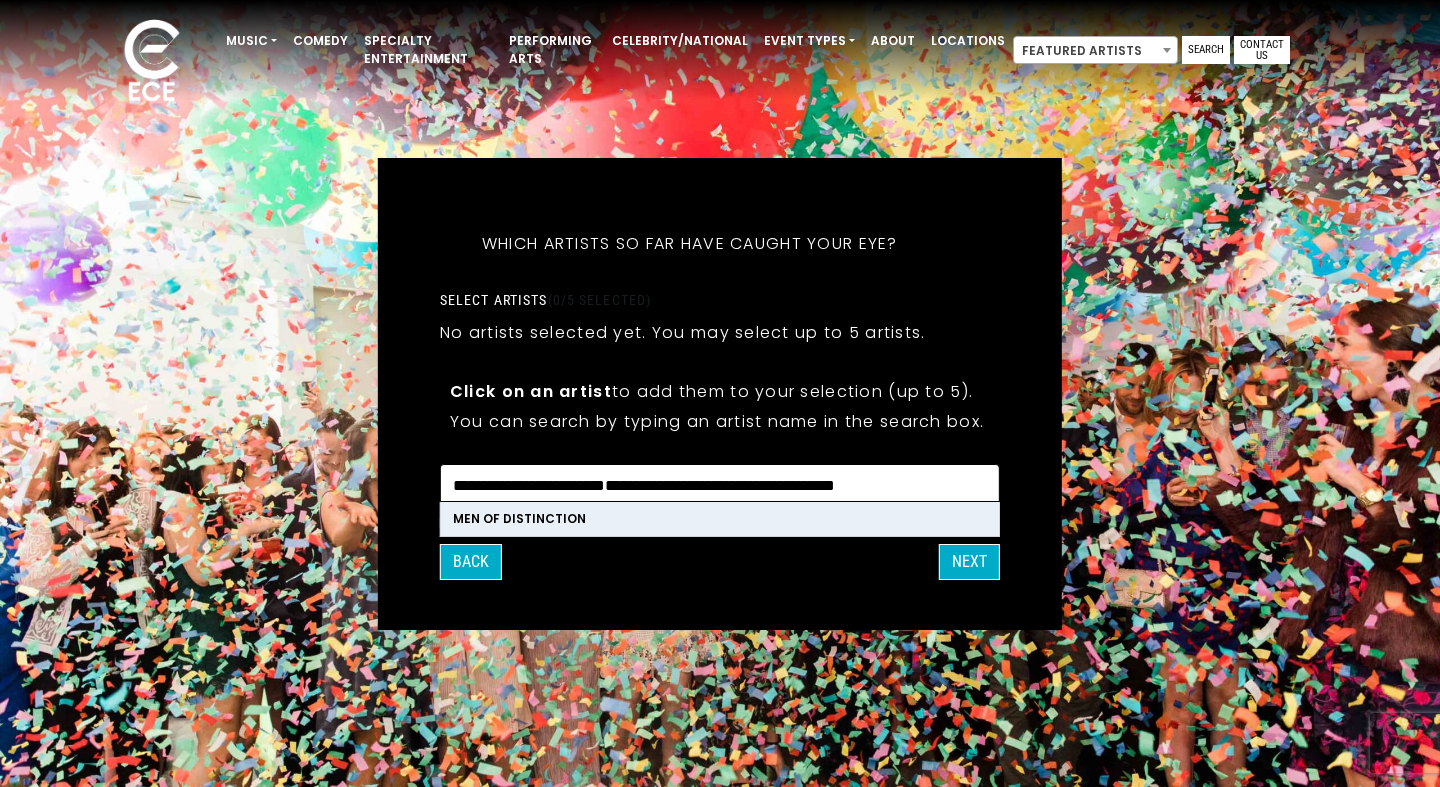scroll, scrollTop: 0, scrollLeft: 0, axis: both 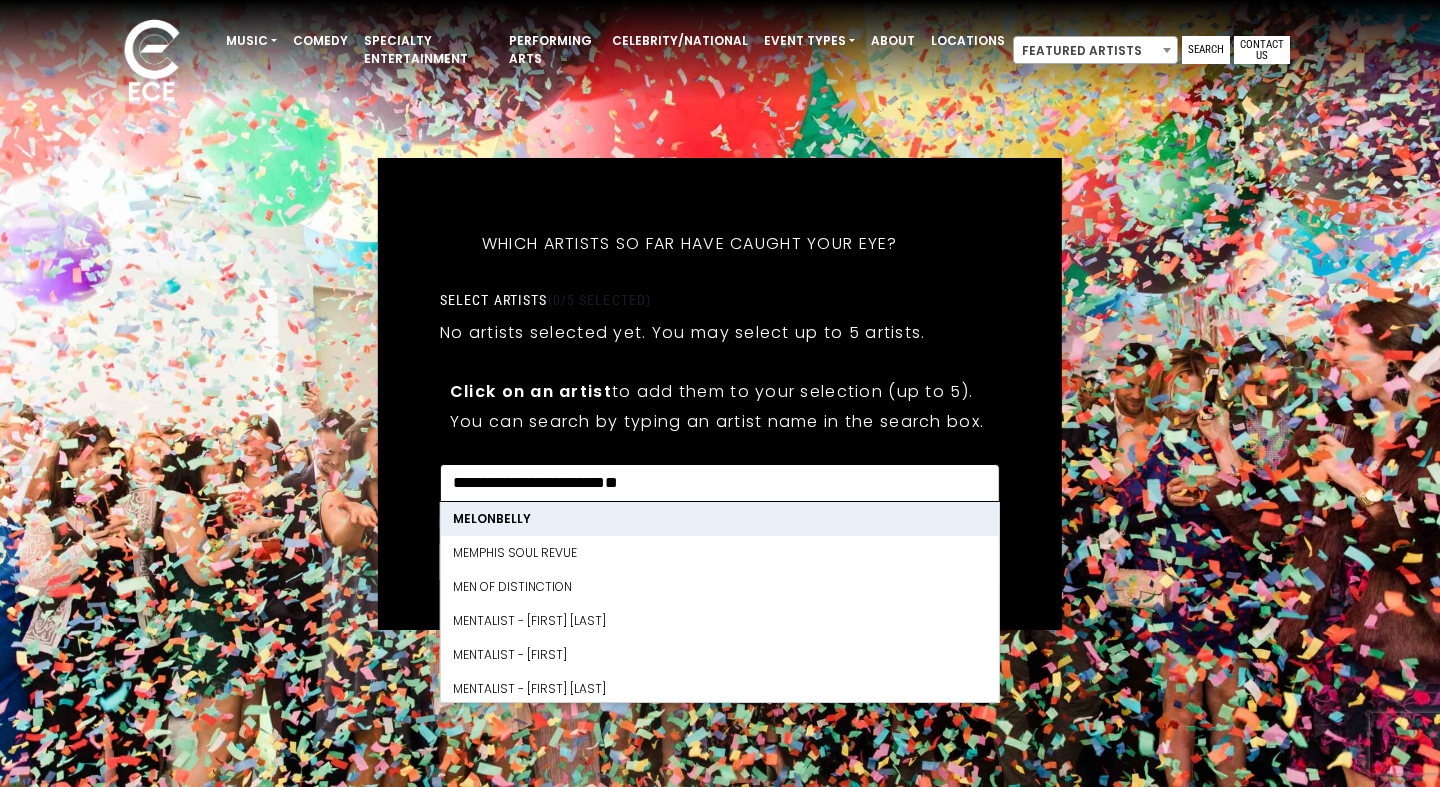 type on "*" 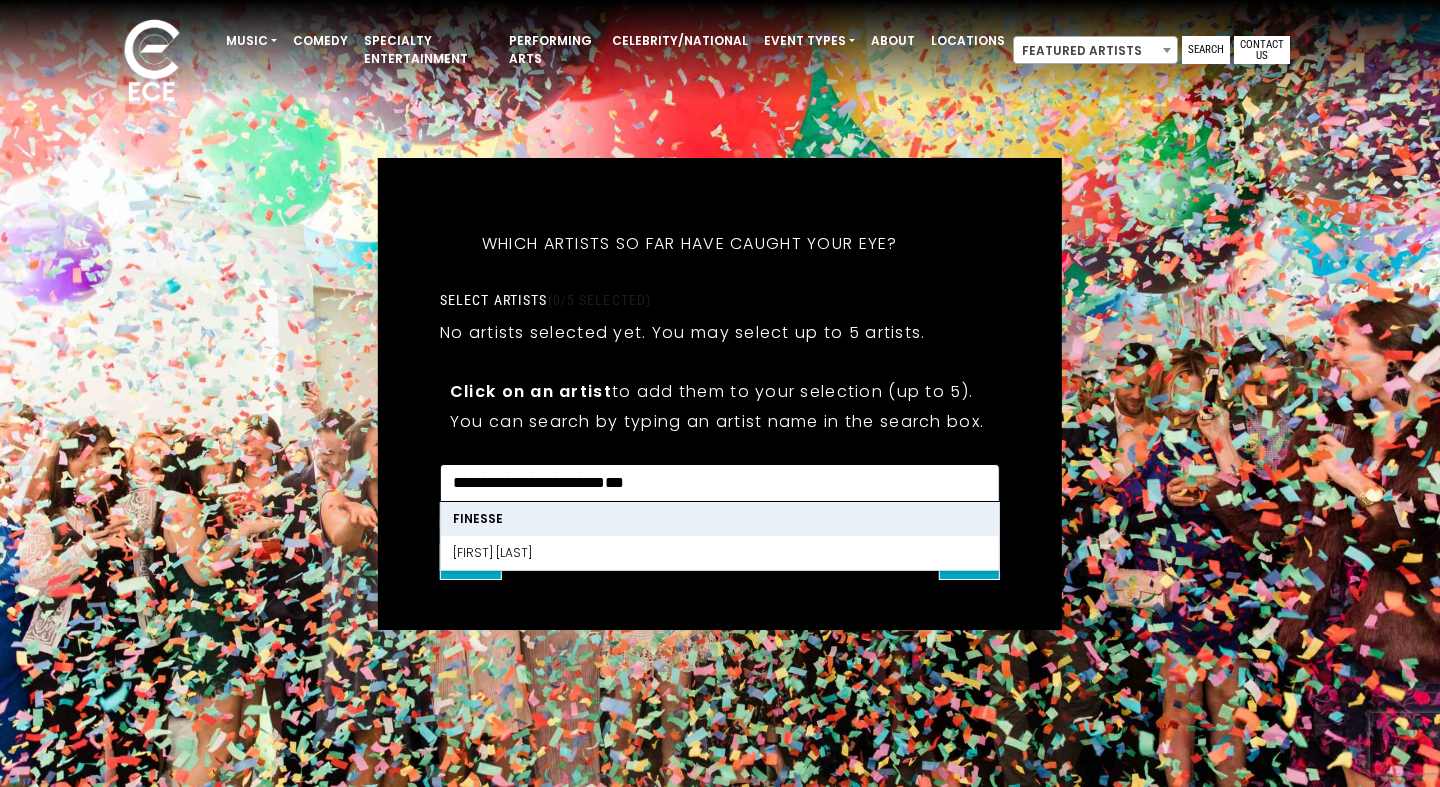 type on "***" 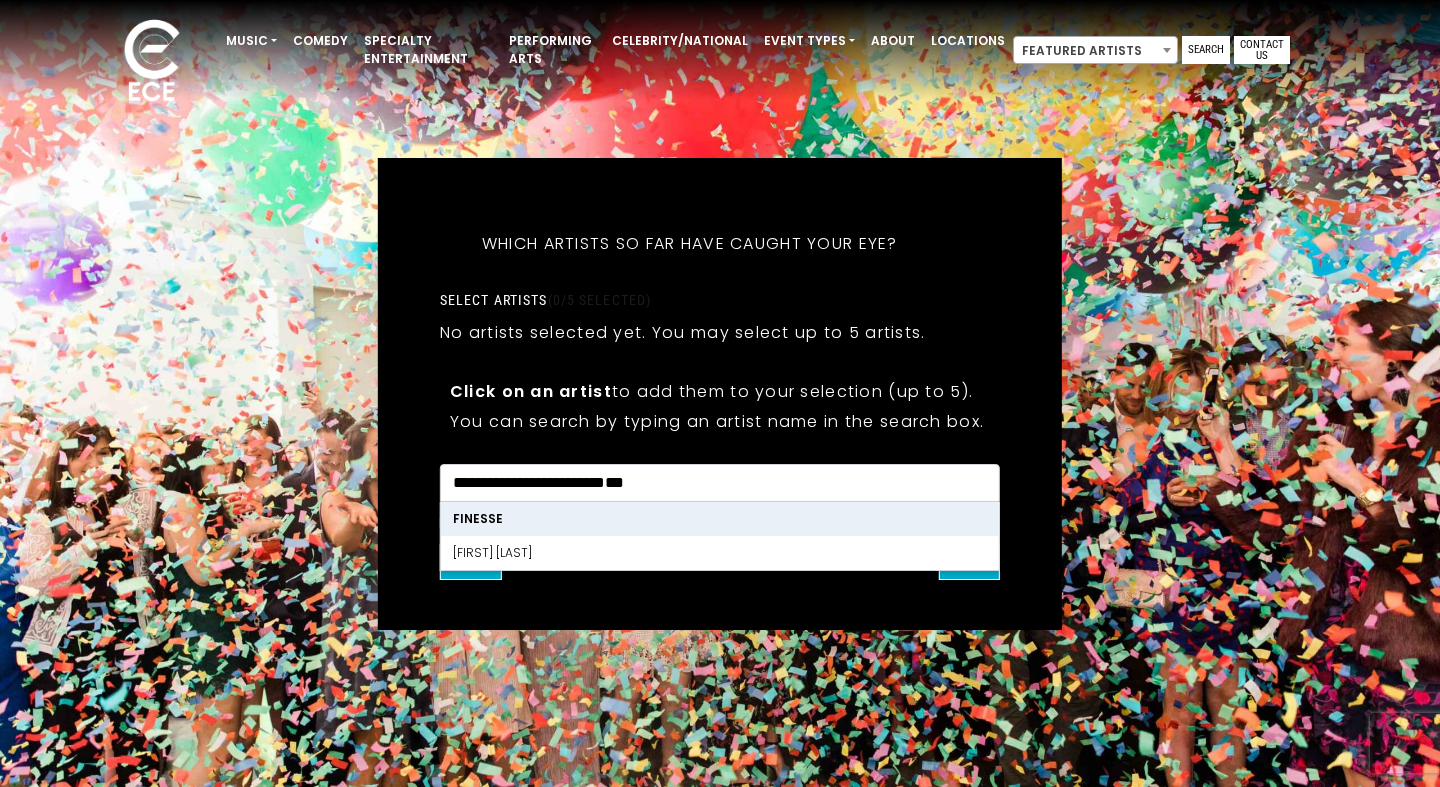 click on "FINESSE" at bounding box center [720, 519] 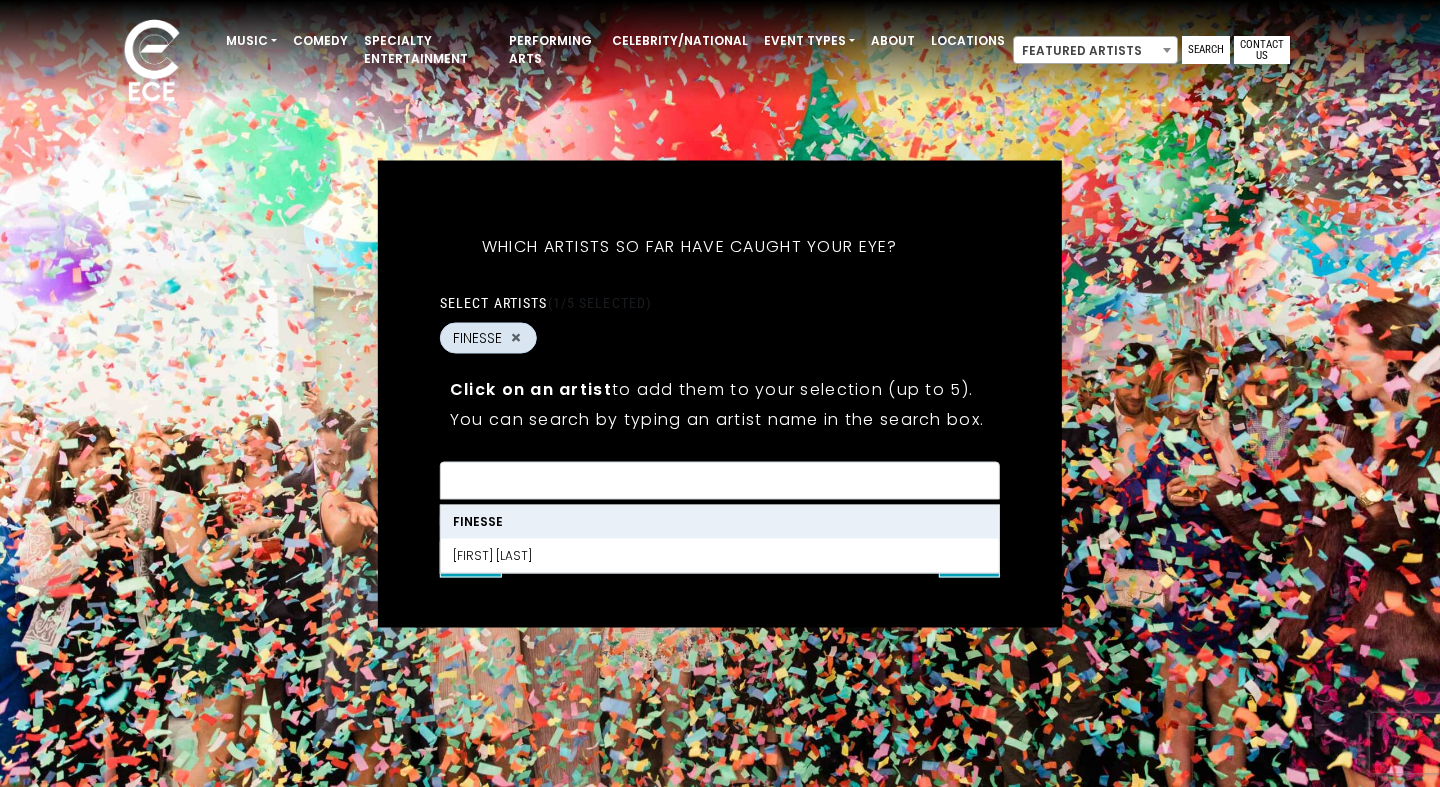 click on "FINESSE" at bounding box center [477, 337] 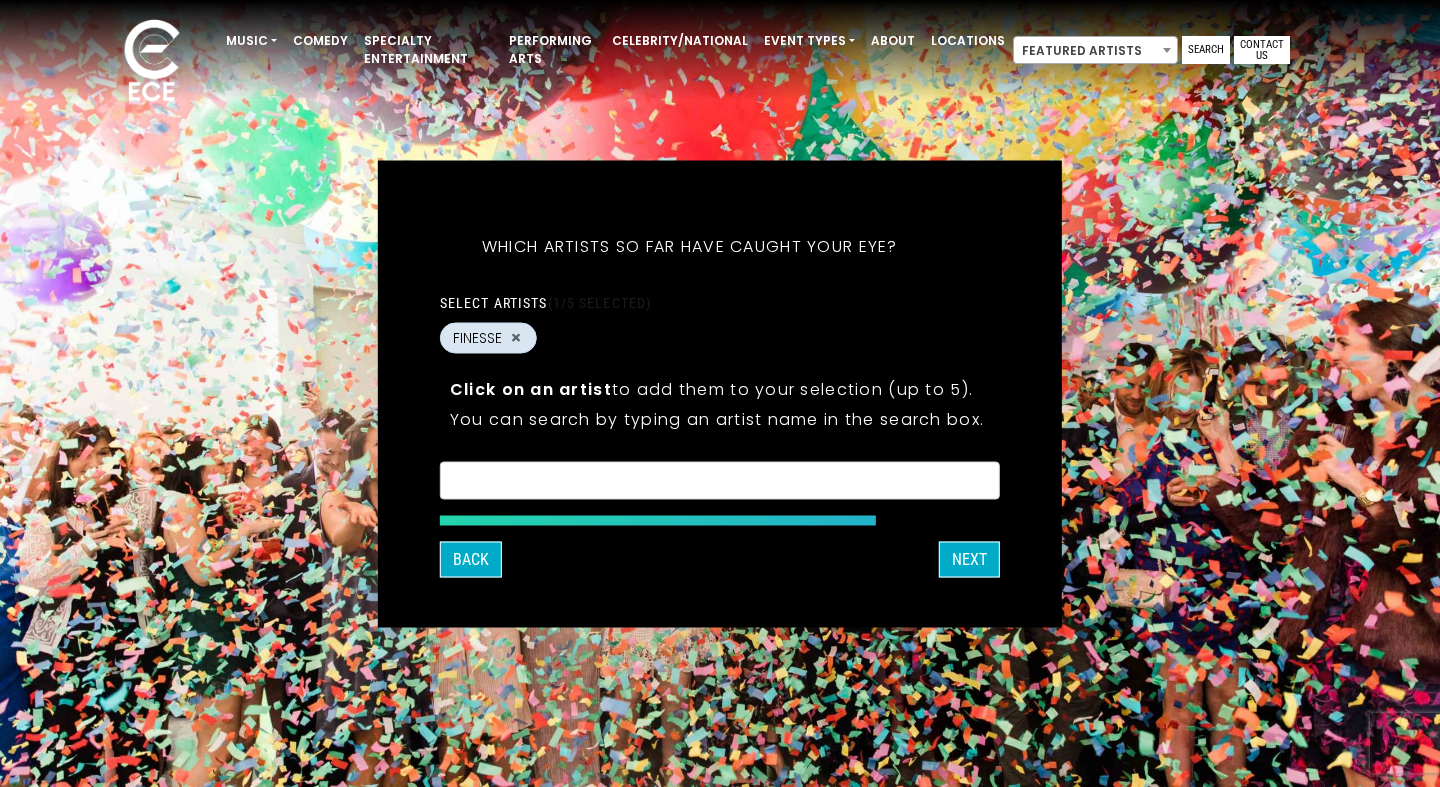 scroll, scrollTop: 6, scrollLeft: 0, axis: vertical 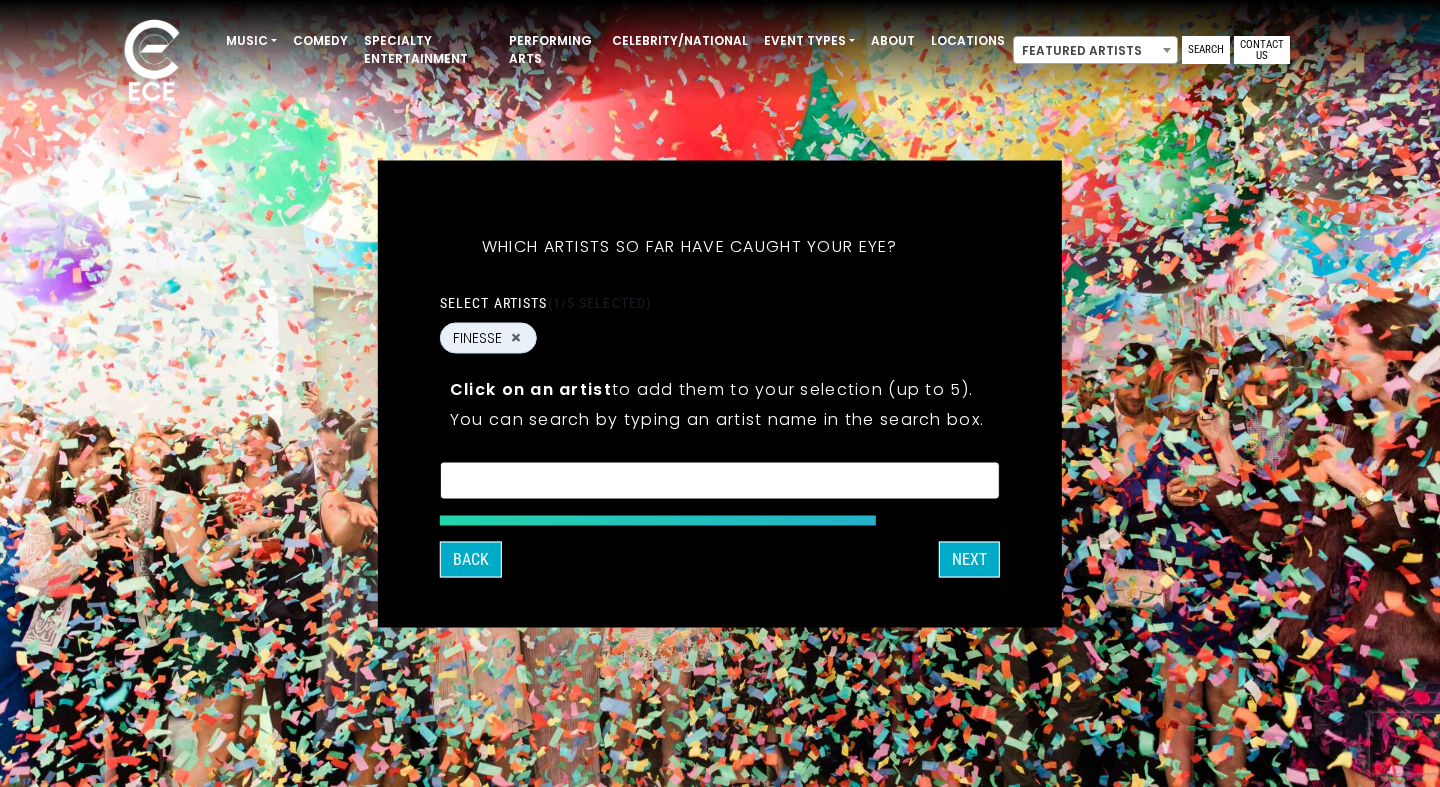 click at bounding box center [720, 483] 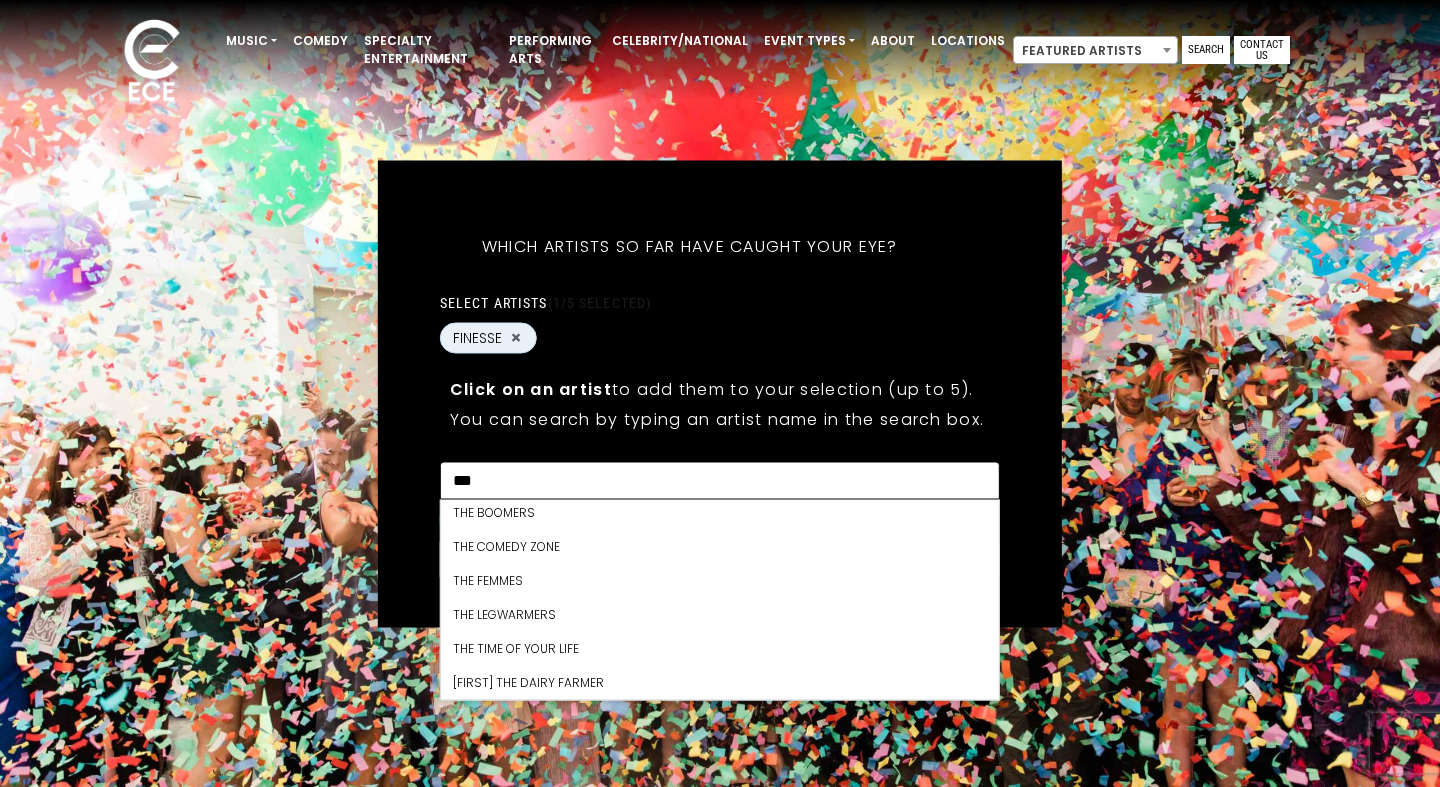 scroll, scrollTop: 0, scrollLeft: 0, axis: both 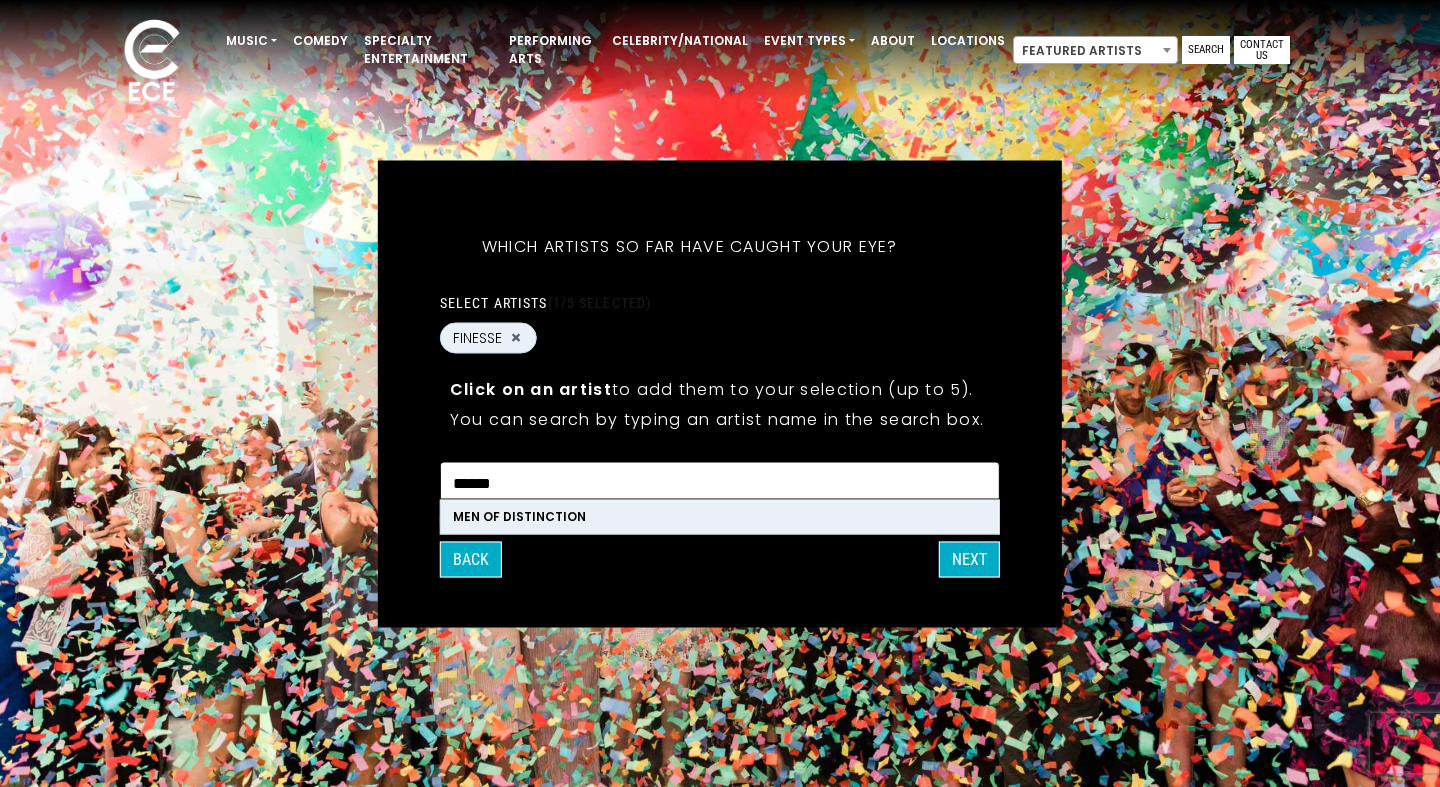 type on "******" 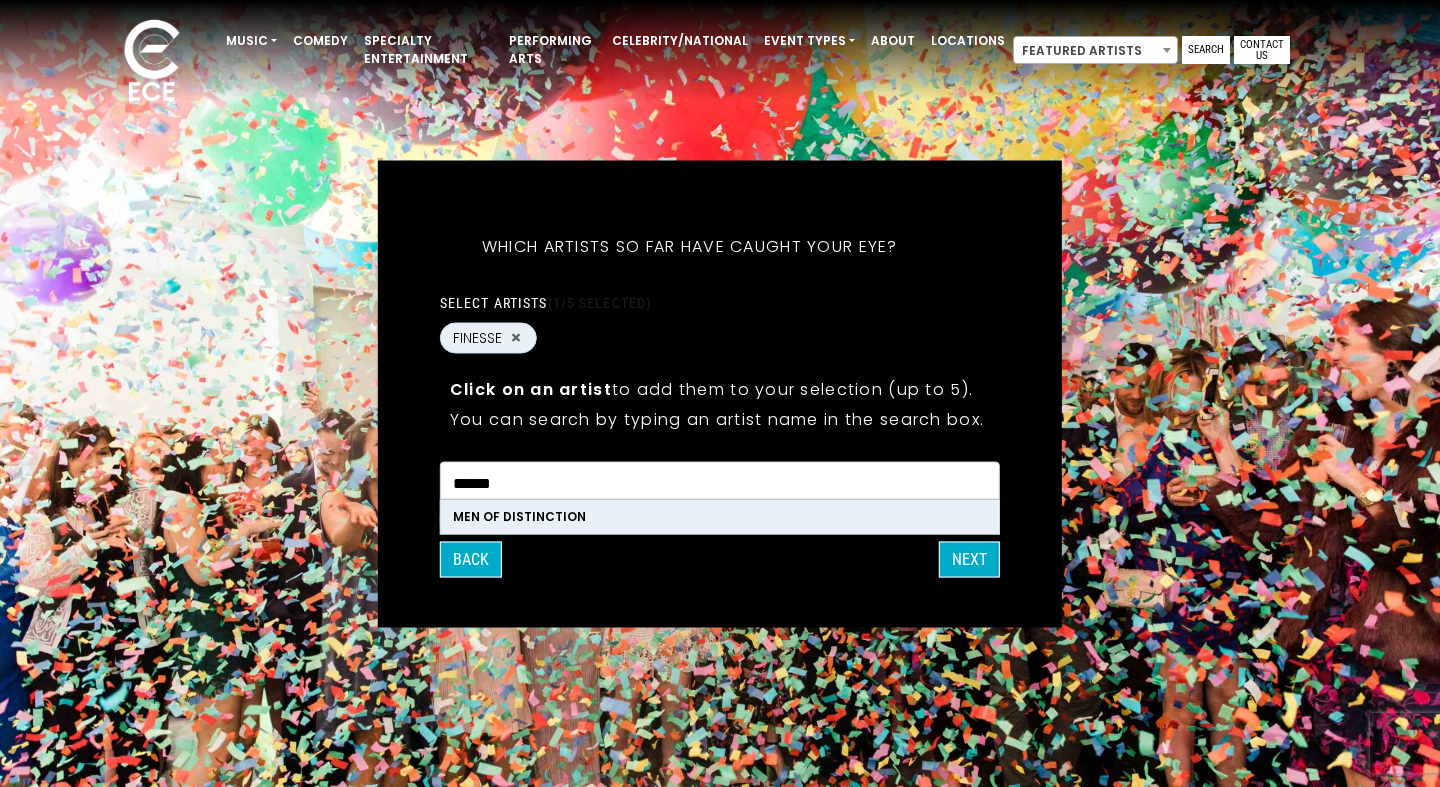 click on "MEN OF DISTINCTION" at bounding box center (720, 516) 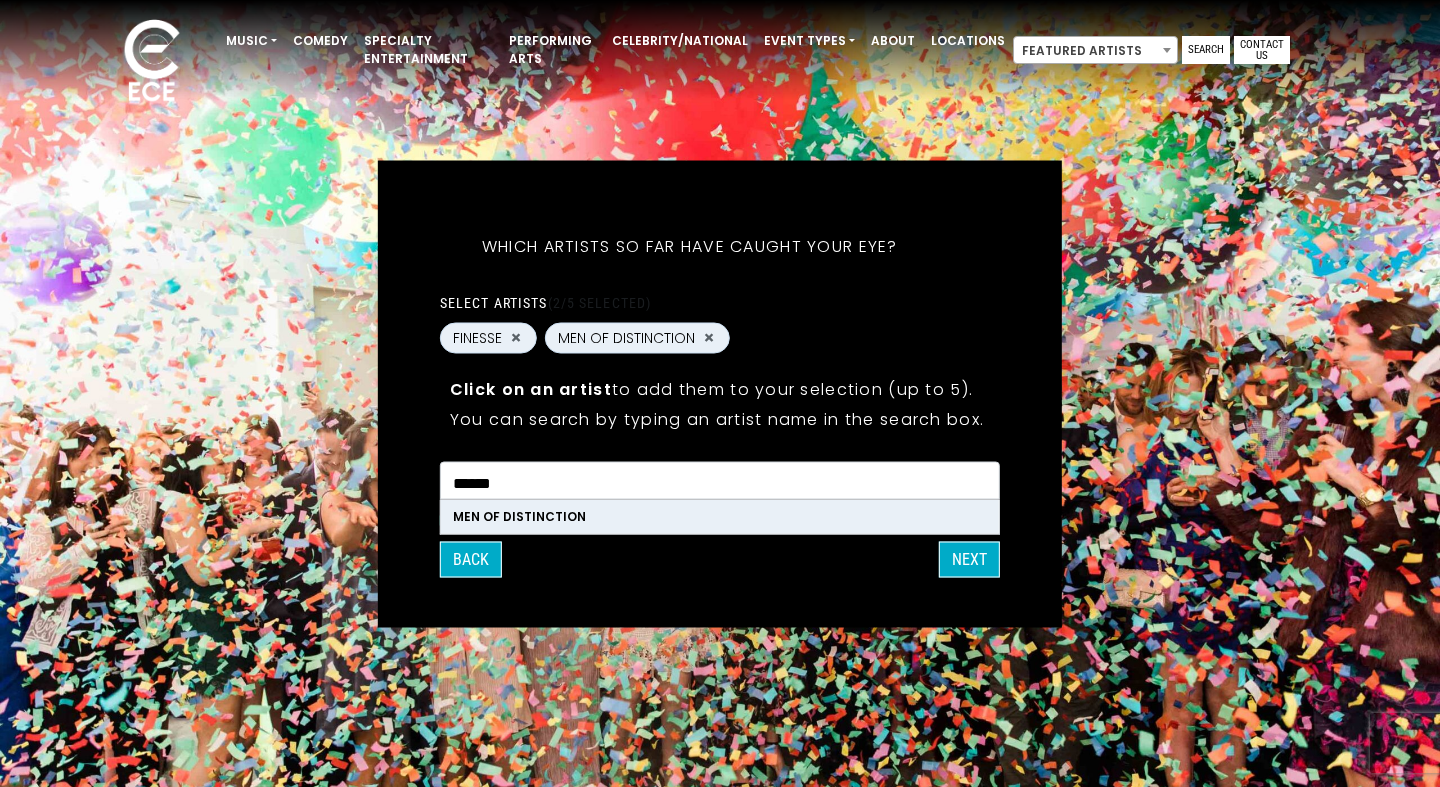 scroll, scrollTop: 13601, scrollLeft: 0, axis: vertical 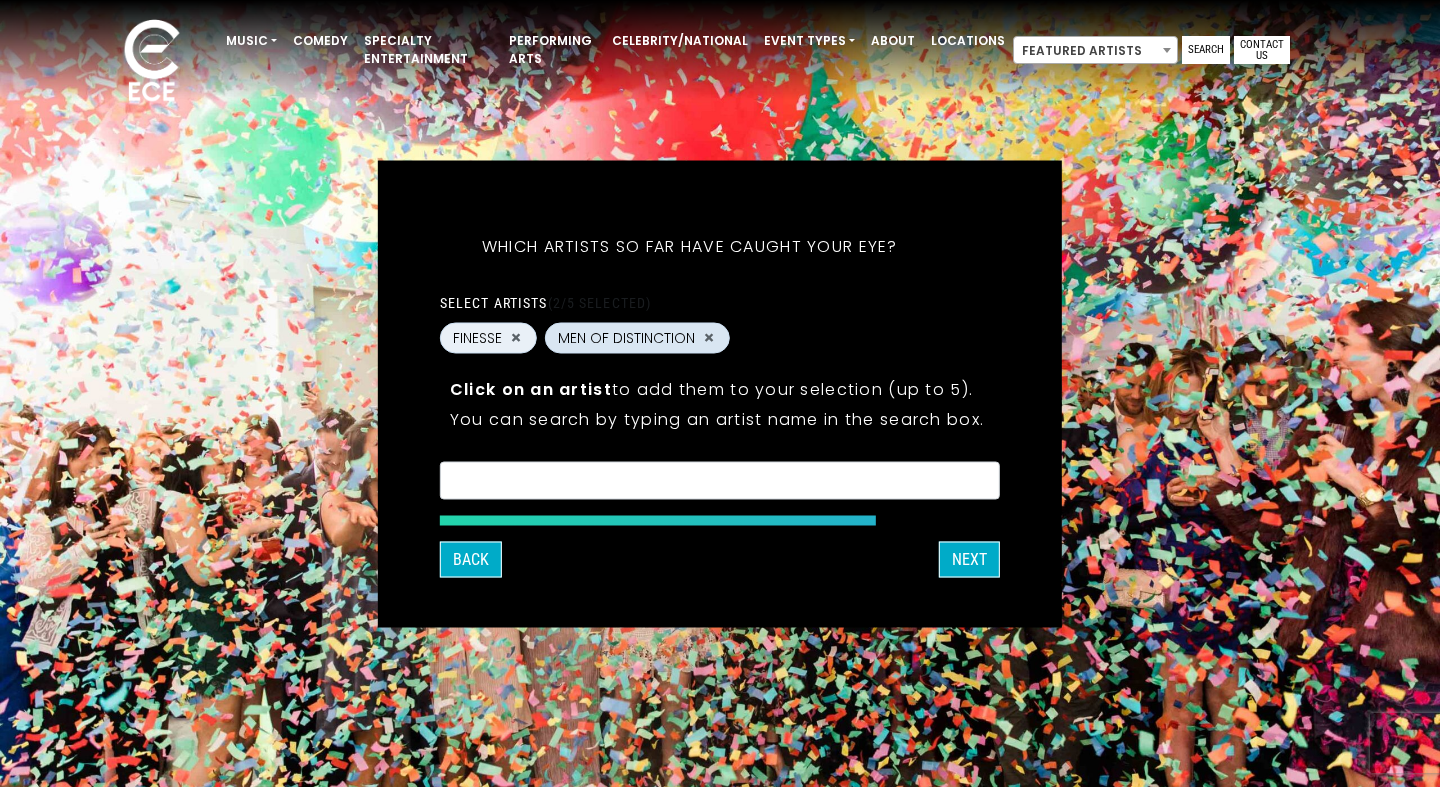 click on "MEN OF DISTINCTION" at bounding box center (626, 337) 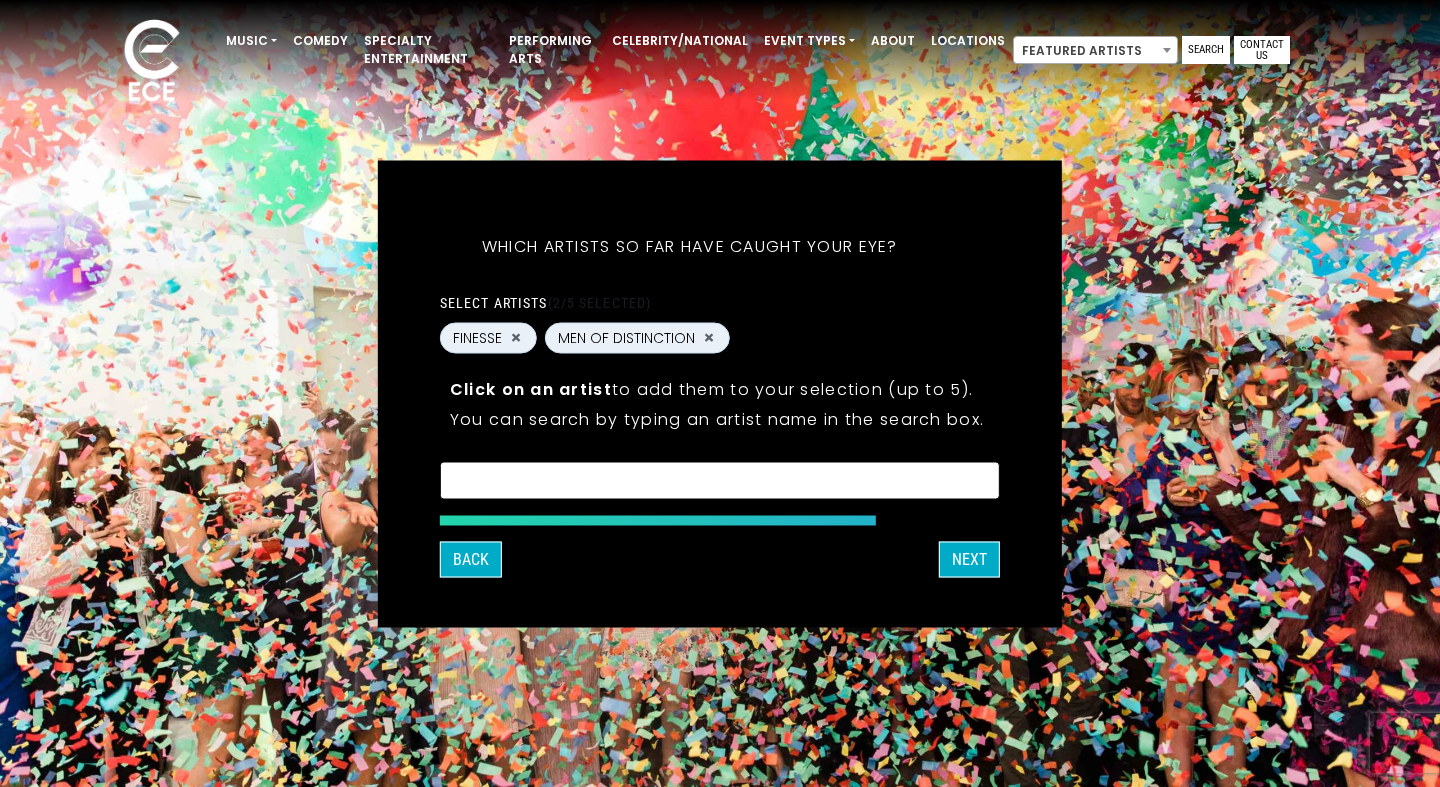 click at bounding box center [720, 483] 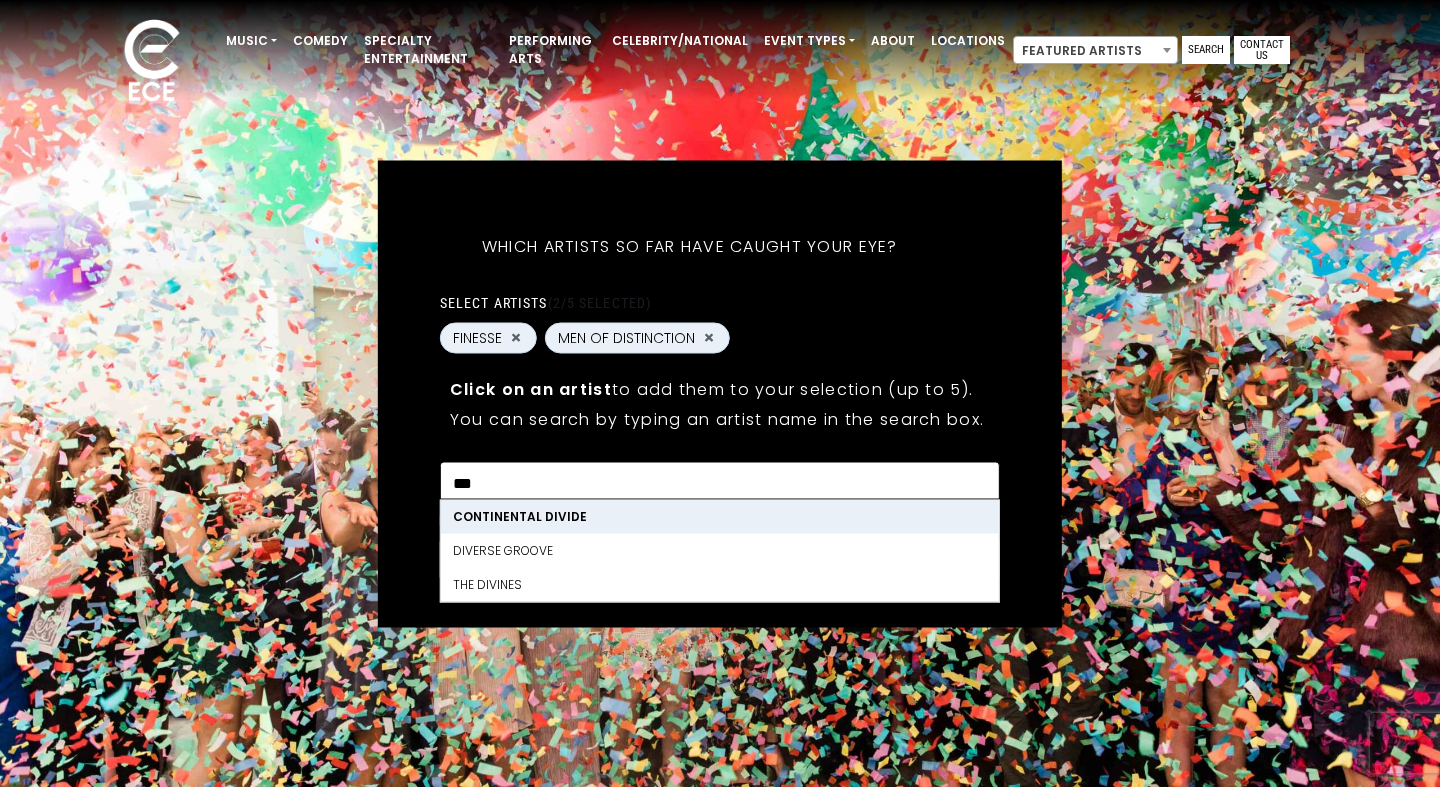 scroll, scrollTop: 0, scrollLeft: 0, axis: both 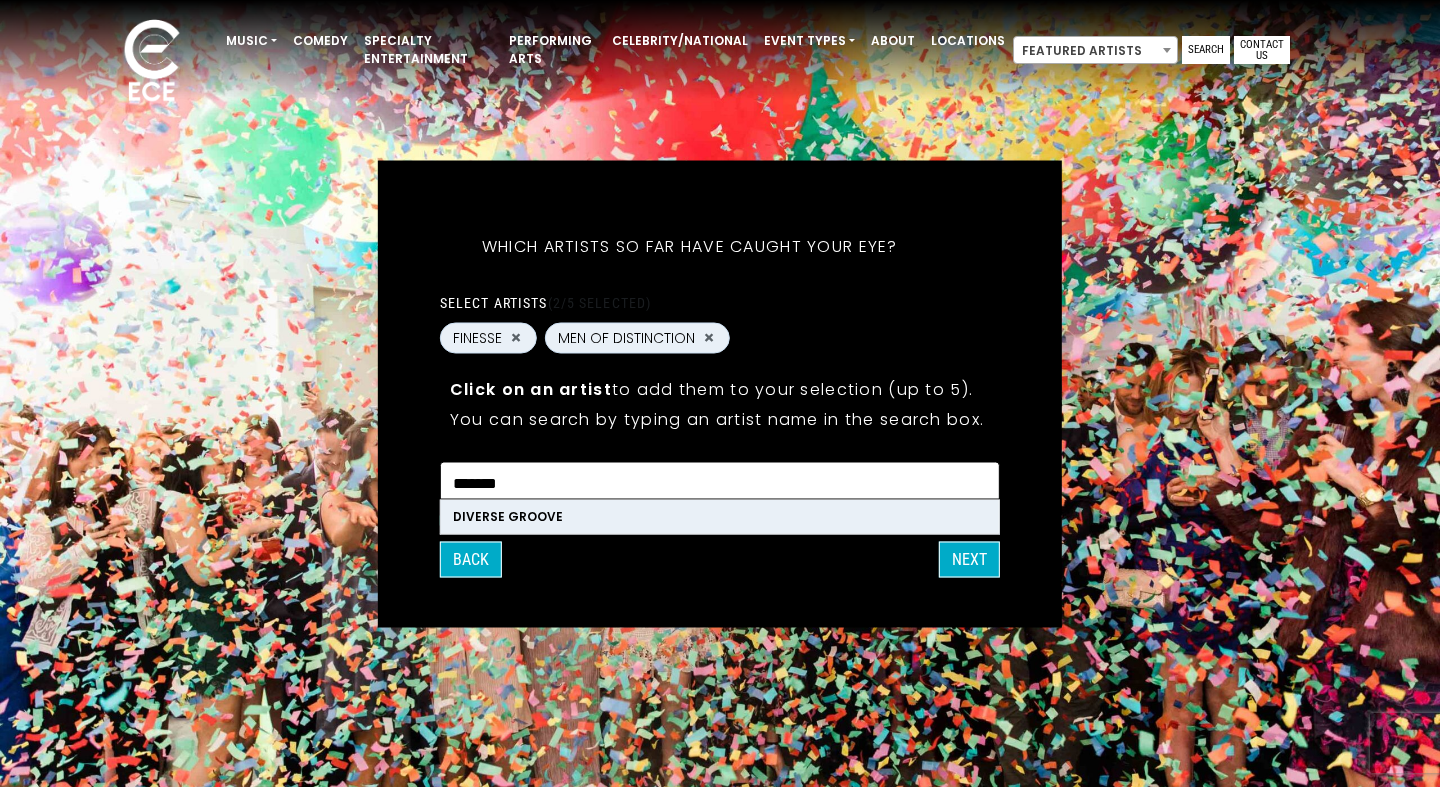 type on "*******" 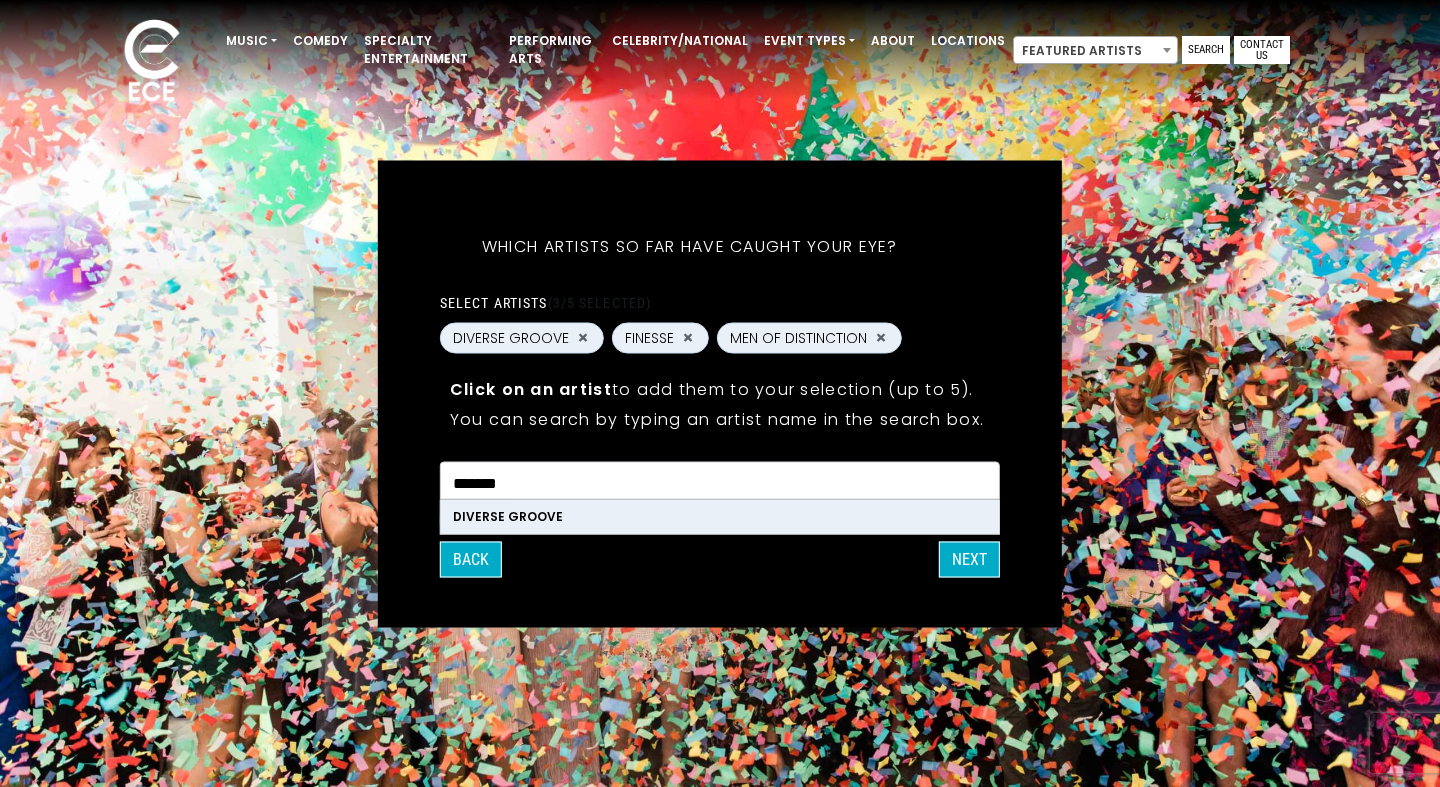 scroll, scrollTop: 5621, scrollLeft: 0, axis: vertical 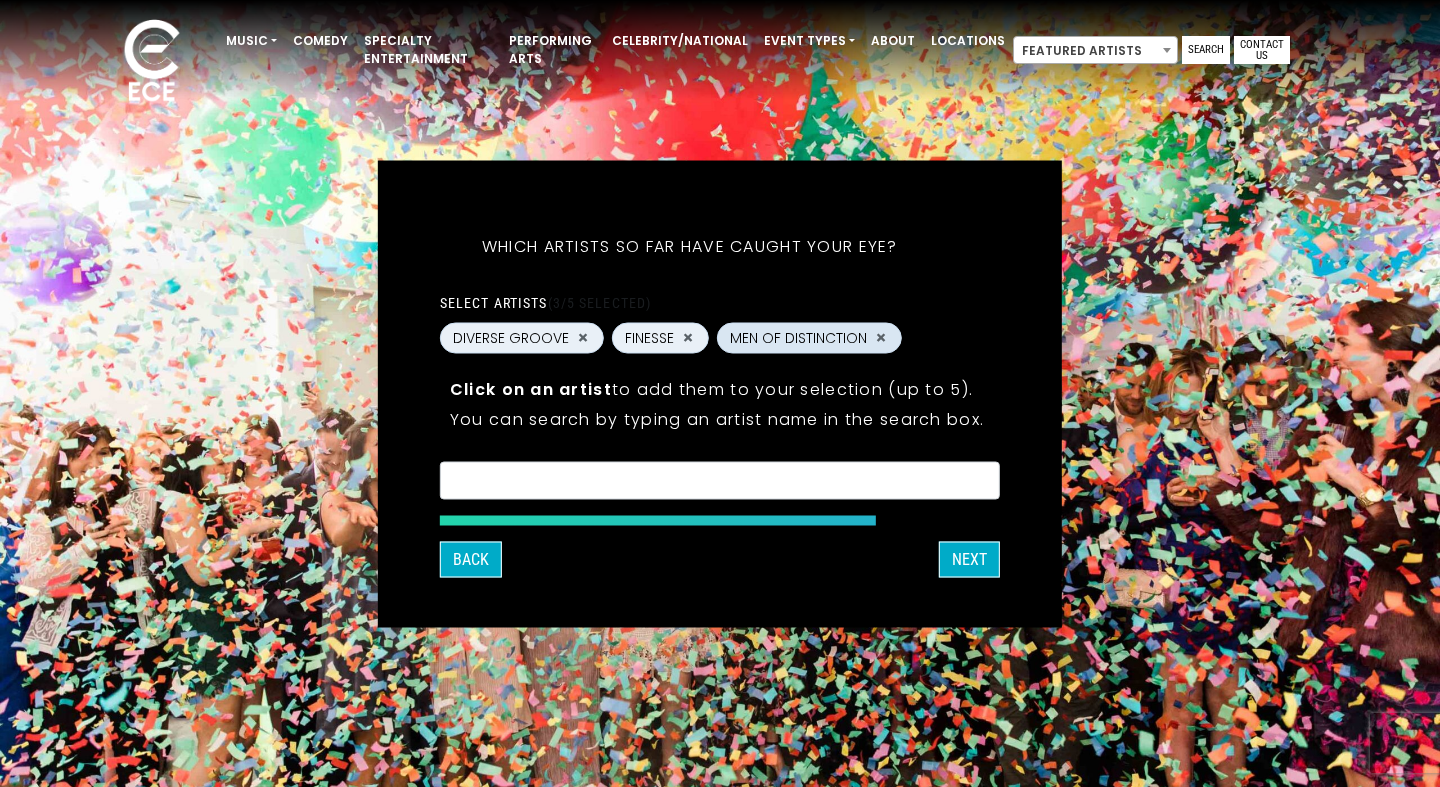 click on "MEN OF DISTINCTION" at bounding box center [798, 337] 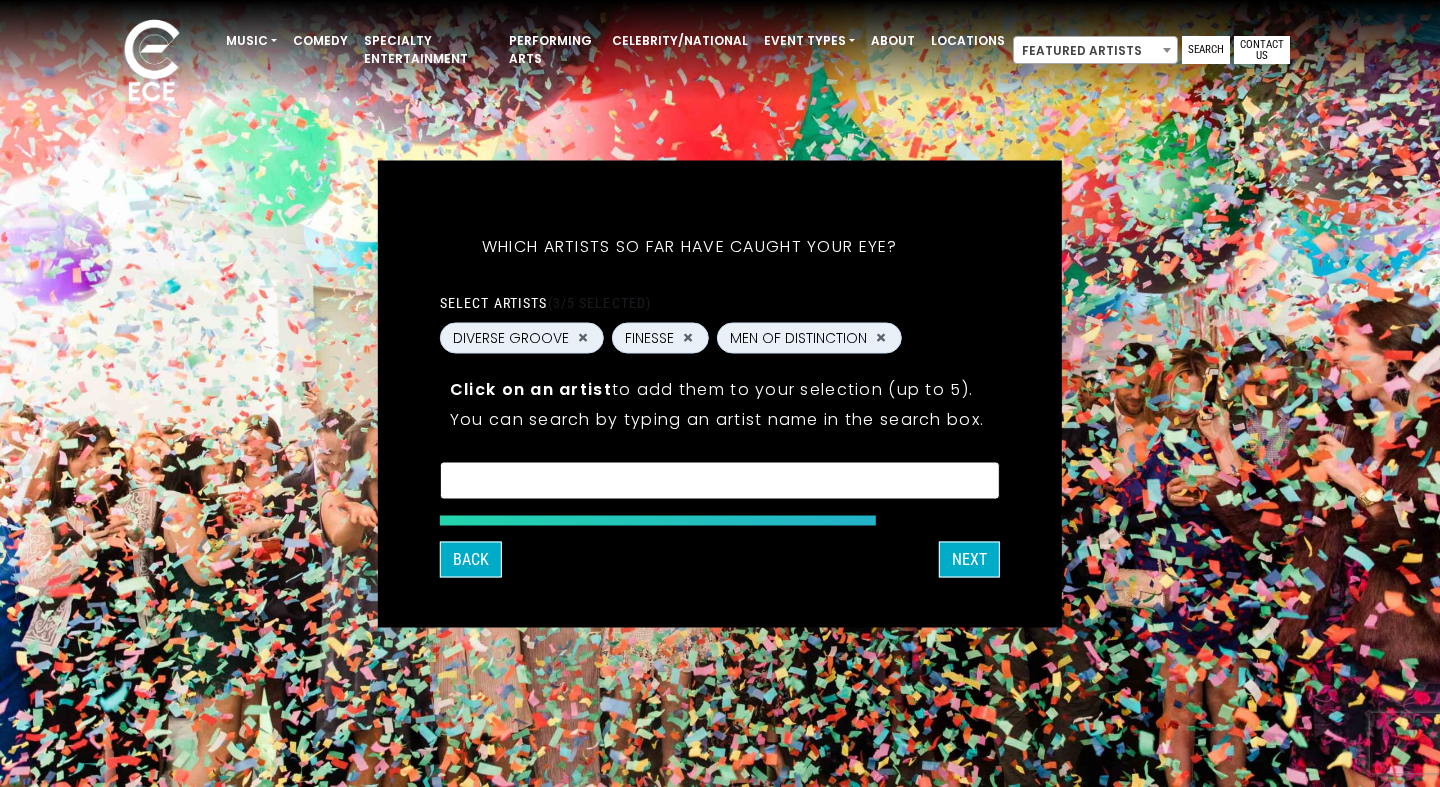 click at bounding box center (720, 479) 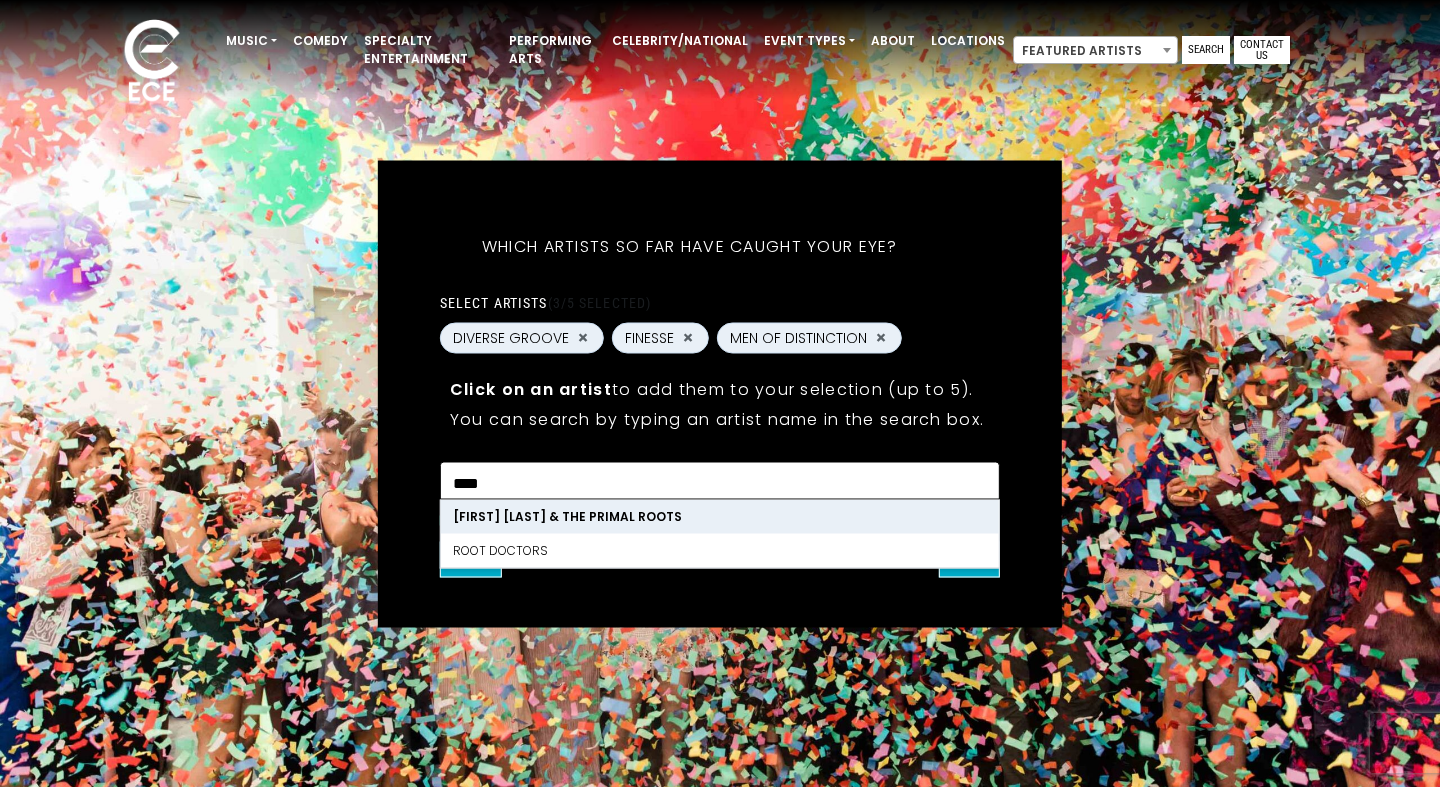 scroll, scrollTop: 0, scrollLeft: 0, axis: both 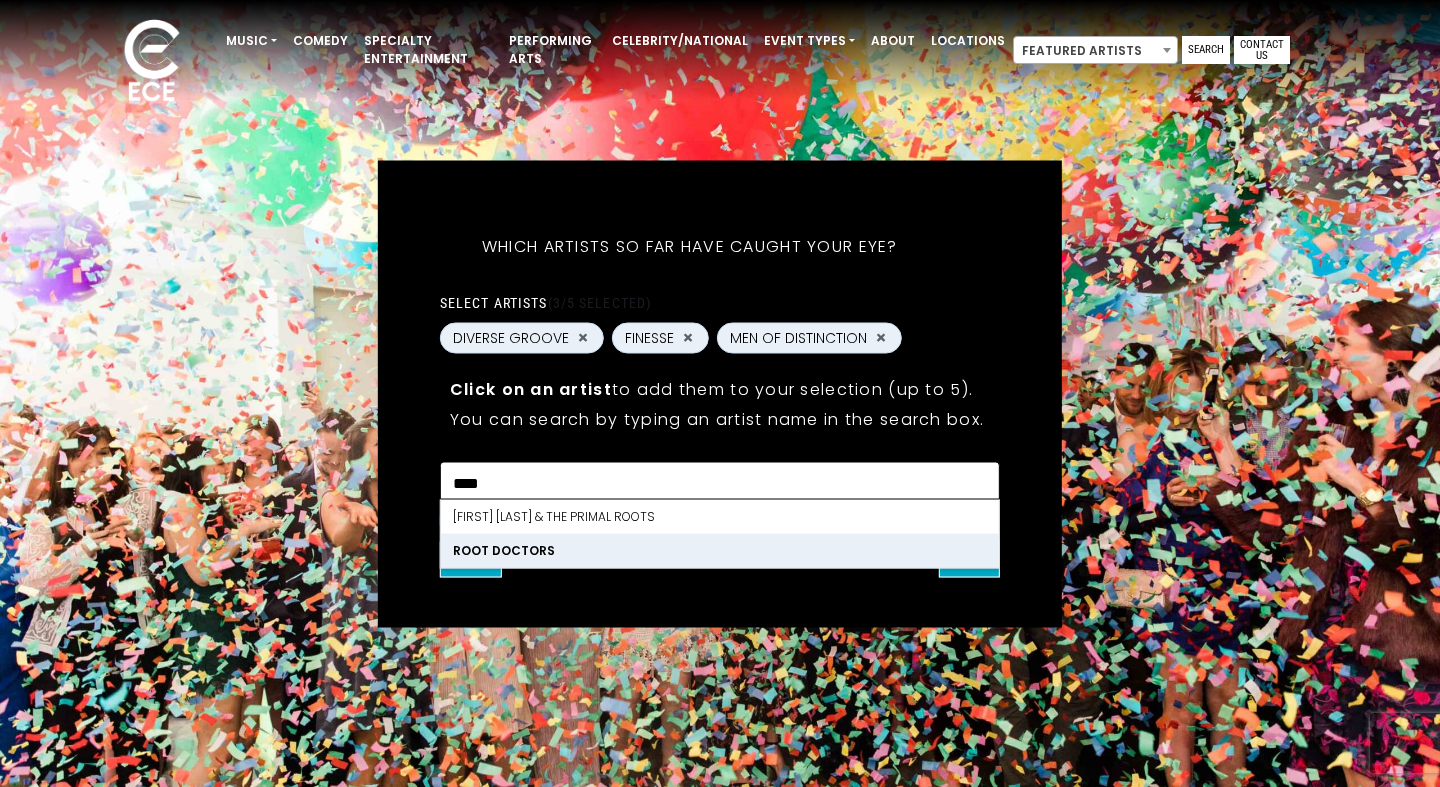 type on "****" 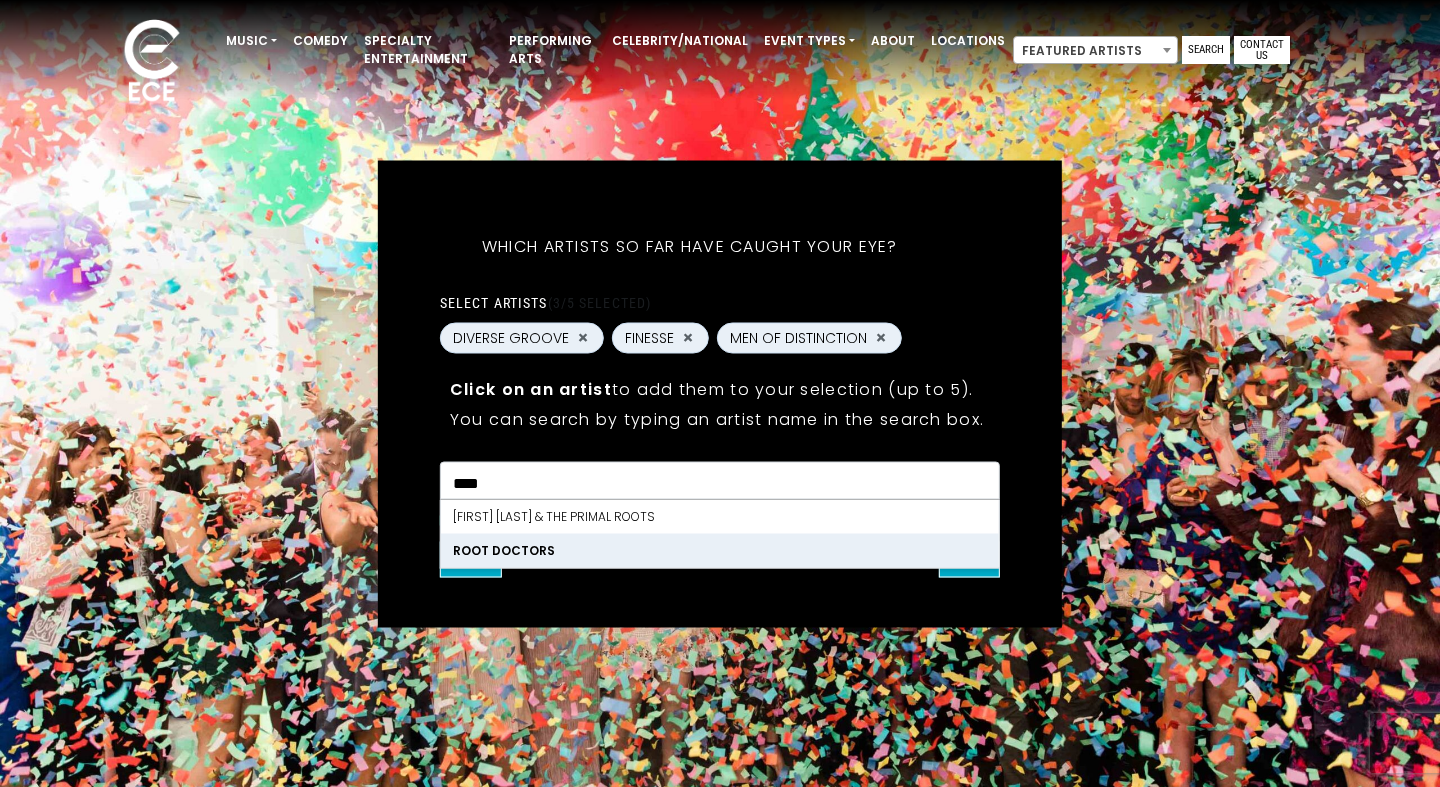 click on "ROOT DOCTORS" at bounding box center [720, 550] 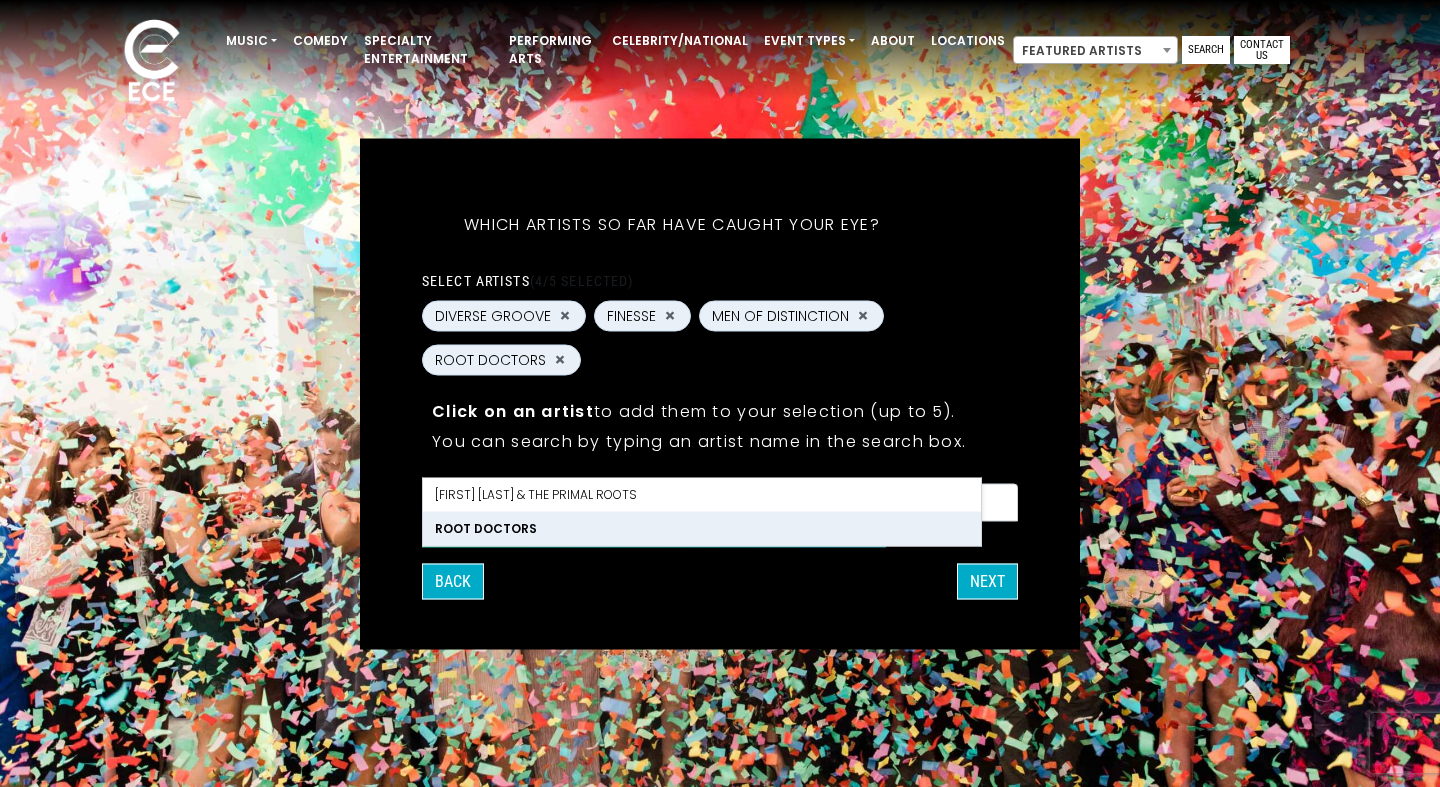 scroll, scrollTop: 17834, scrollLeft: 0, axis: vertical 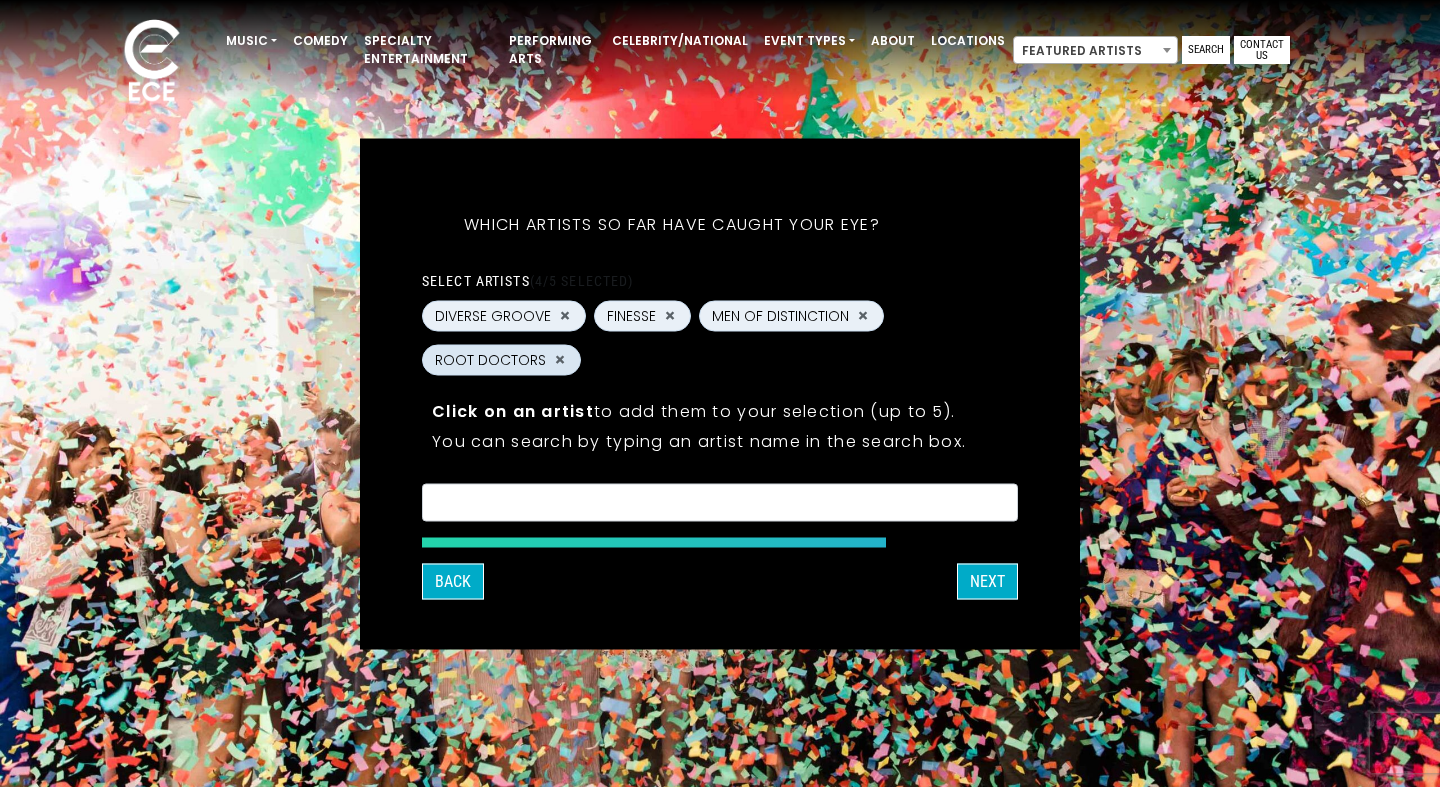 click on "ROOT DOCTORS" at bounding box center [490, 359] 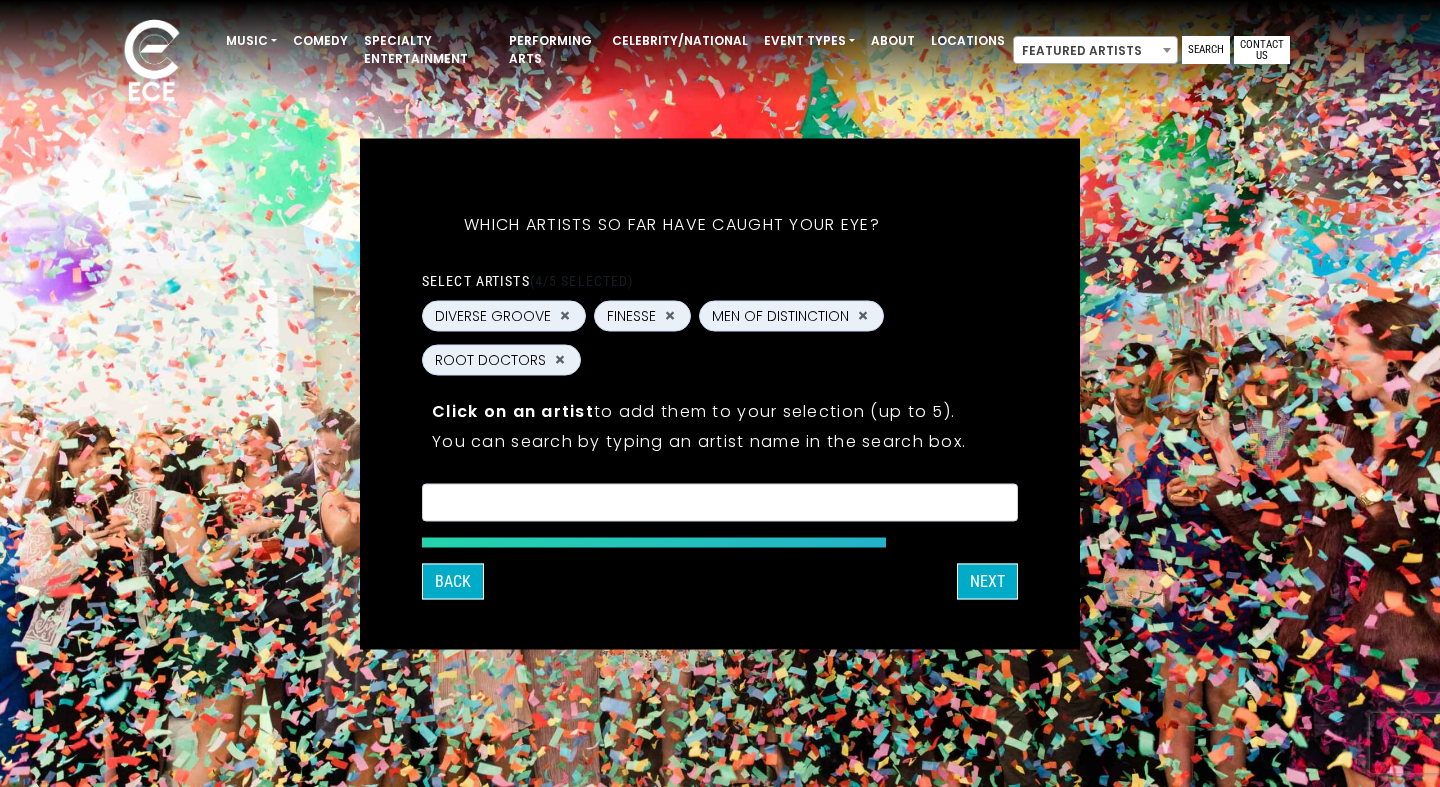 click at bounding box center (720, 505) 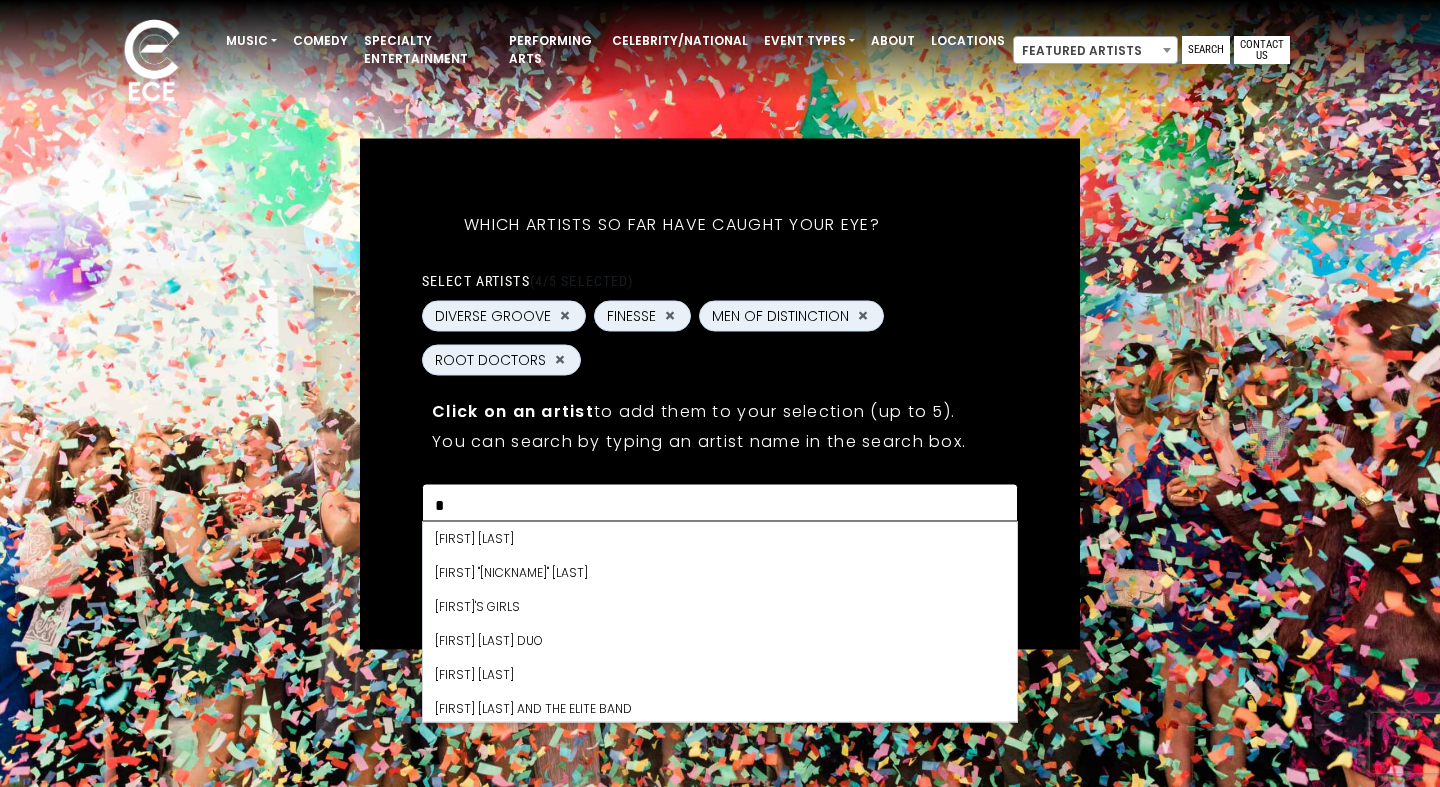 scroll, scrollTop: 0, scrollLeft: 0, axis: both 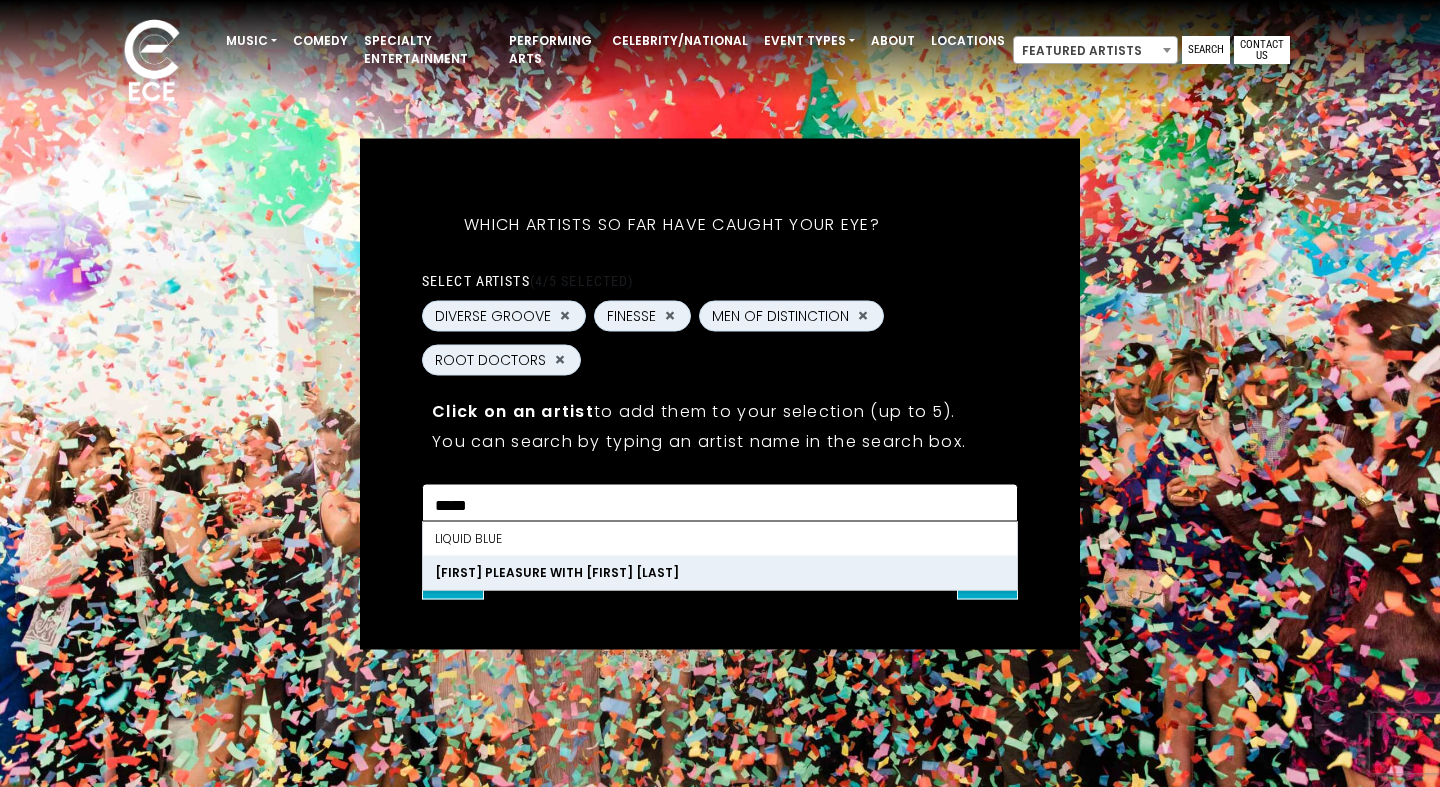 type on "*****" 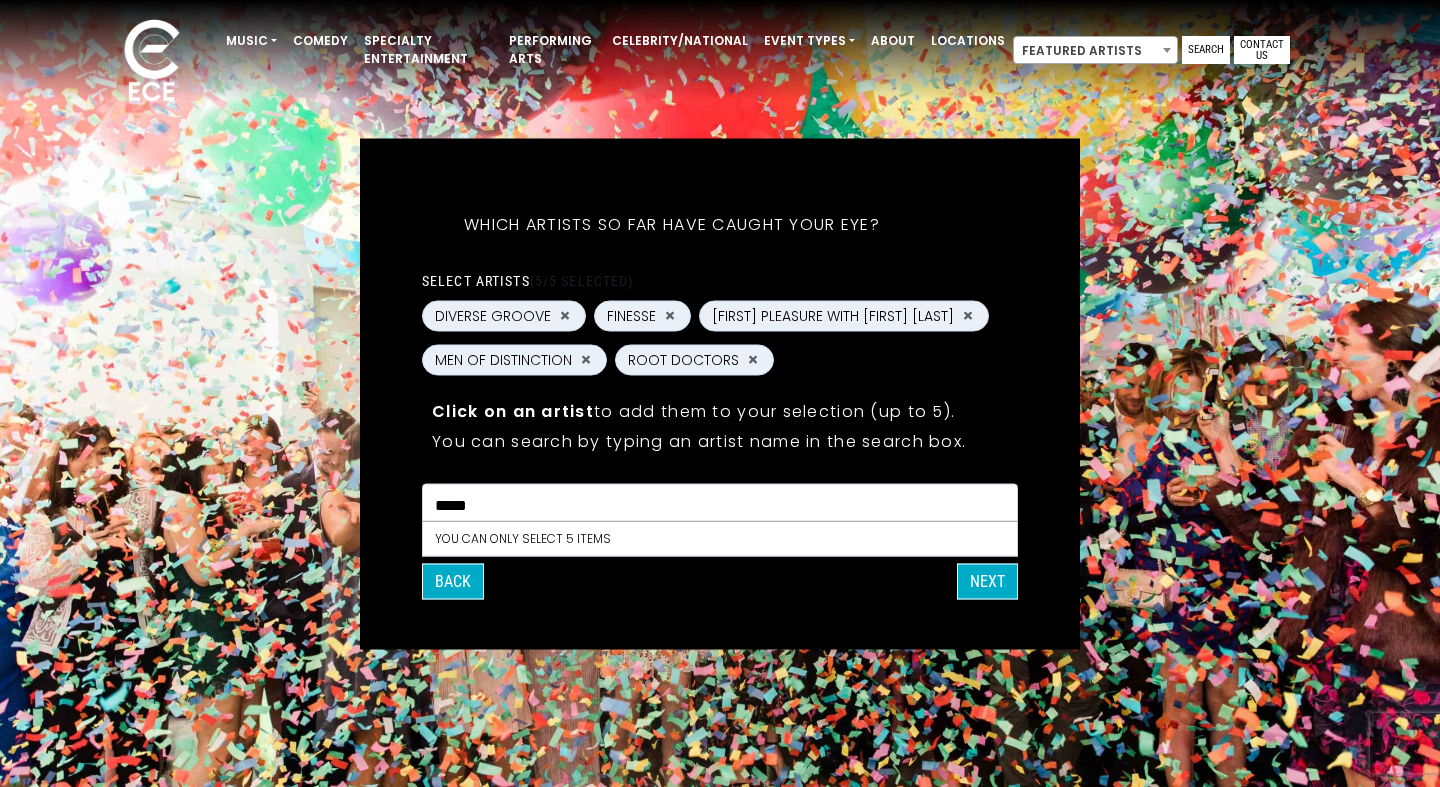scroll, scrollTop: 12713, scrollLeft: 0, axis: vertical 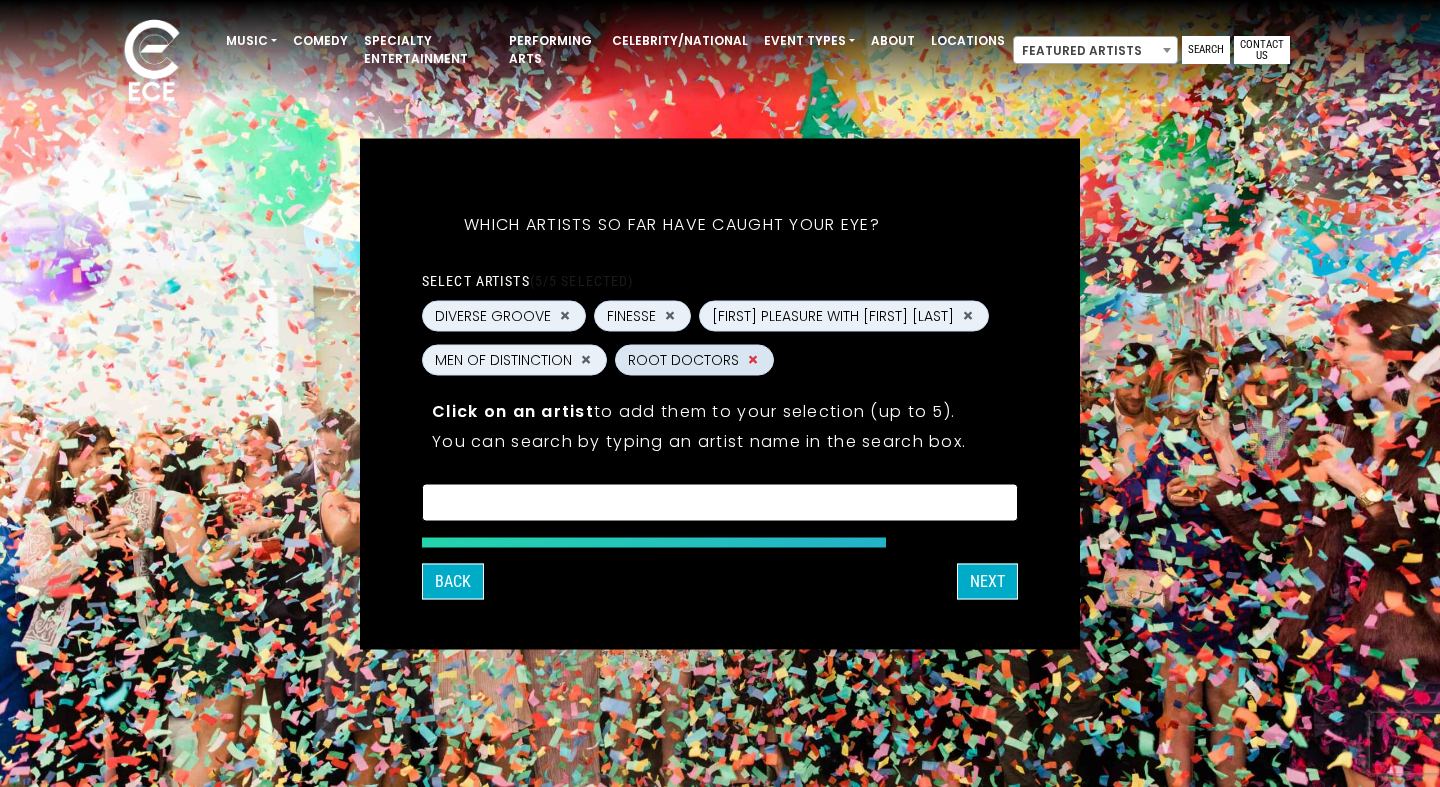 click on "×" at bounding box center (753, 360) 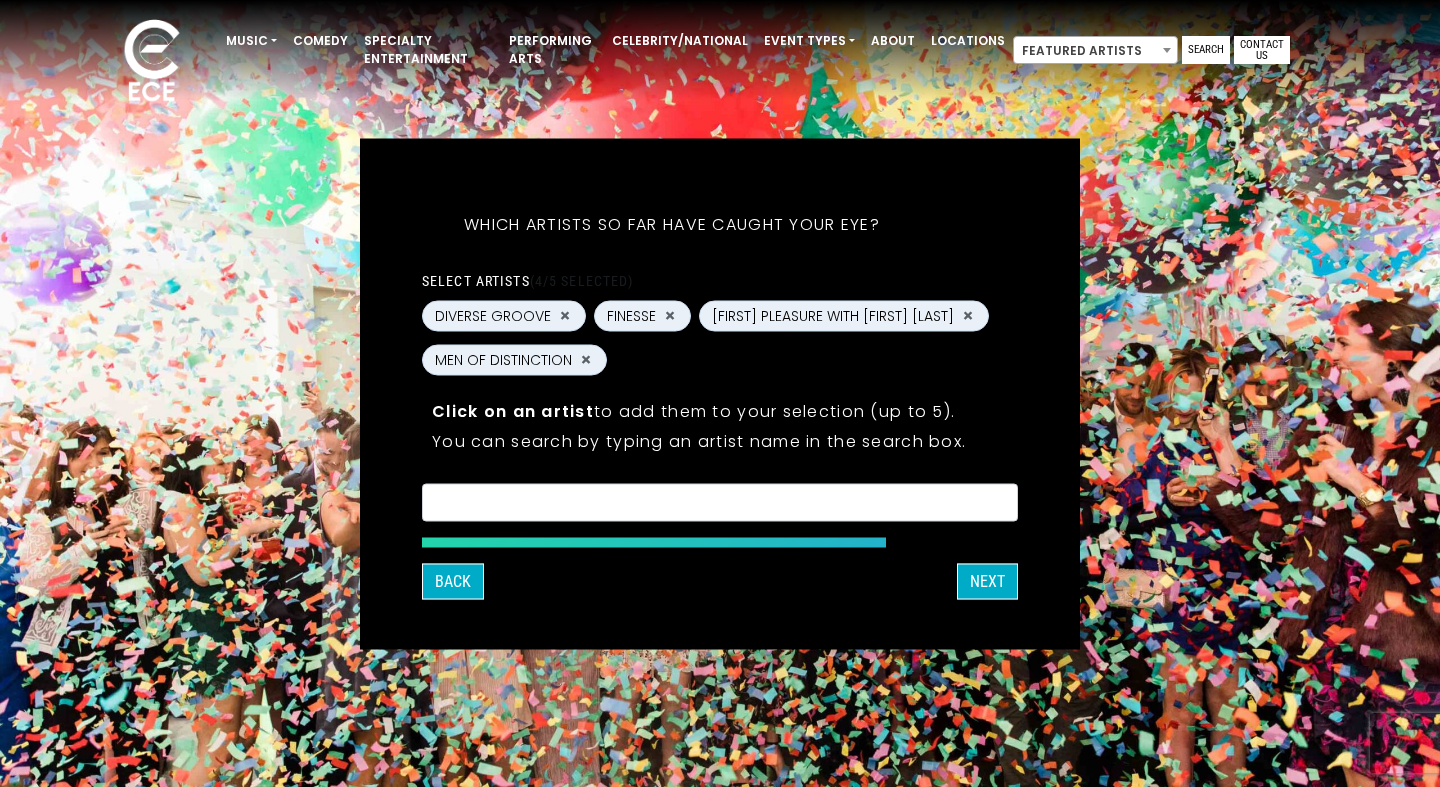 click at bounding box center (720, 505) 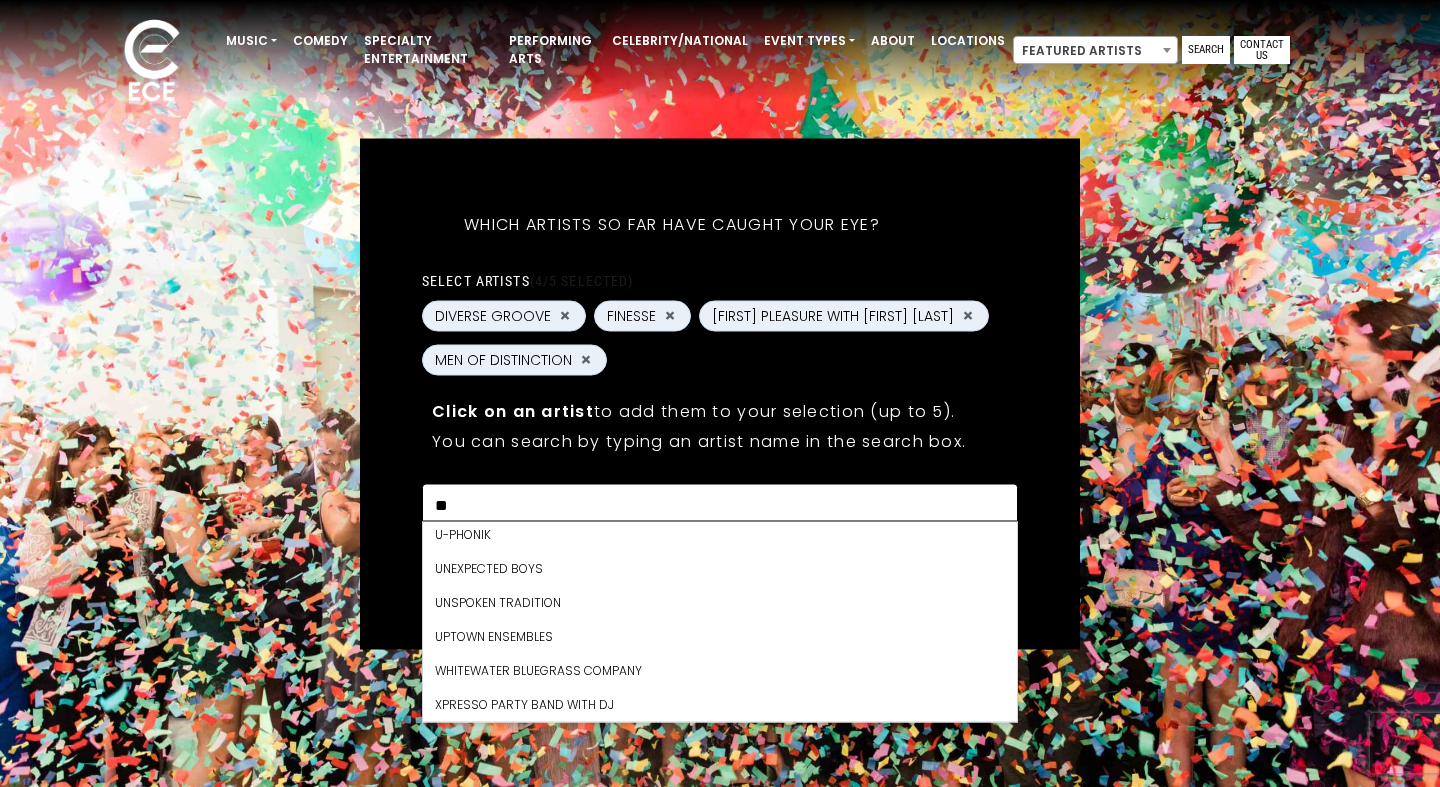 scroll, scrollTop: 0, scrollLeft: 0, axis: both 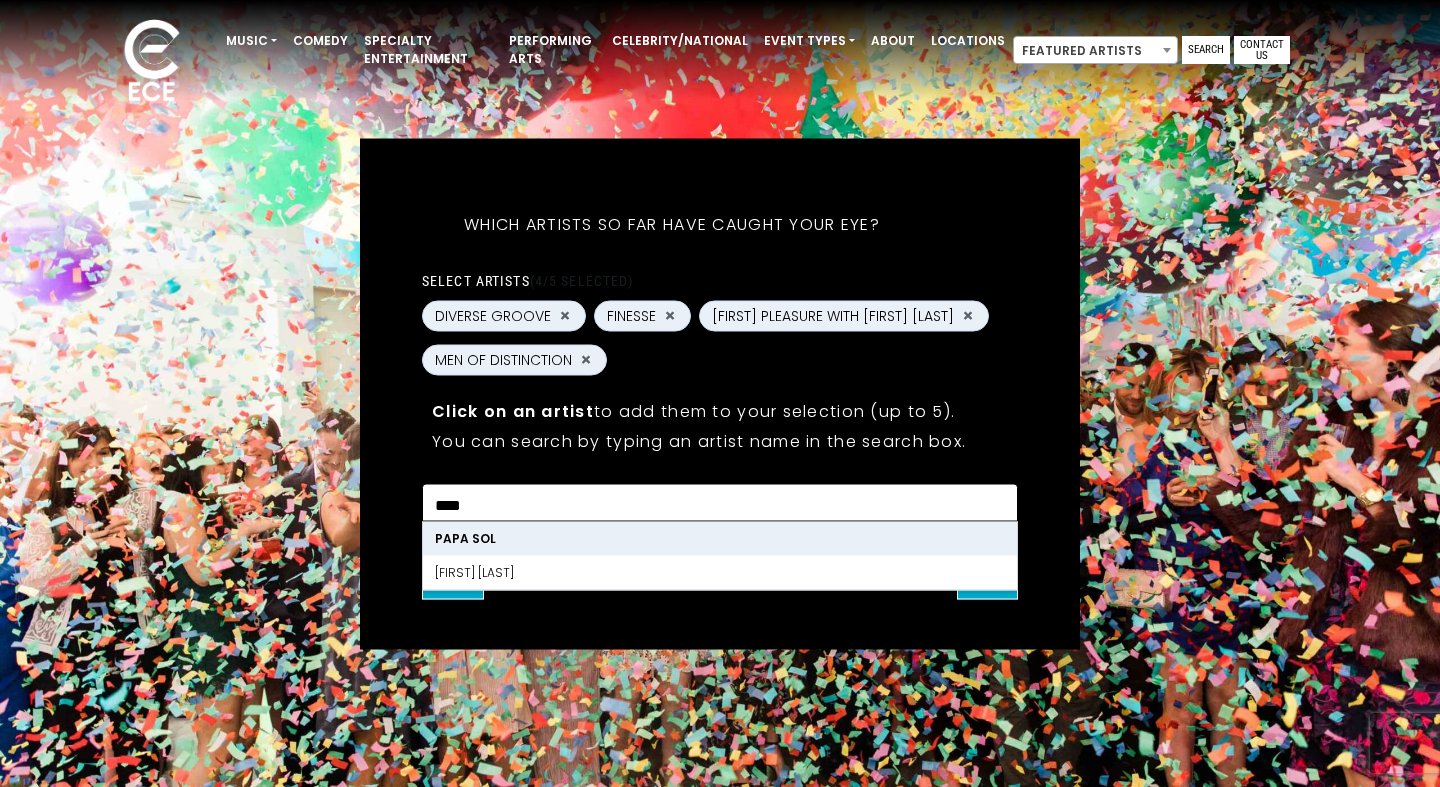 type on "****" 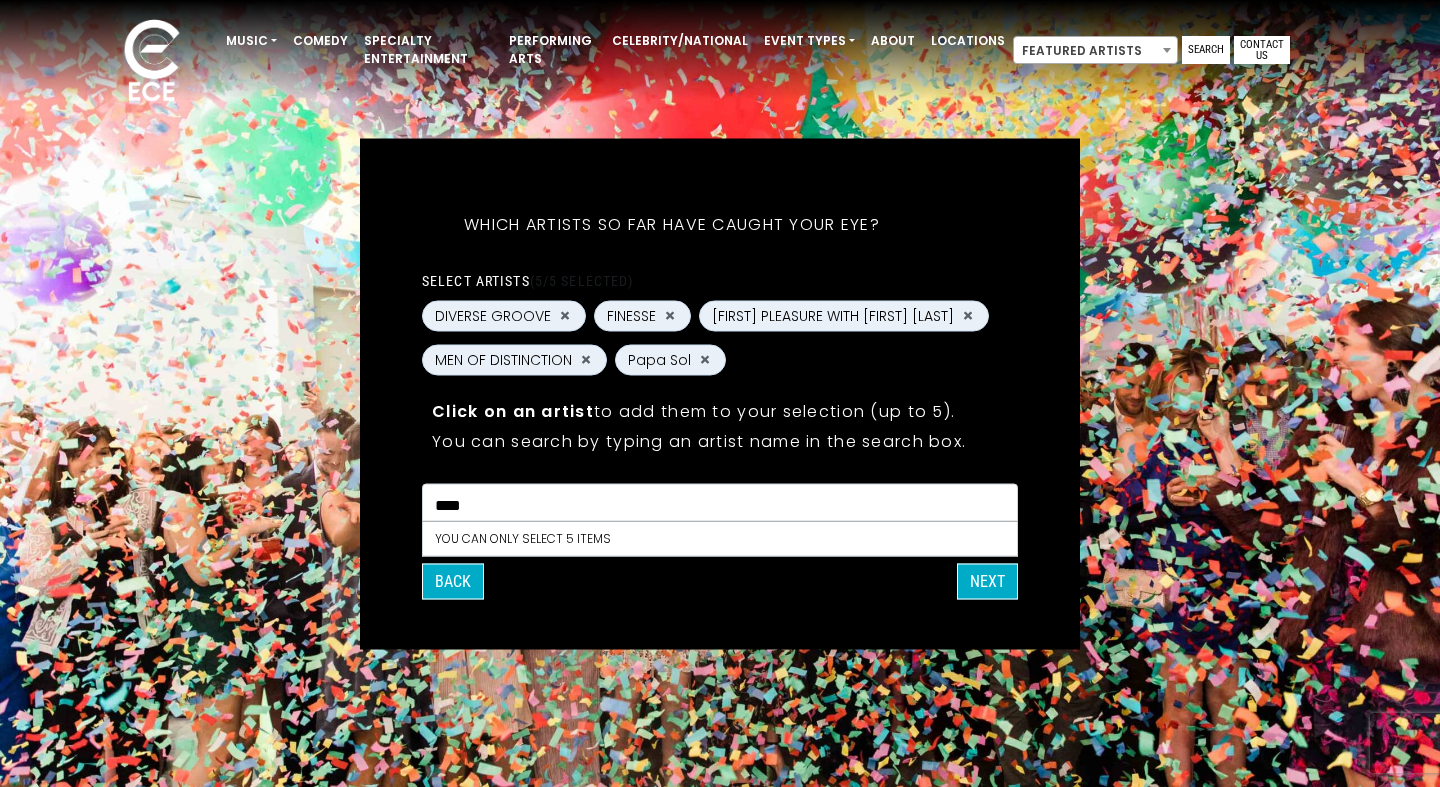 scroll, scrollTop: 15775, scrollLeft: 0, axis: vertical 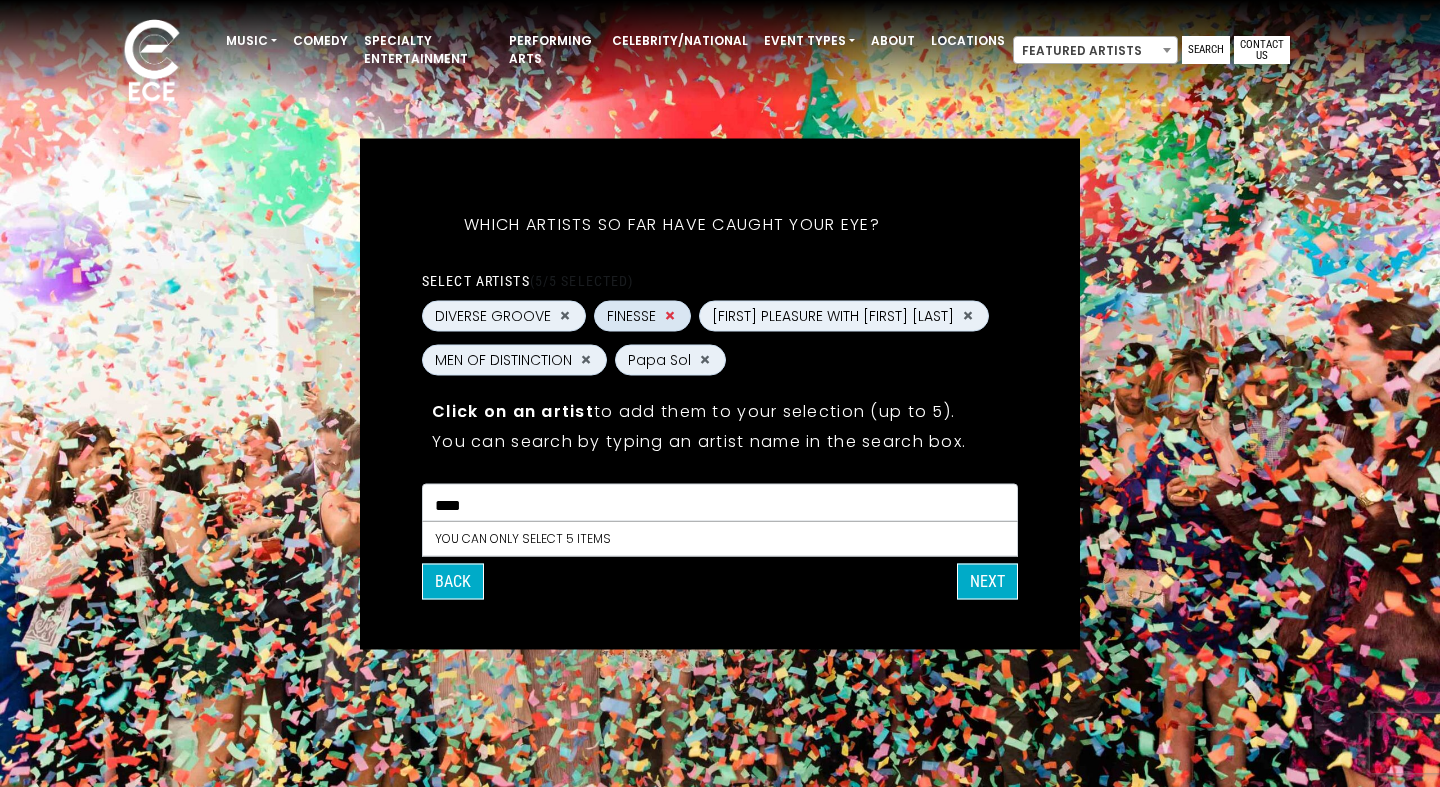 click on "×" at bounding box center (670, 316) 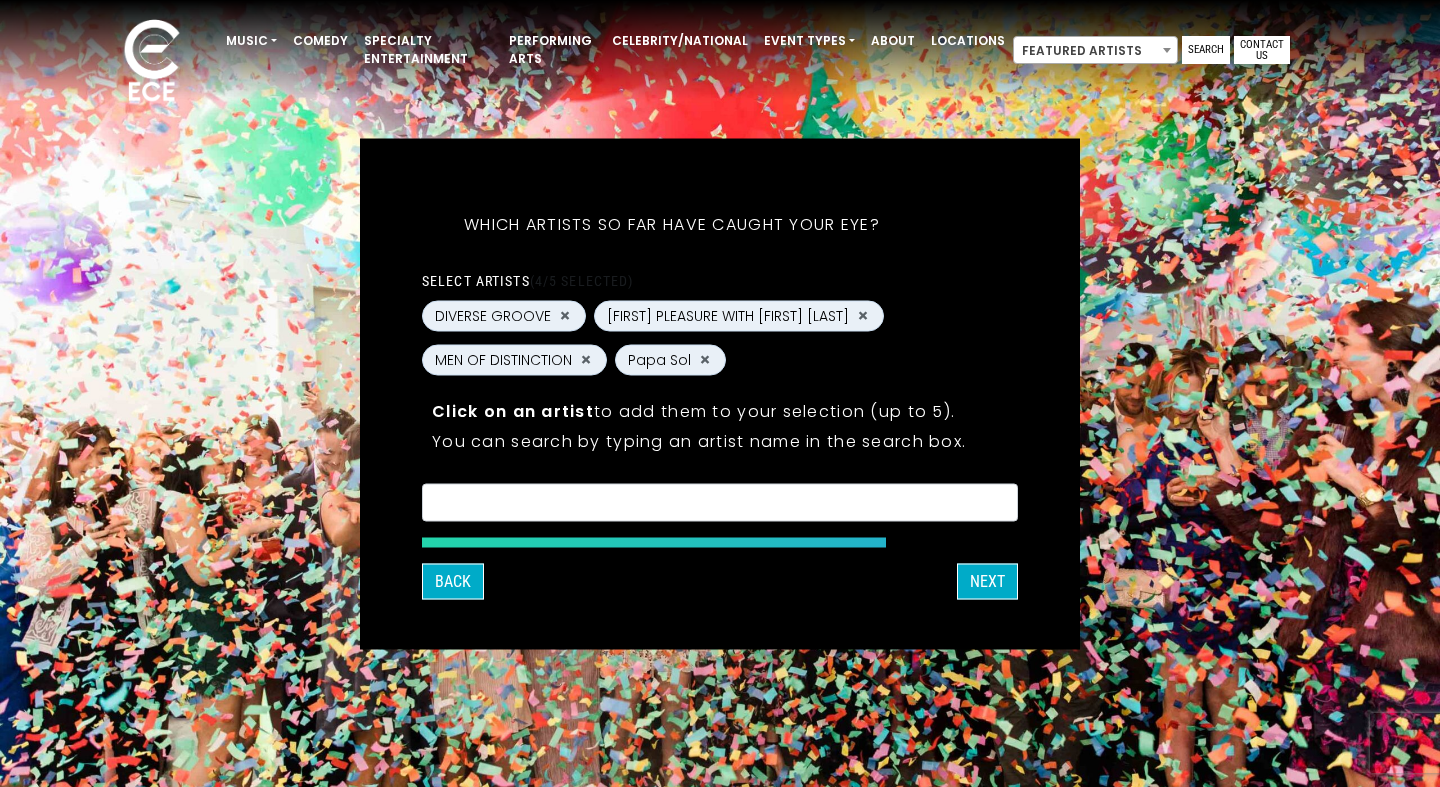click on "× × × ×" at bounding box center [720, 502] 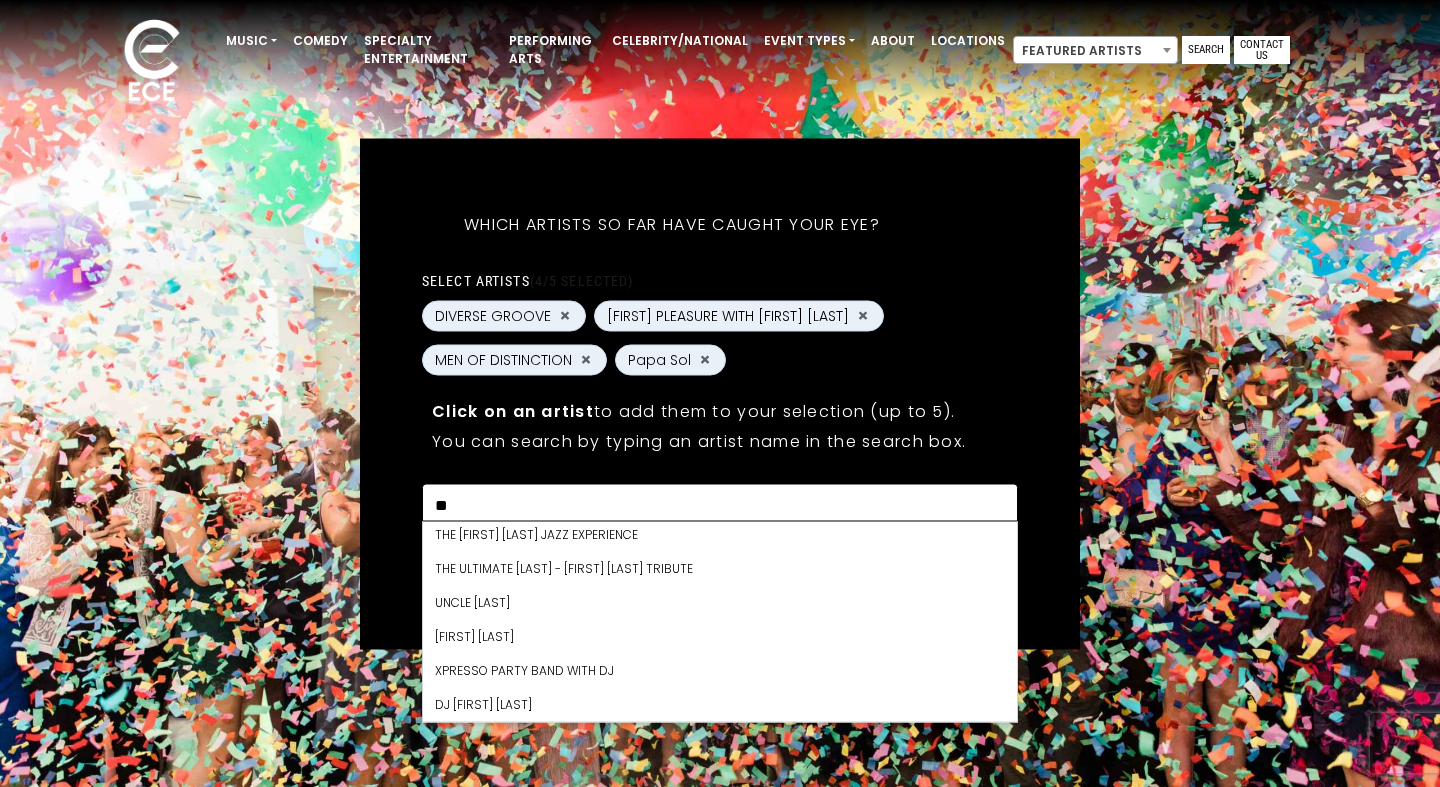 scroll, scrollTop: 0, scrollLeft: 0, axis: both 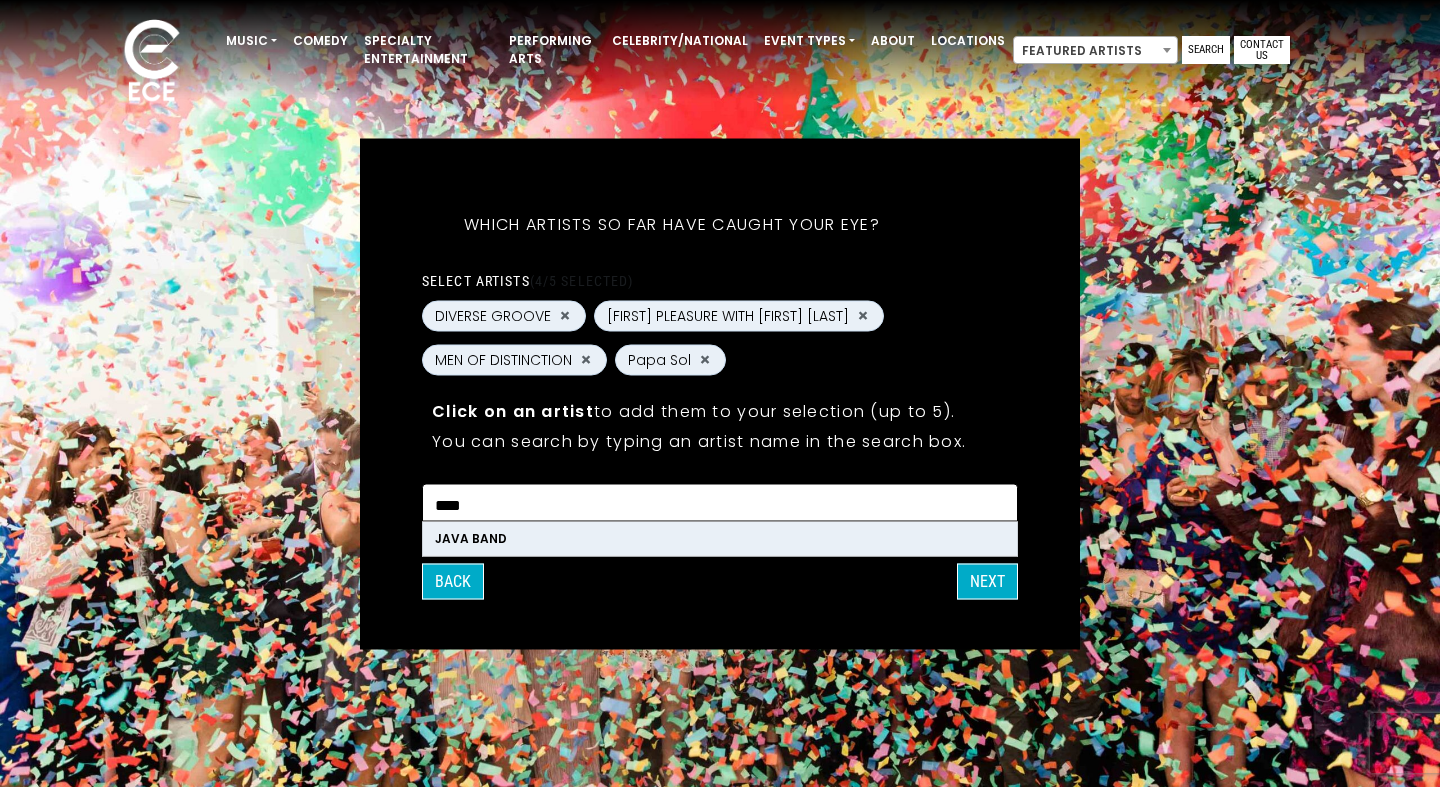 type on "****" 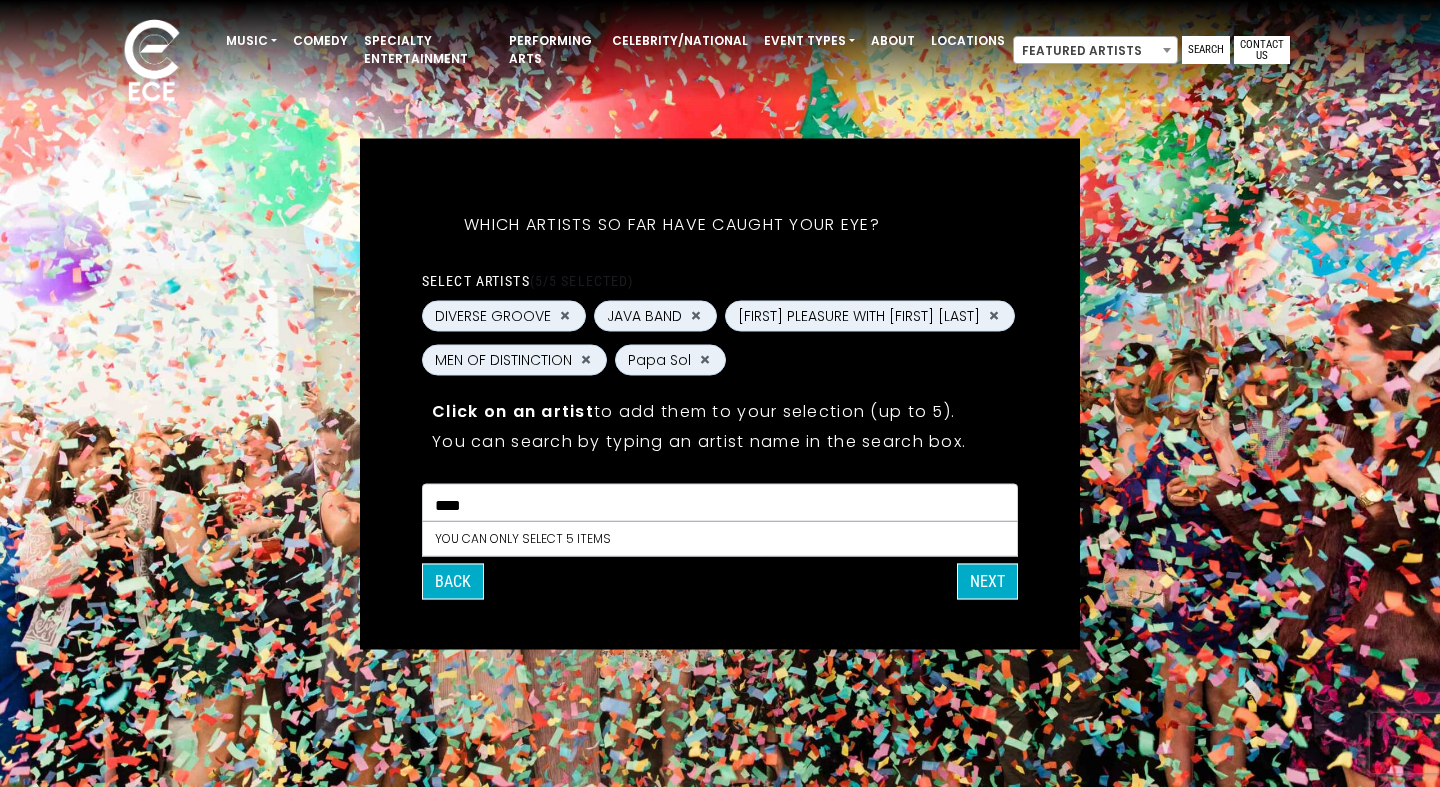 scroll, scrollTop: 10626, scrollLeft: 0, axis: vertical 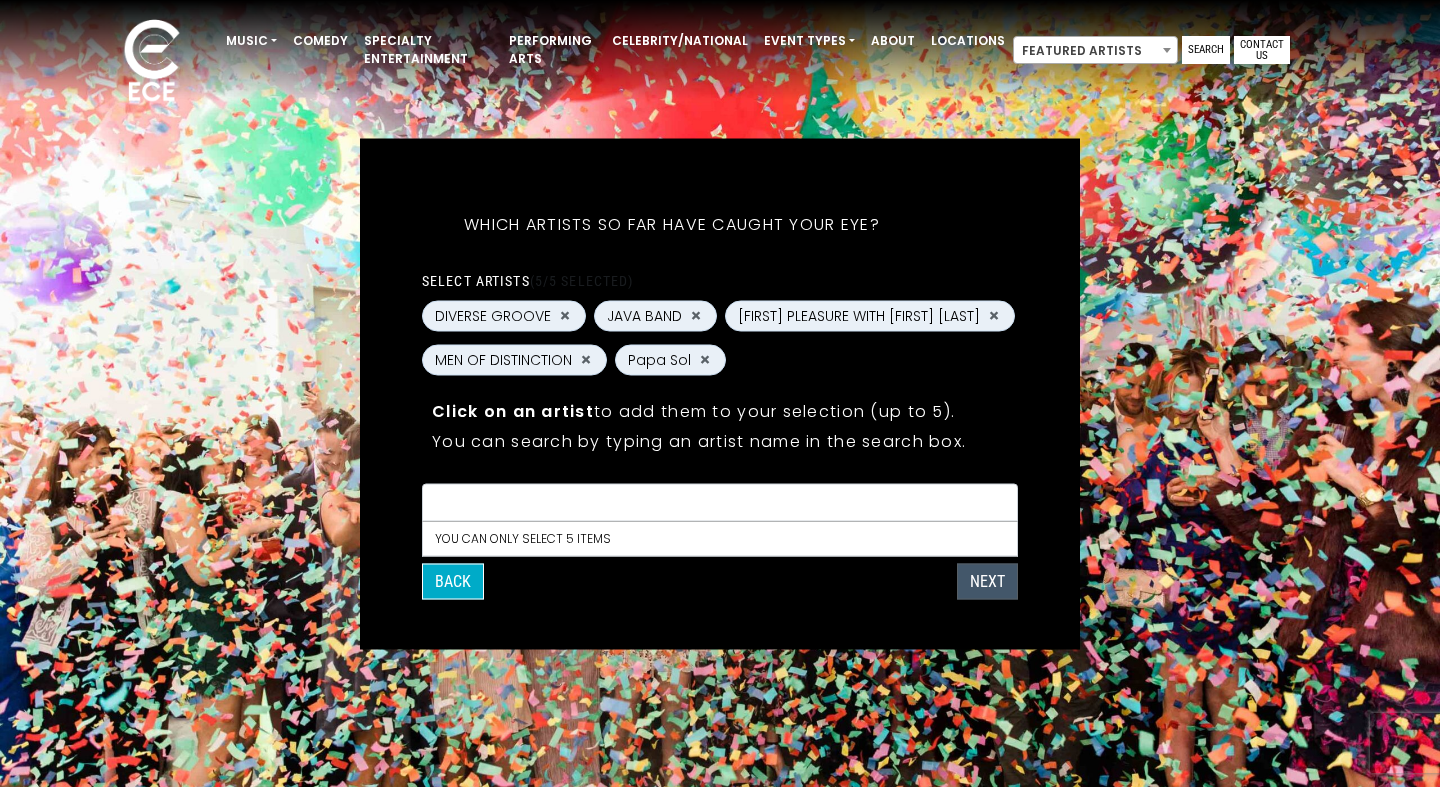 click on "NEXT" at bounding box center [987, 581] 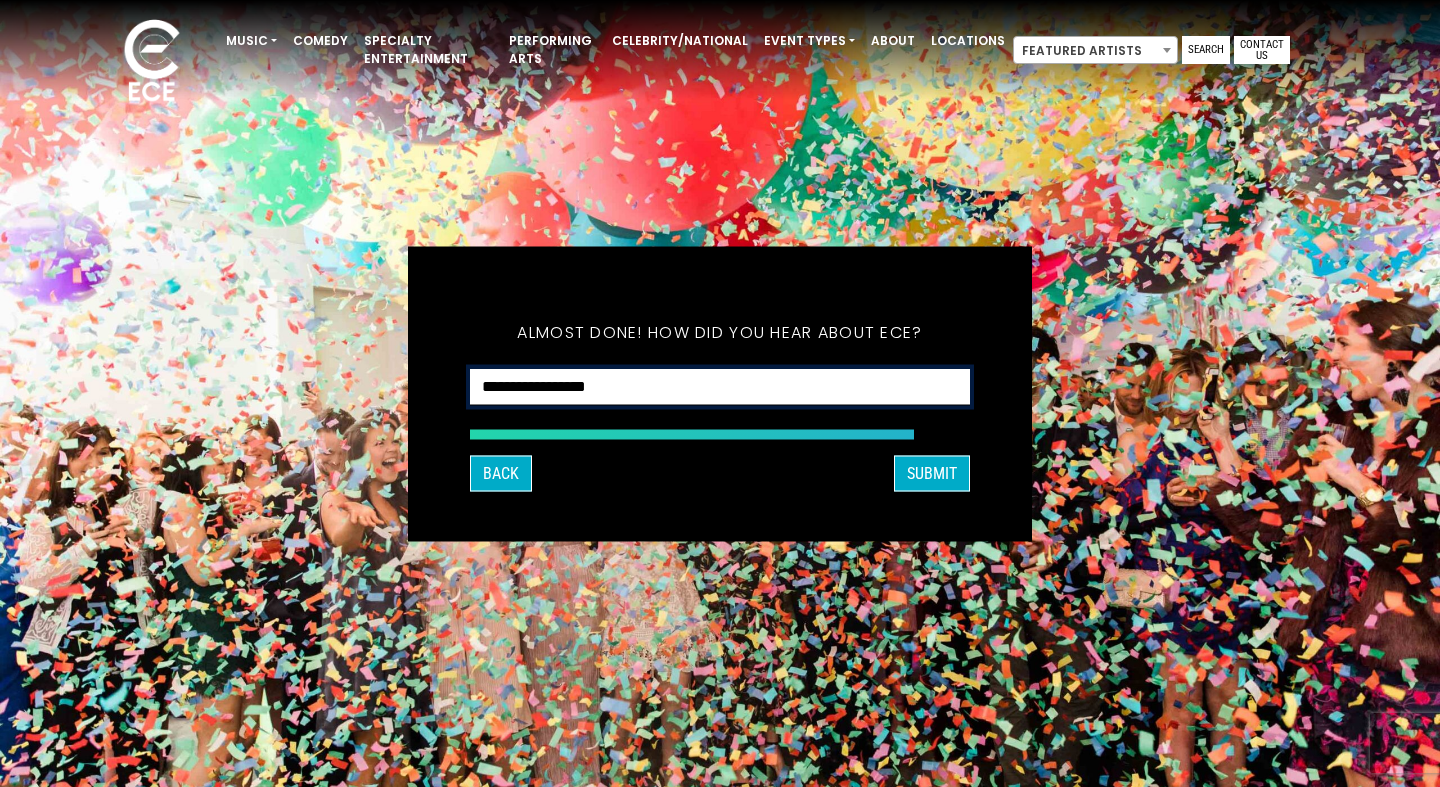 select on "**********" 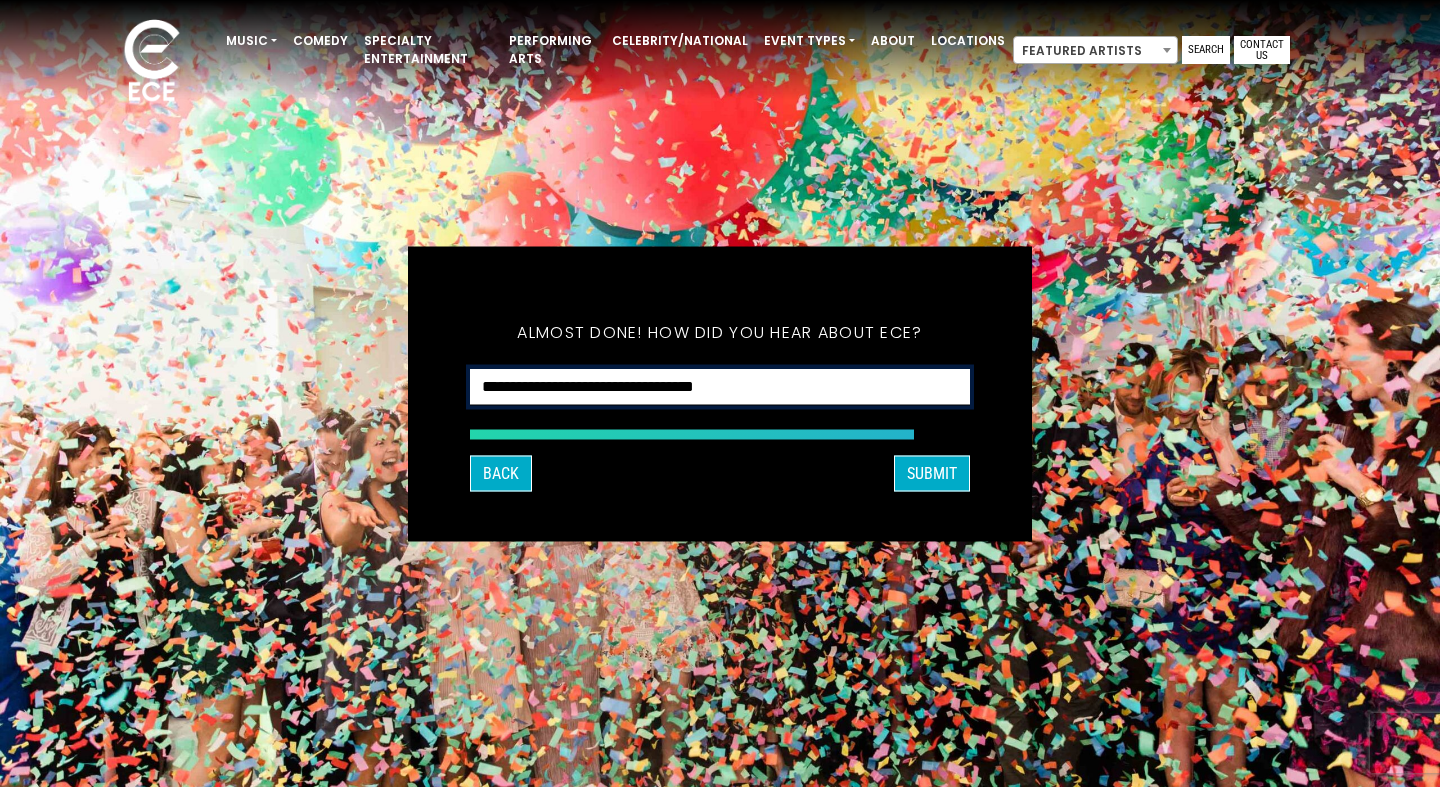 click on "**********" at bounding box center [0, 0] 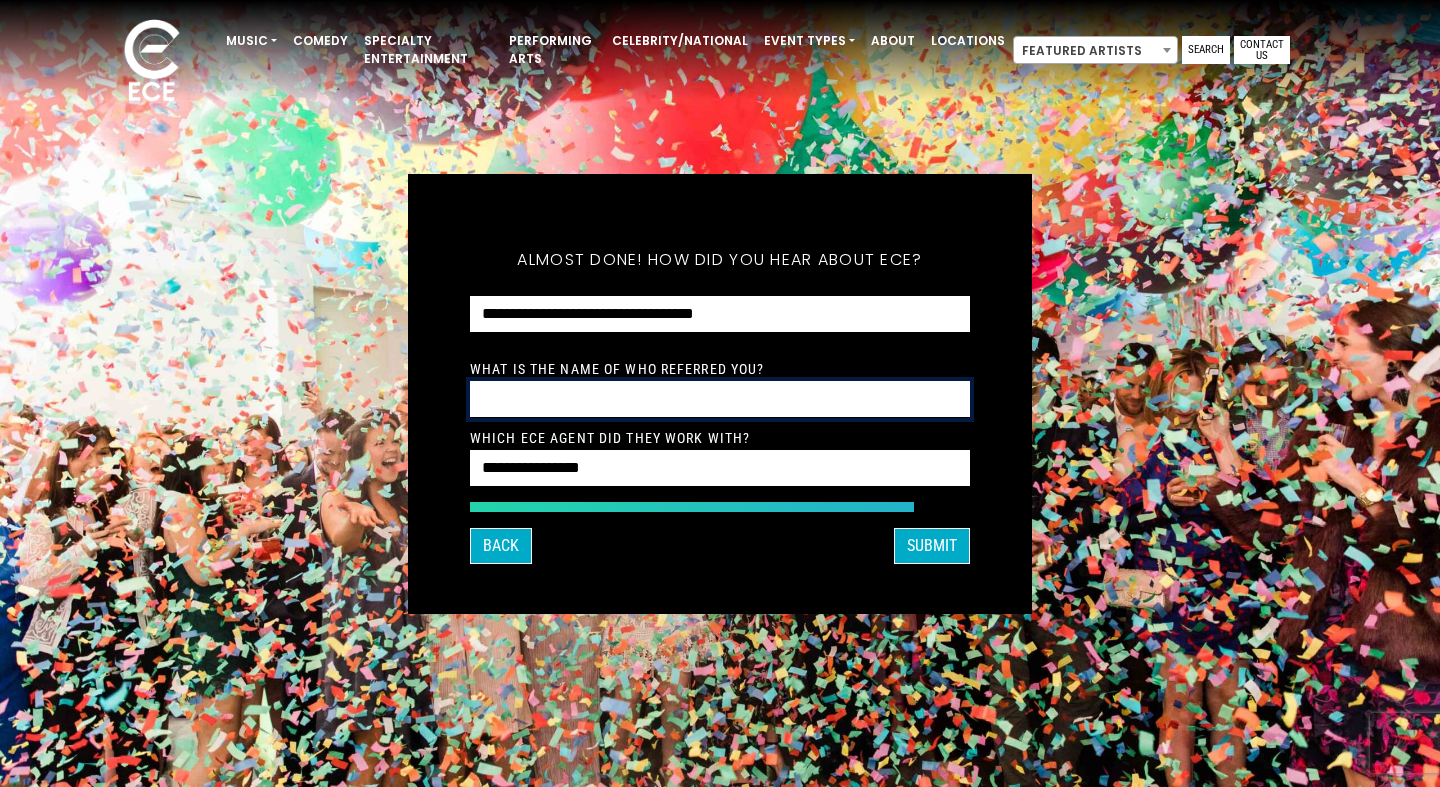 click at bounding box center [720, 399] 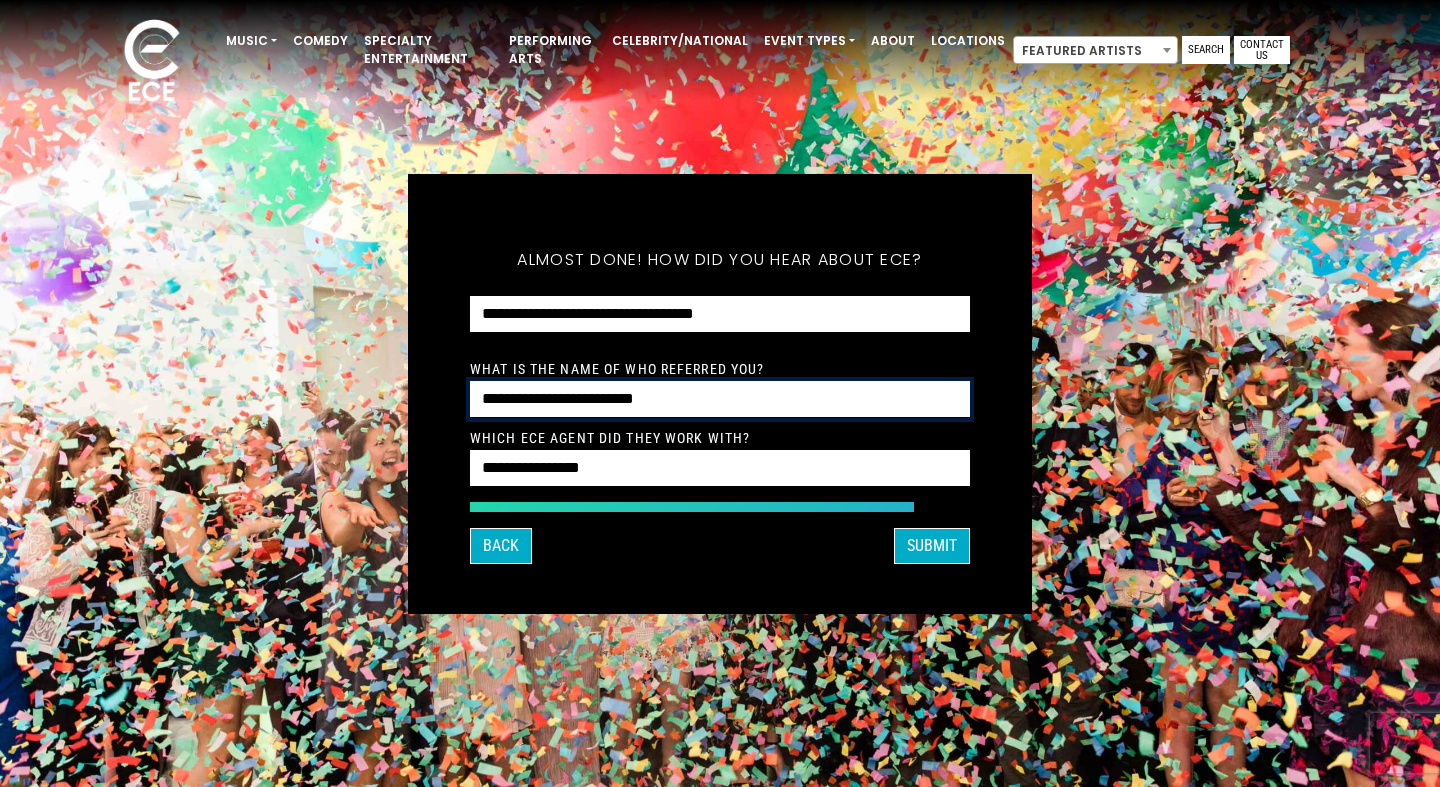 type on "**********" 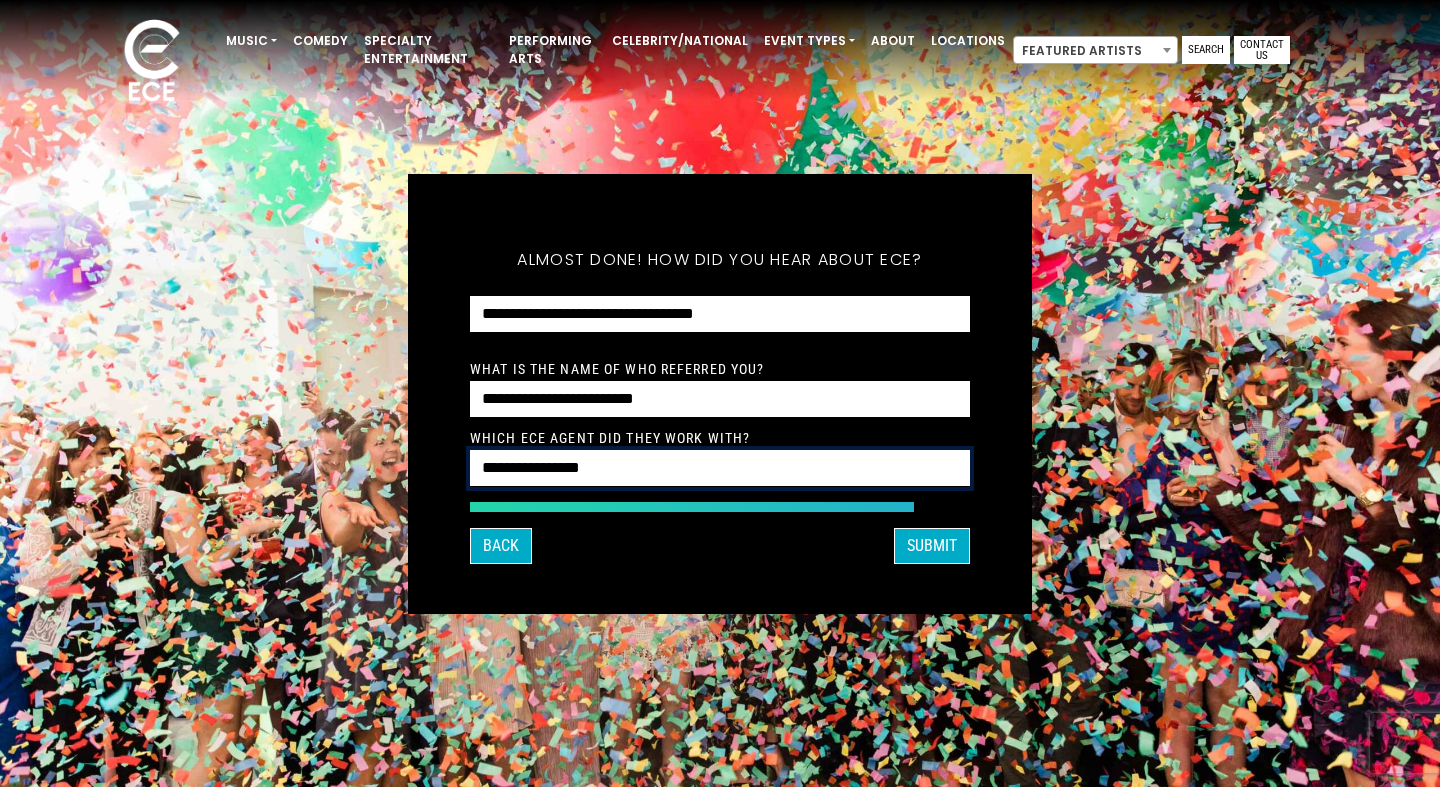 click on "**********" at bounding box center (720, 468) 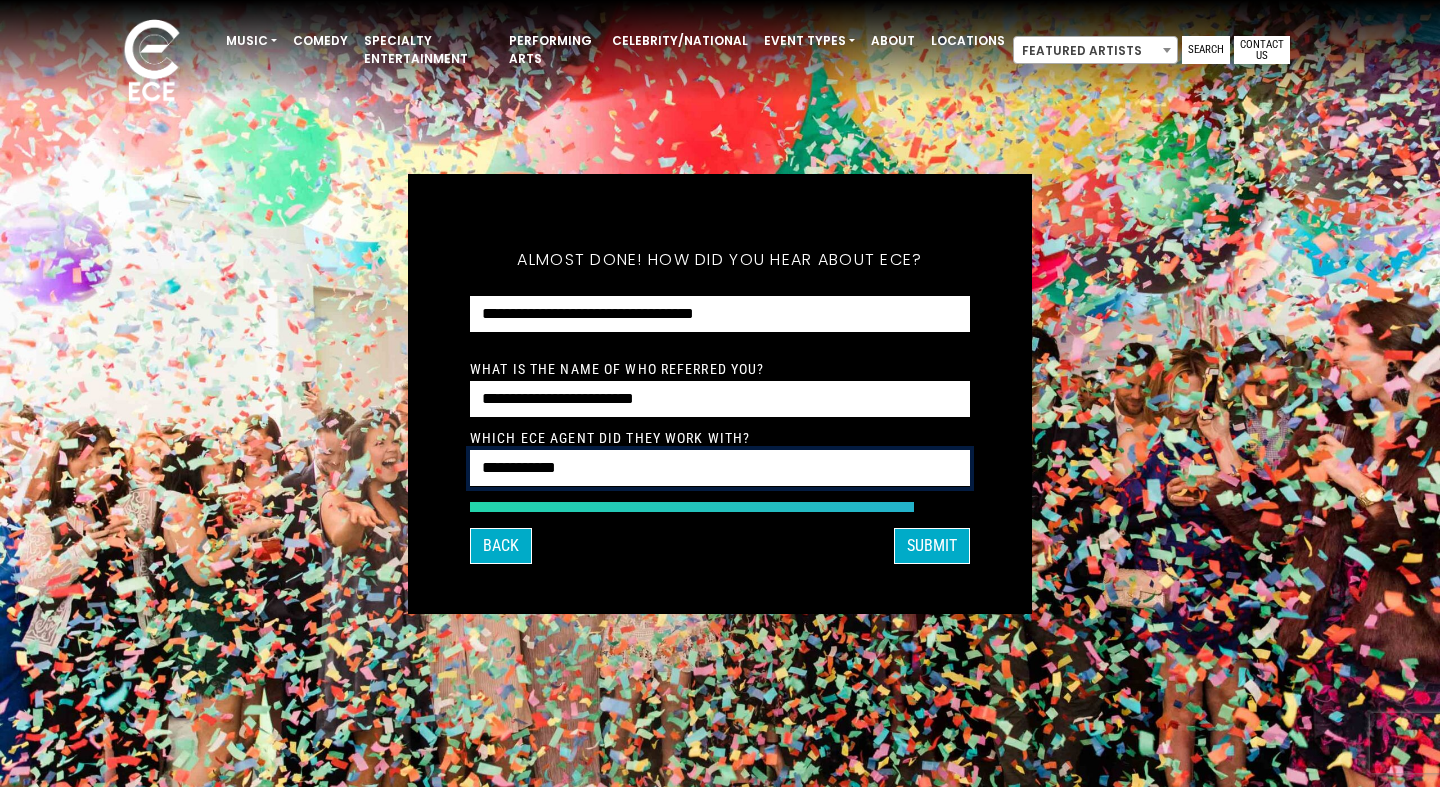 click on "**********" at bounding box center [0, 0] 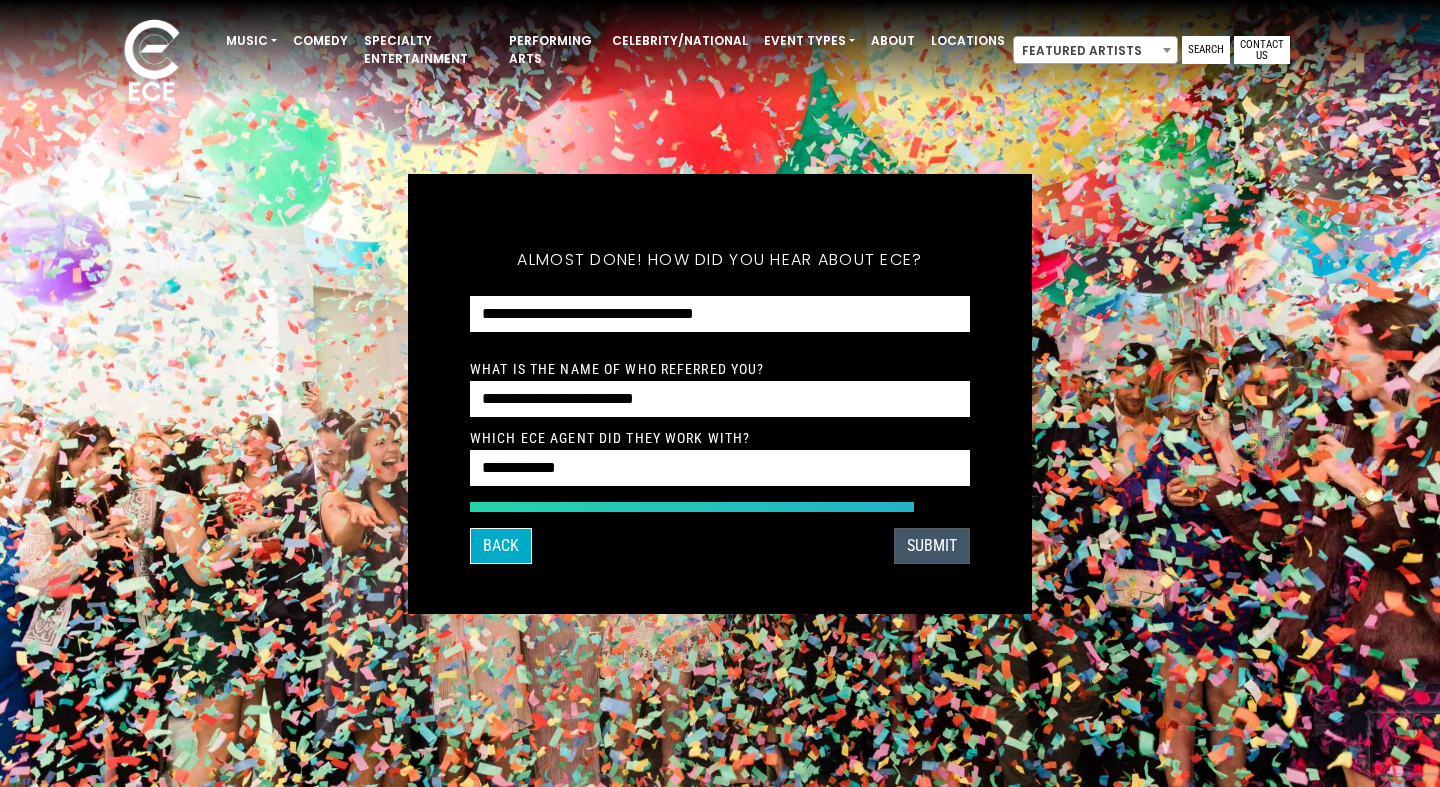 click on "SUBMIT" at bounding box center (932, 546) 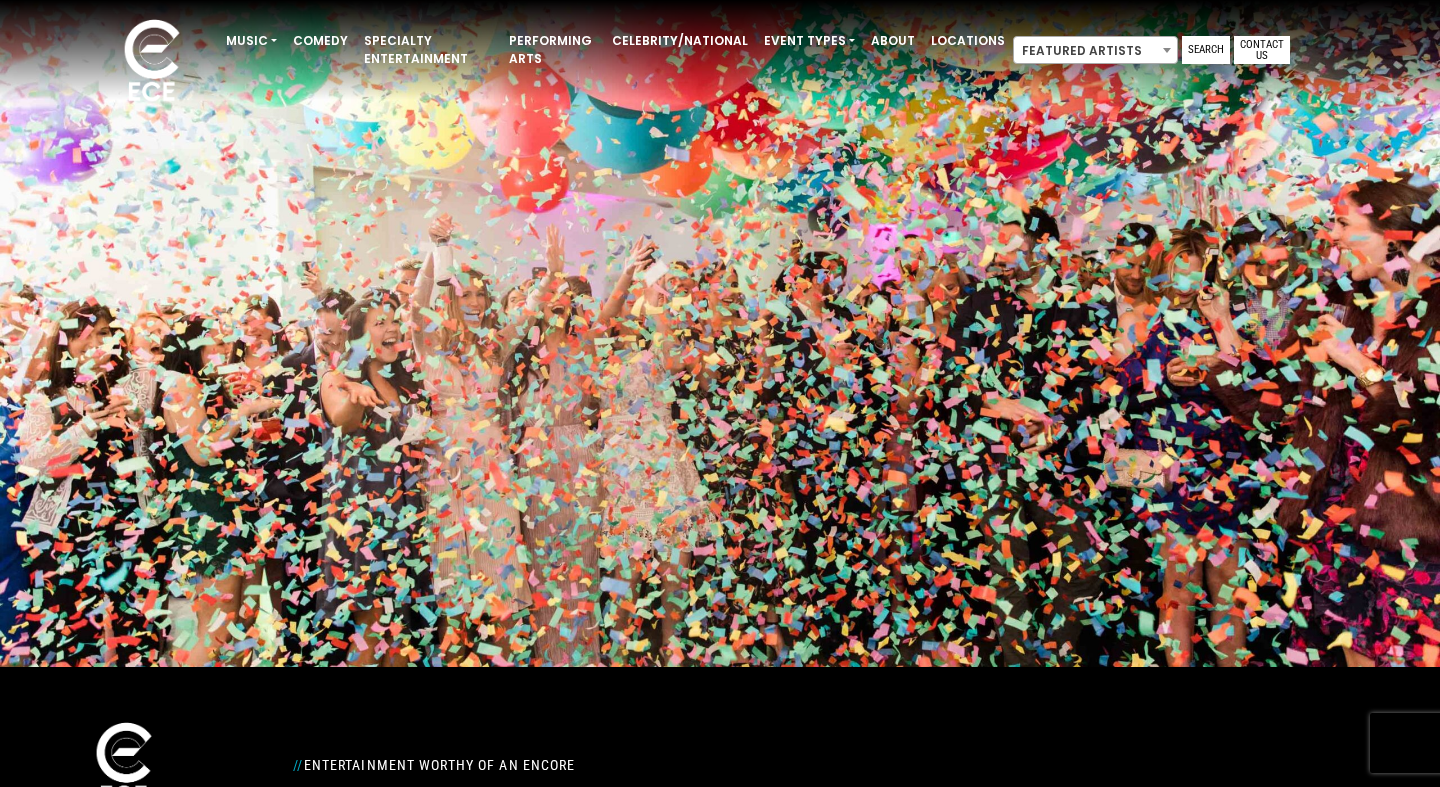 scroll, scrollTop: 14, scrollLeft: 0, axis: vertical 